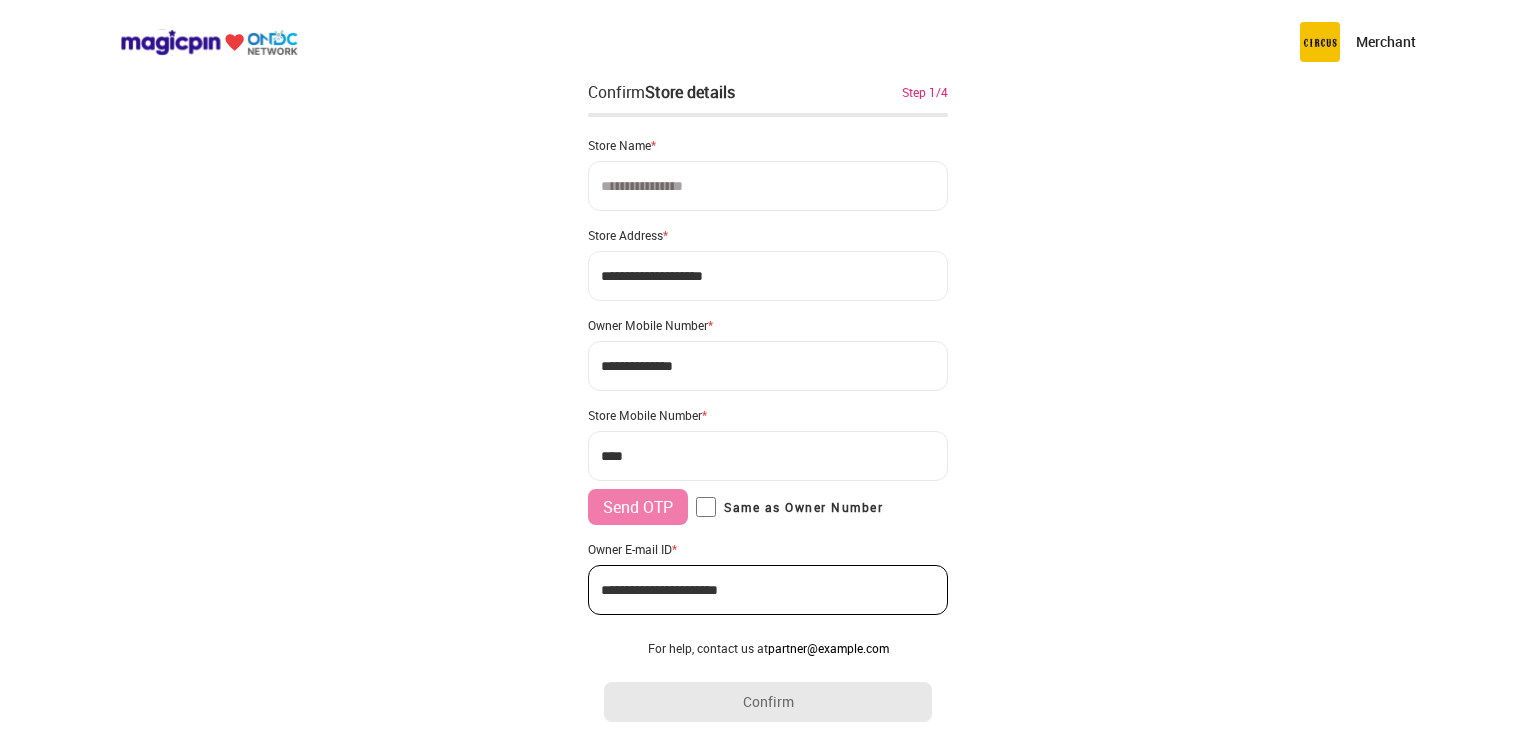 scroll, scrollTop: 0, scrollLeft: 0, axis: both 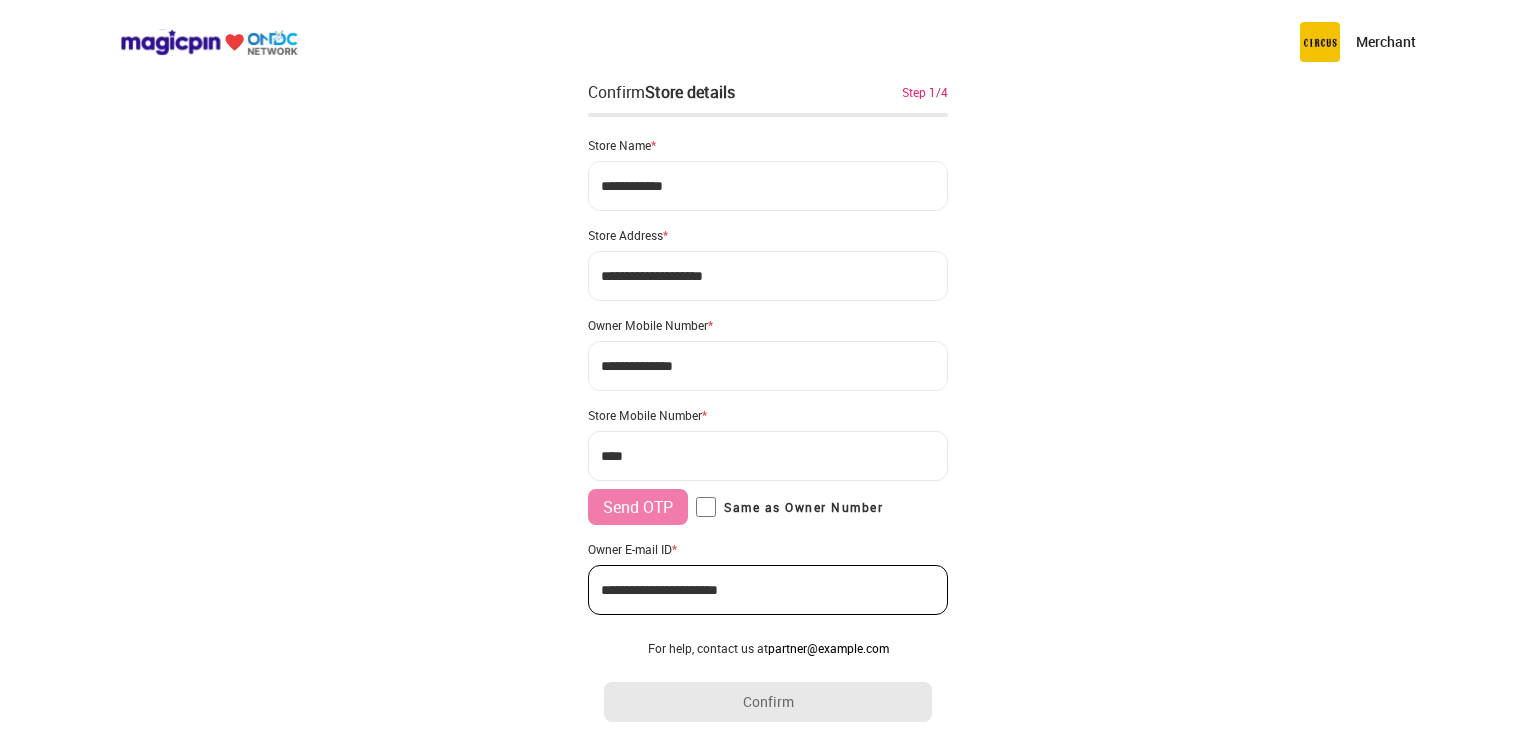 type on "**********" 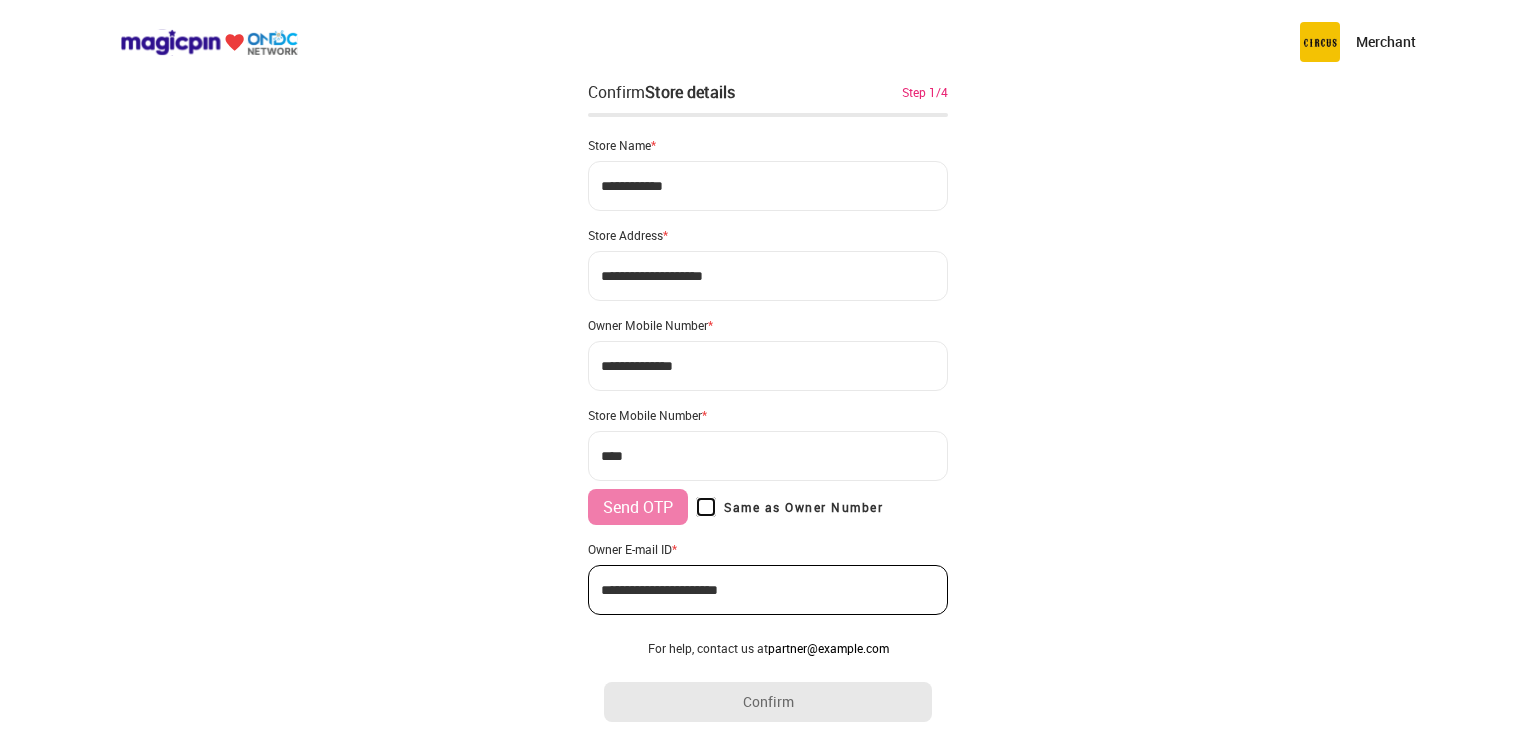 type on "**********" 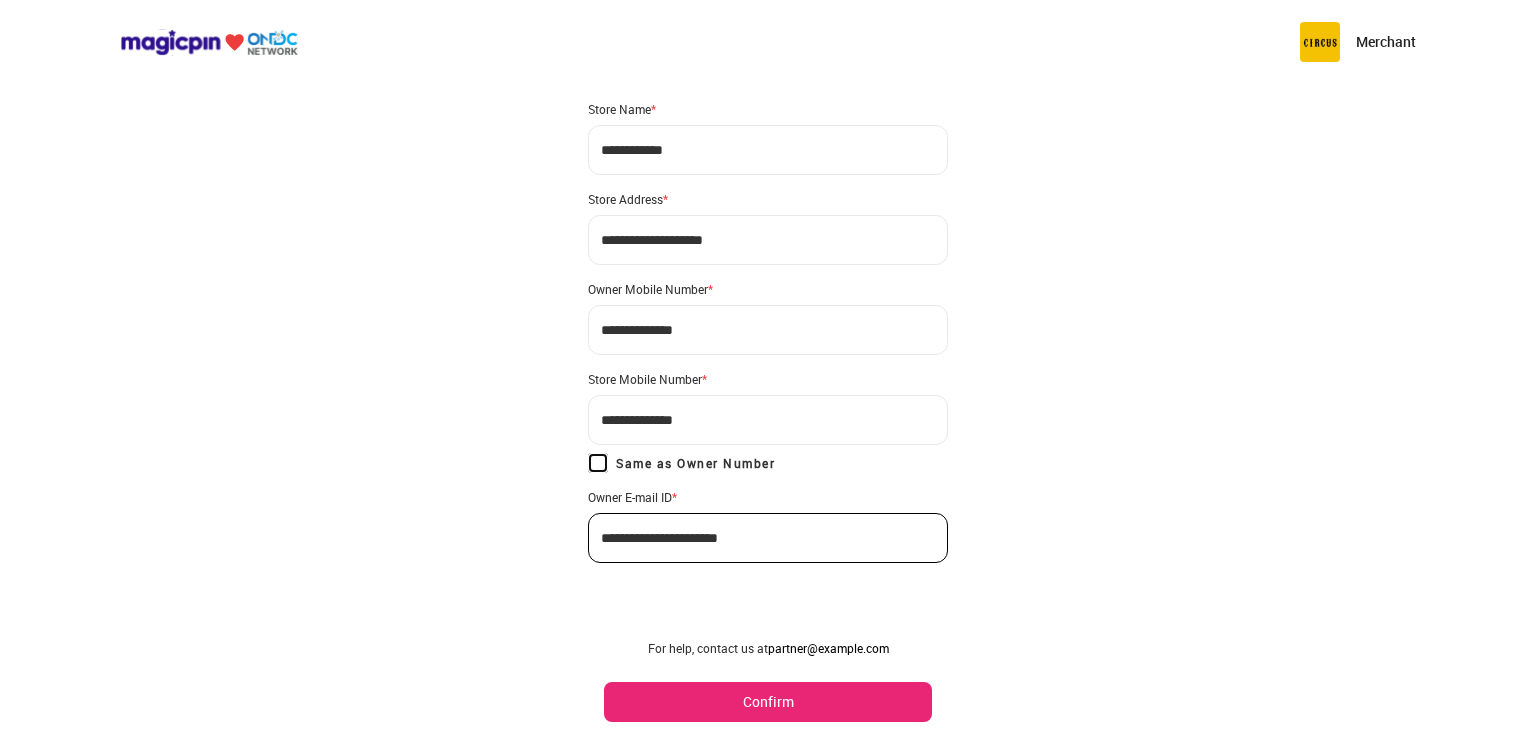 scroll, scrollTop: 39, scrollLeft: 0, axis: vertical 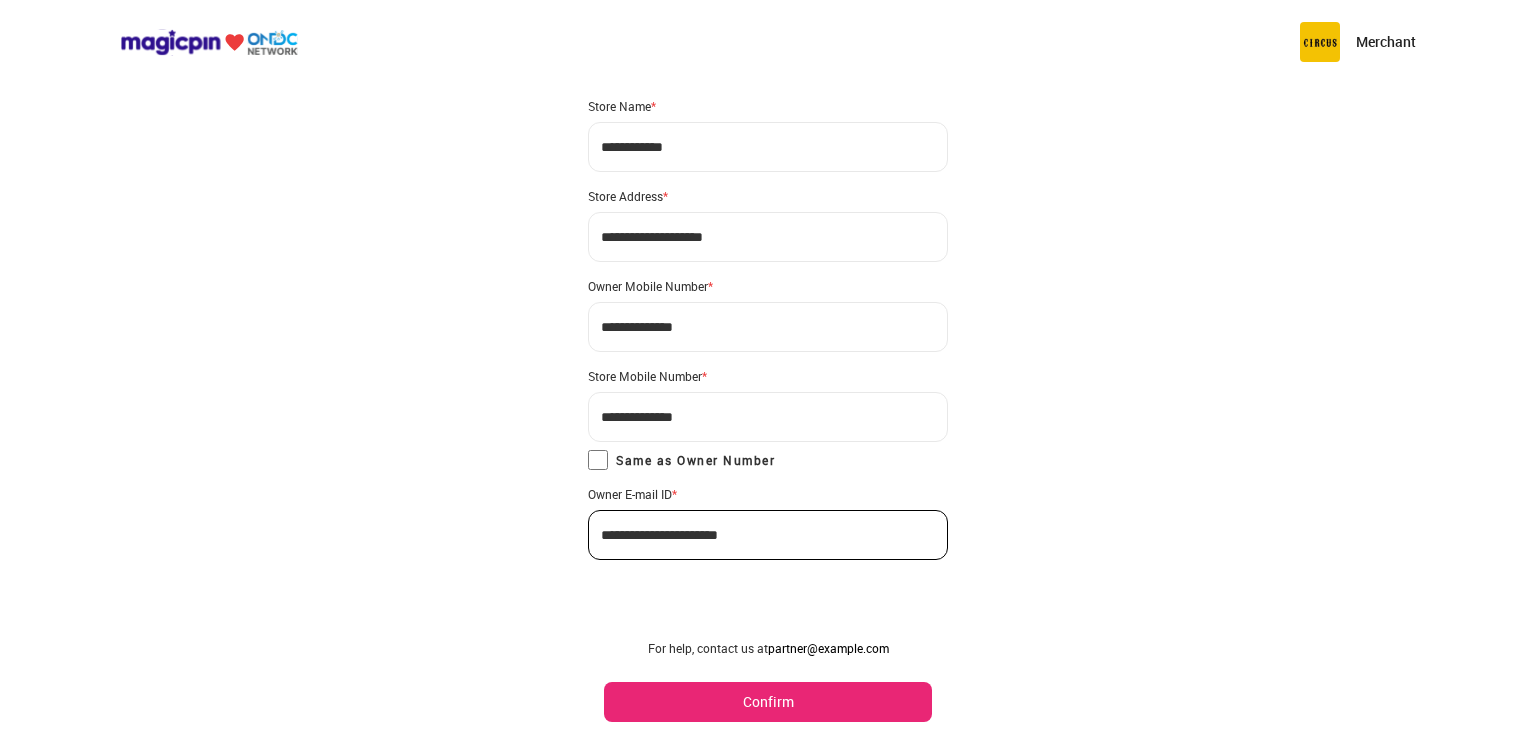 click on "Confirm" at bounding box center [768, 702] 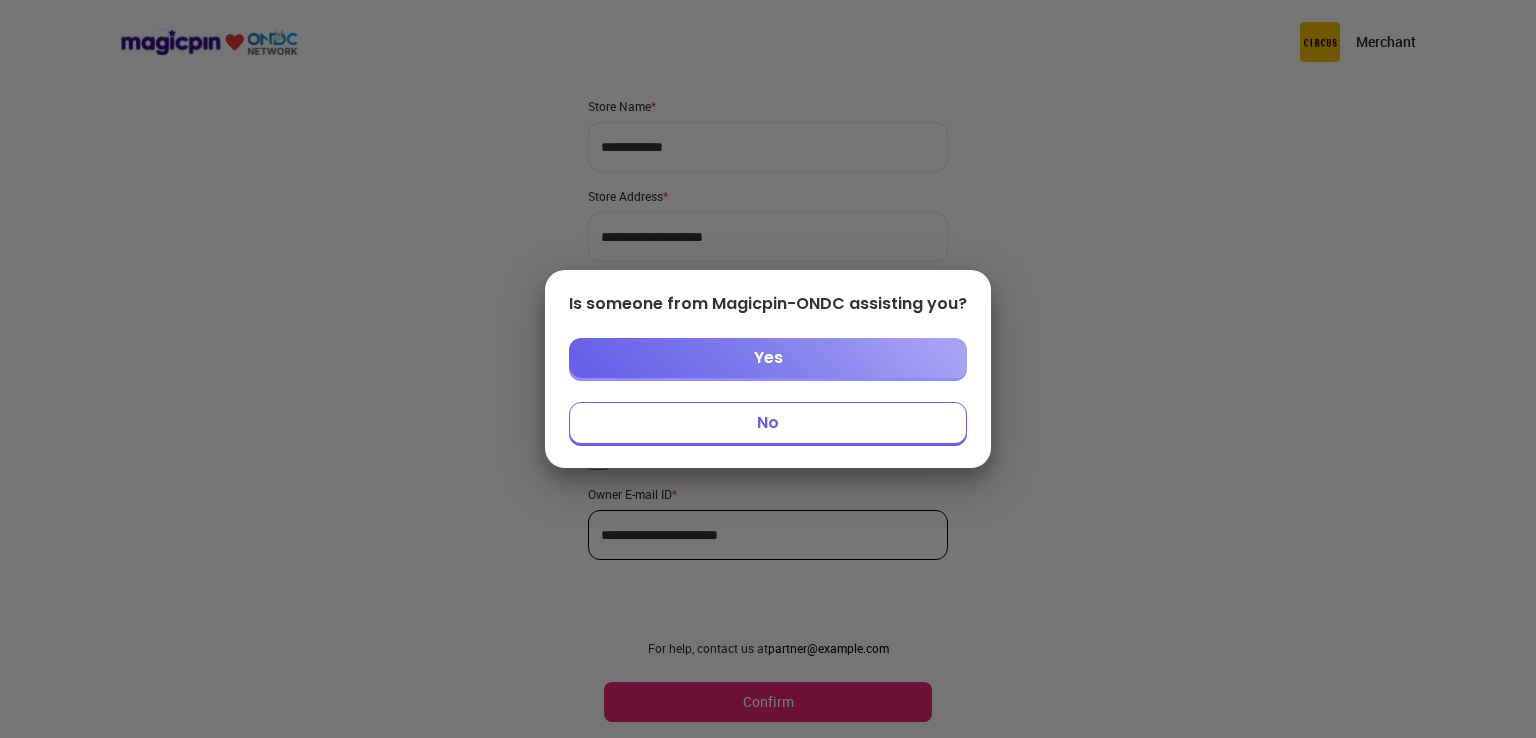 click on "No" at bounding box center [768, 423] 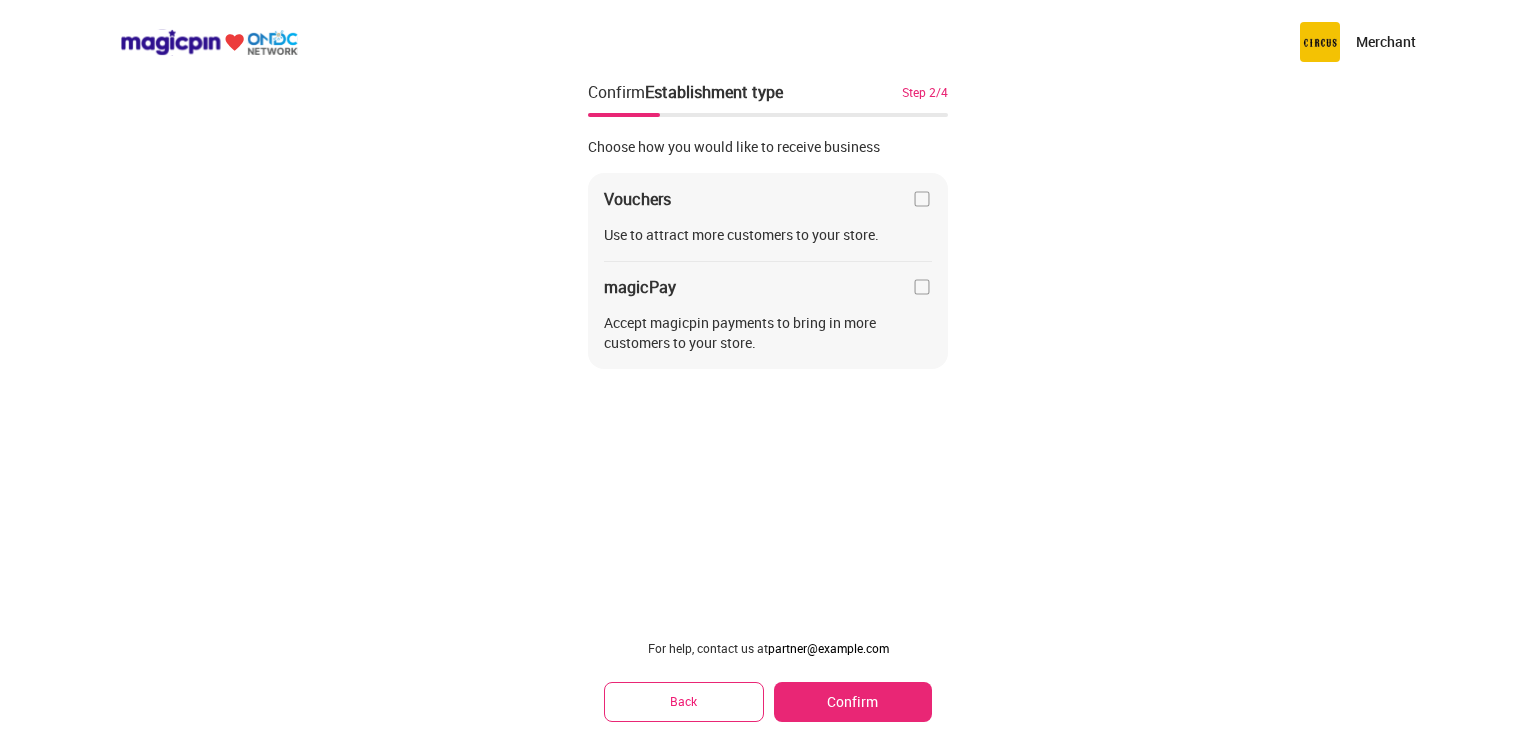 scroll, scrollTop: 0, scrollLeft: 0, axis: both 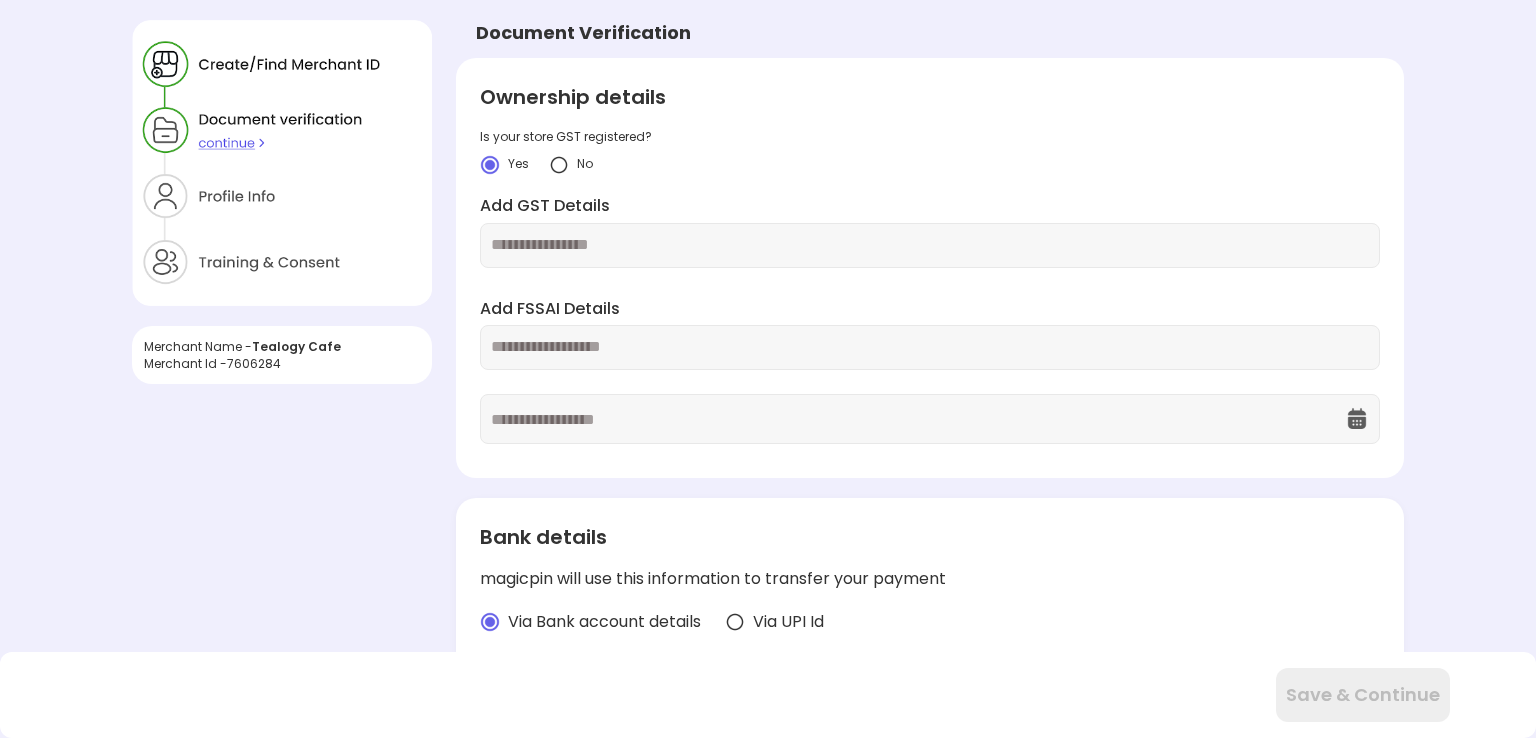 click at bounding box center (930, 245) 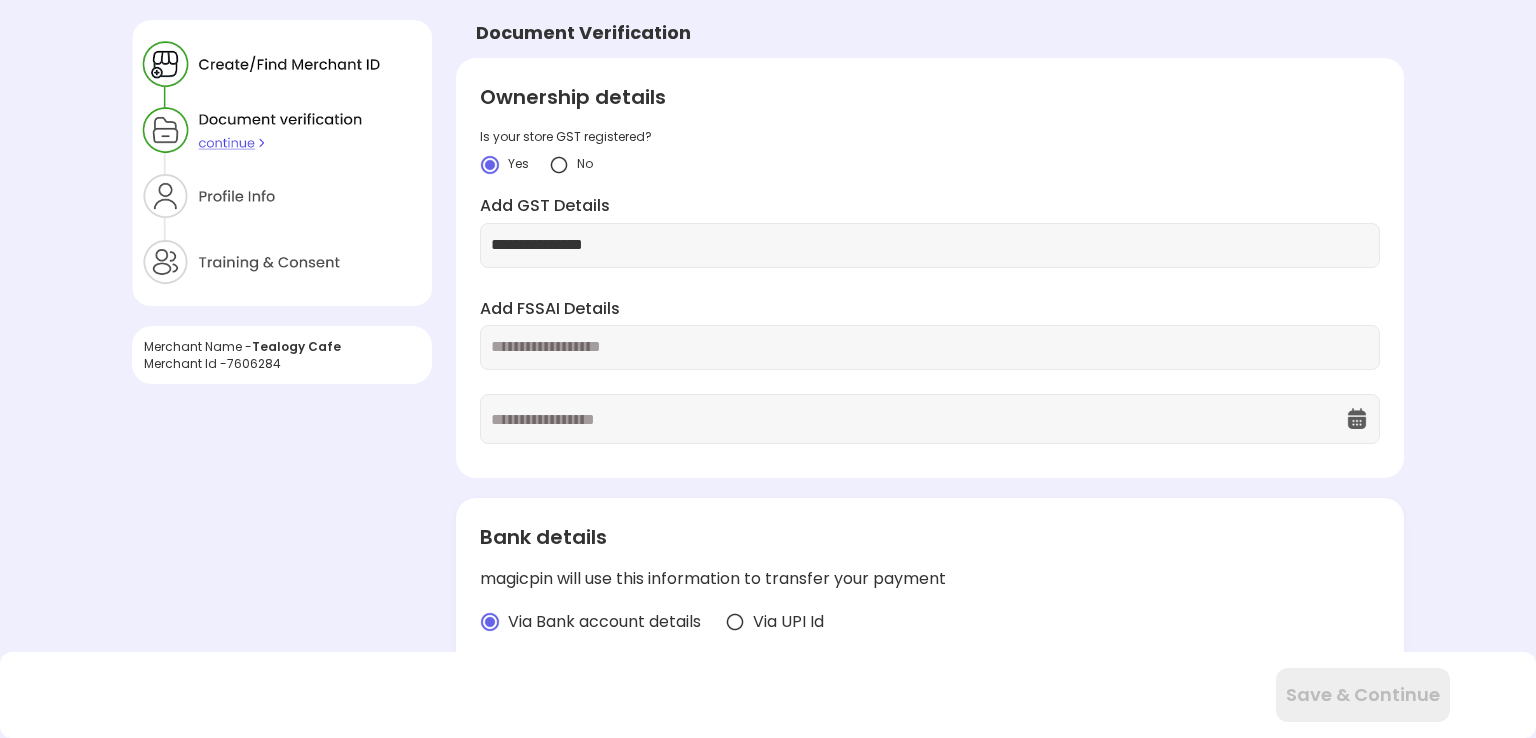 type on "**********" 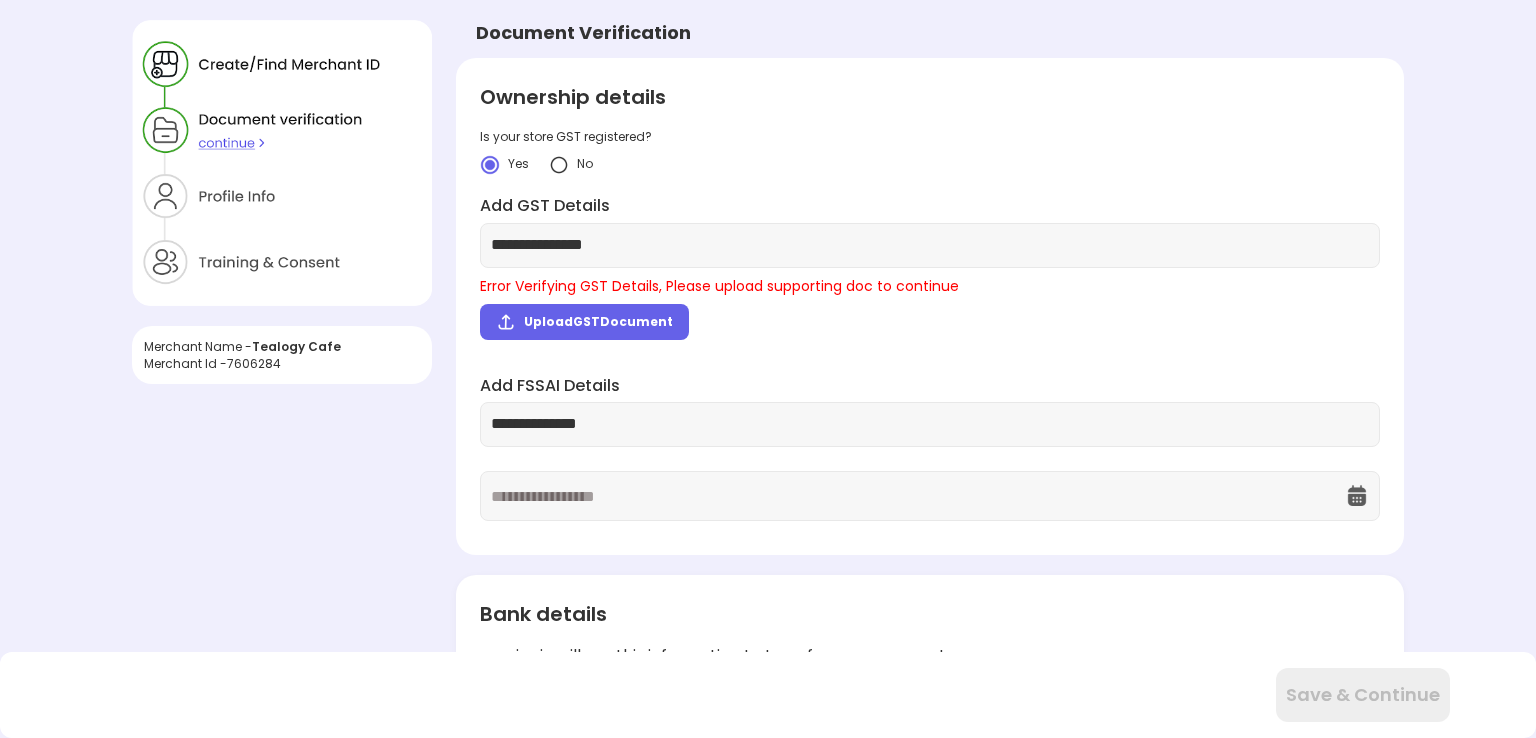 type on "**********" 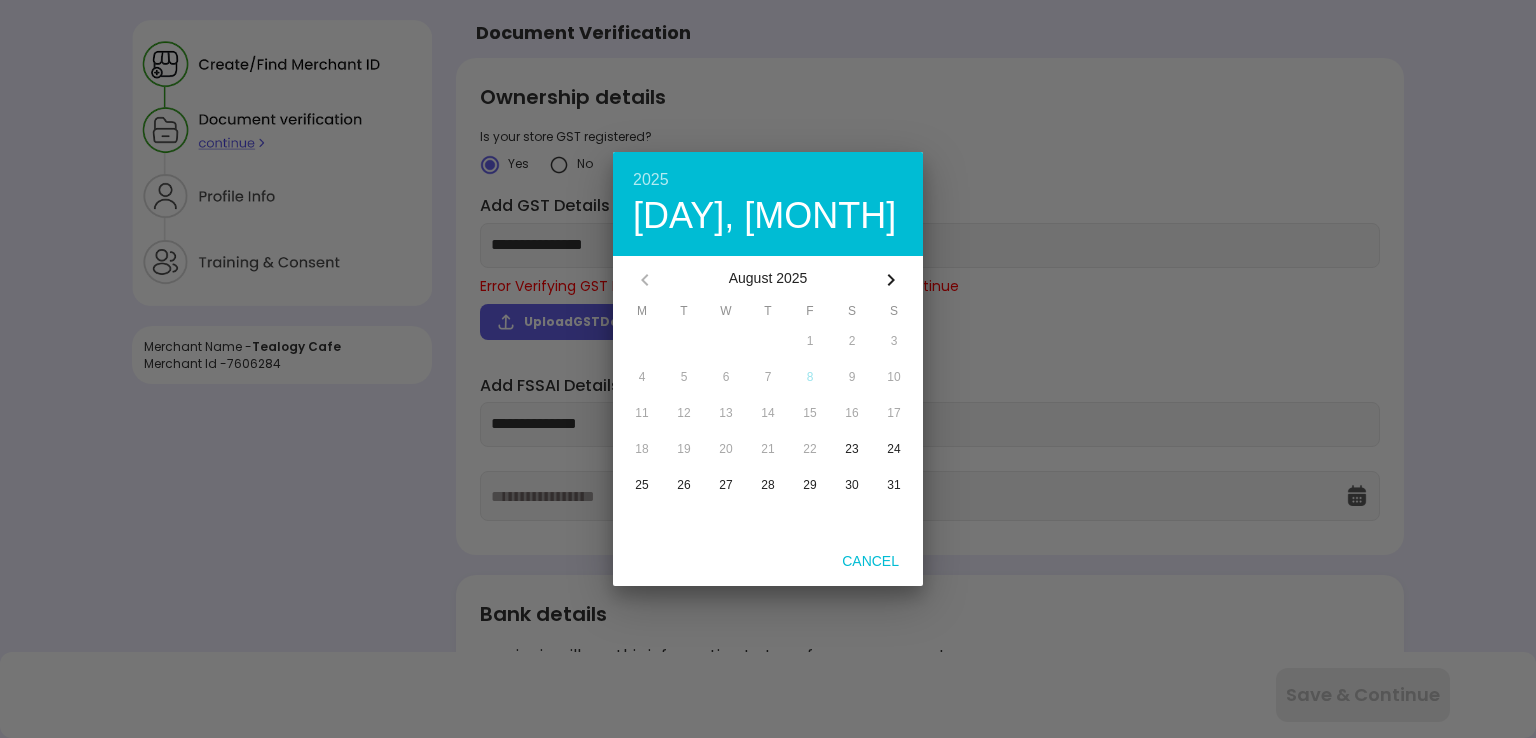 click on "2025" at bounding box center (768, 180) 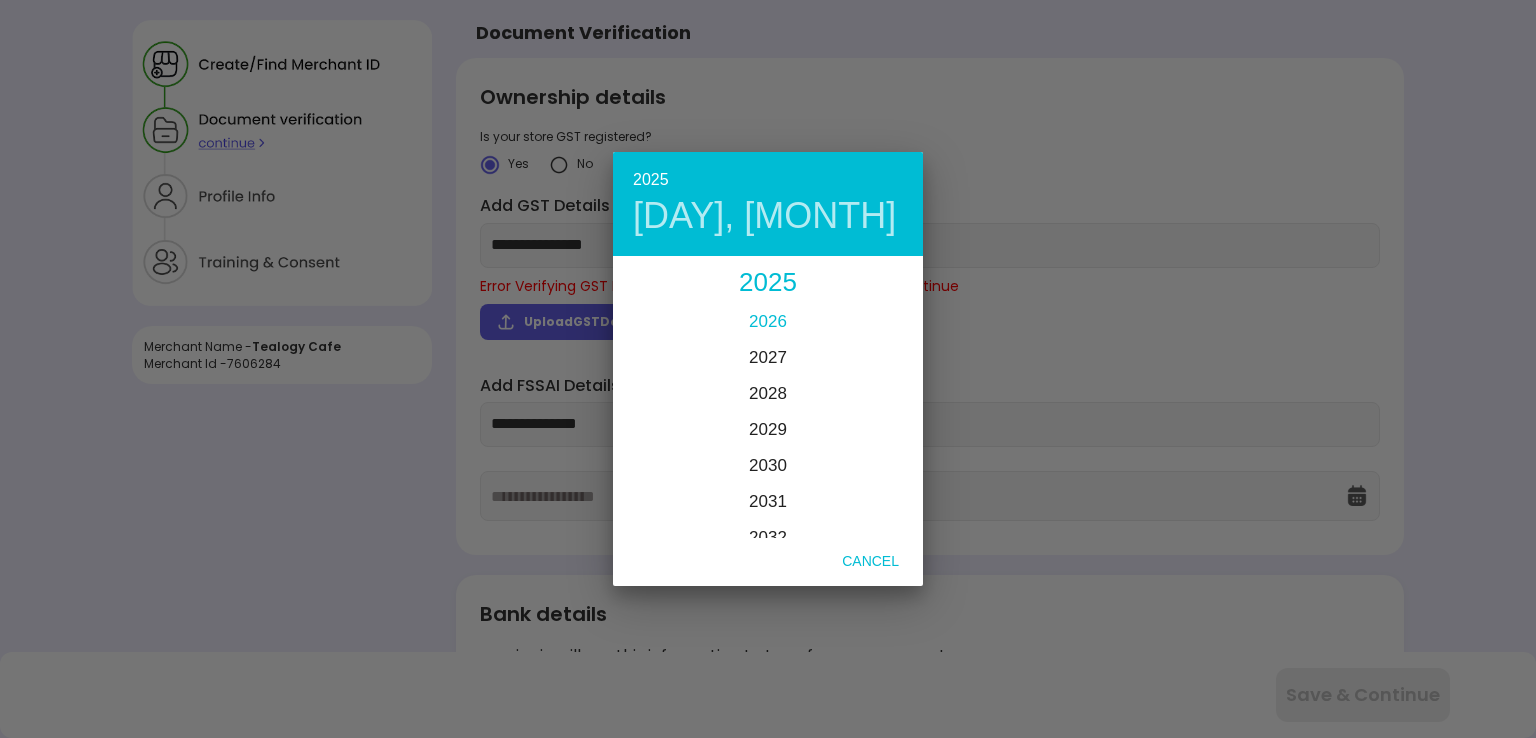 click on "2026" at bounding box center (768, 321) 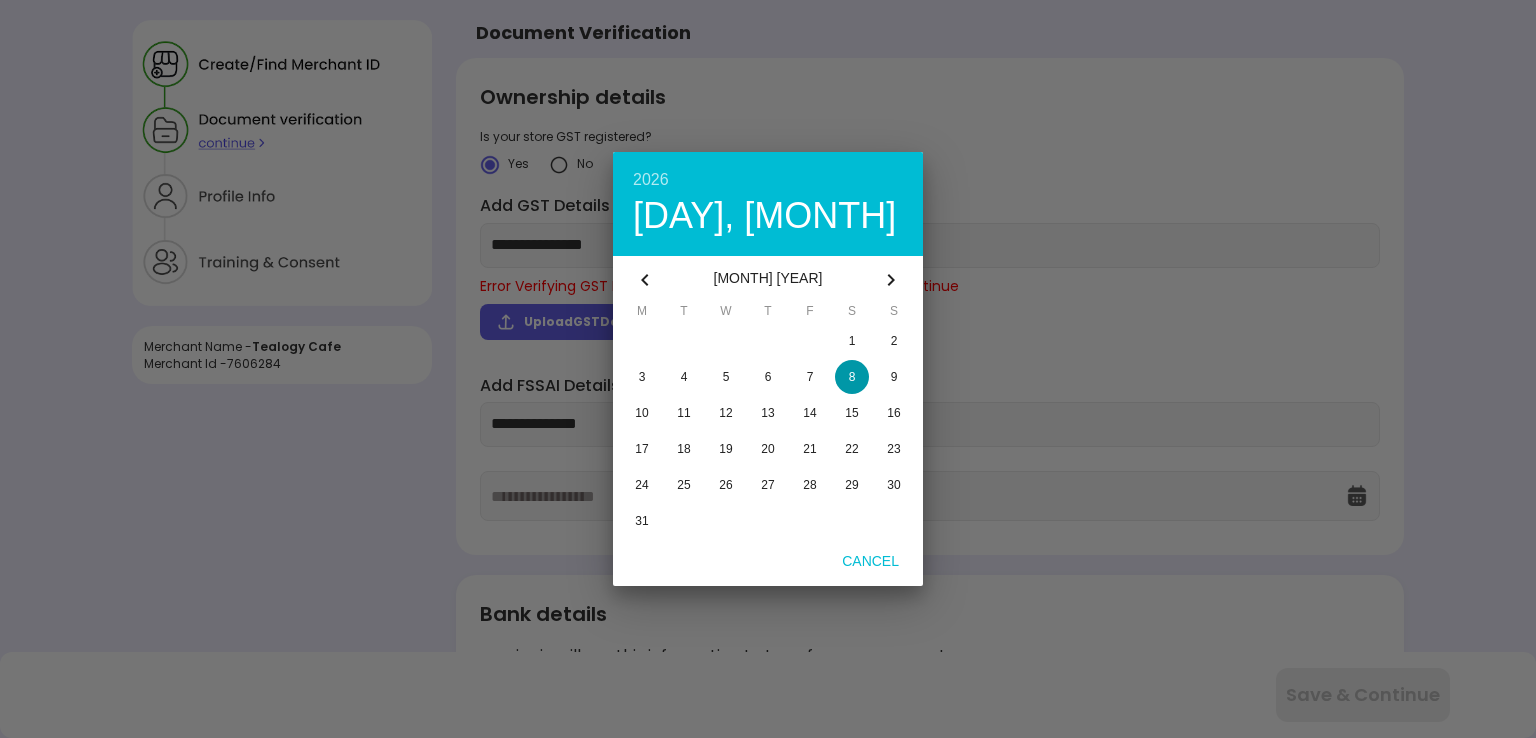 click 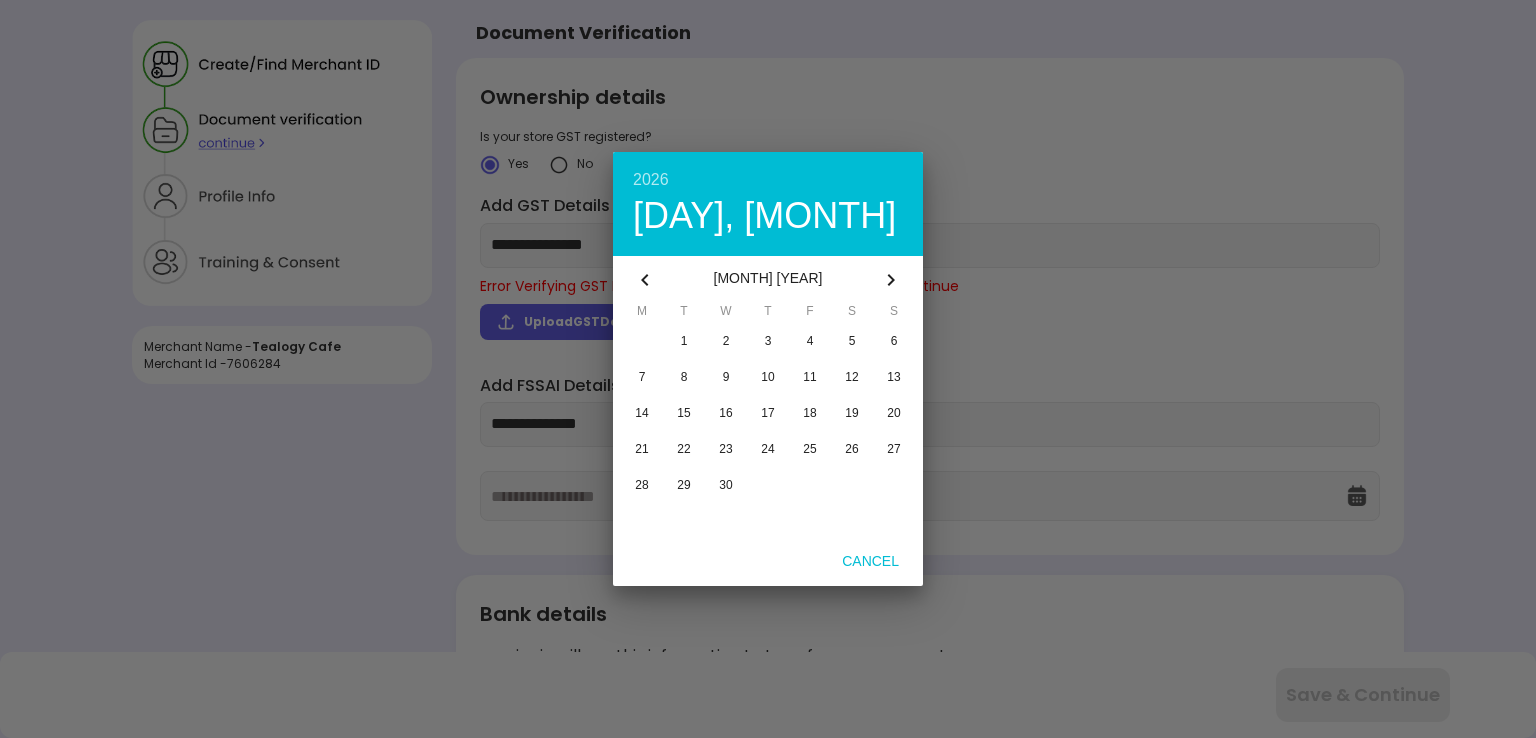 click 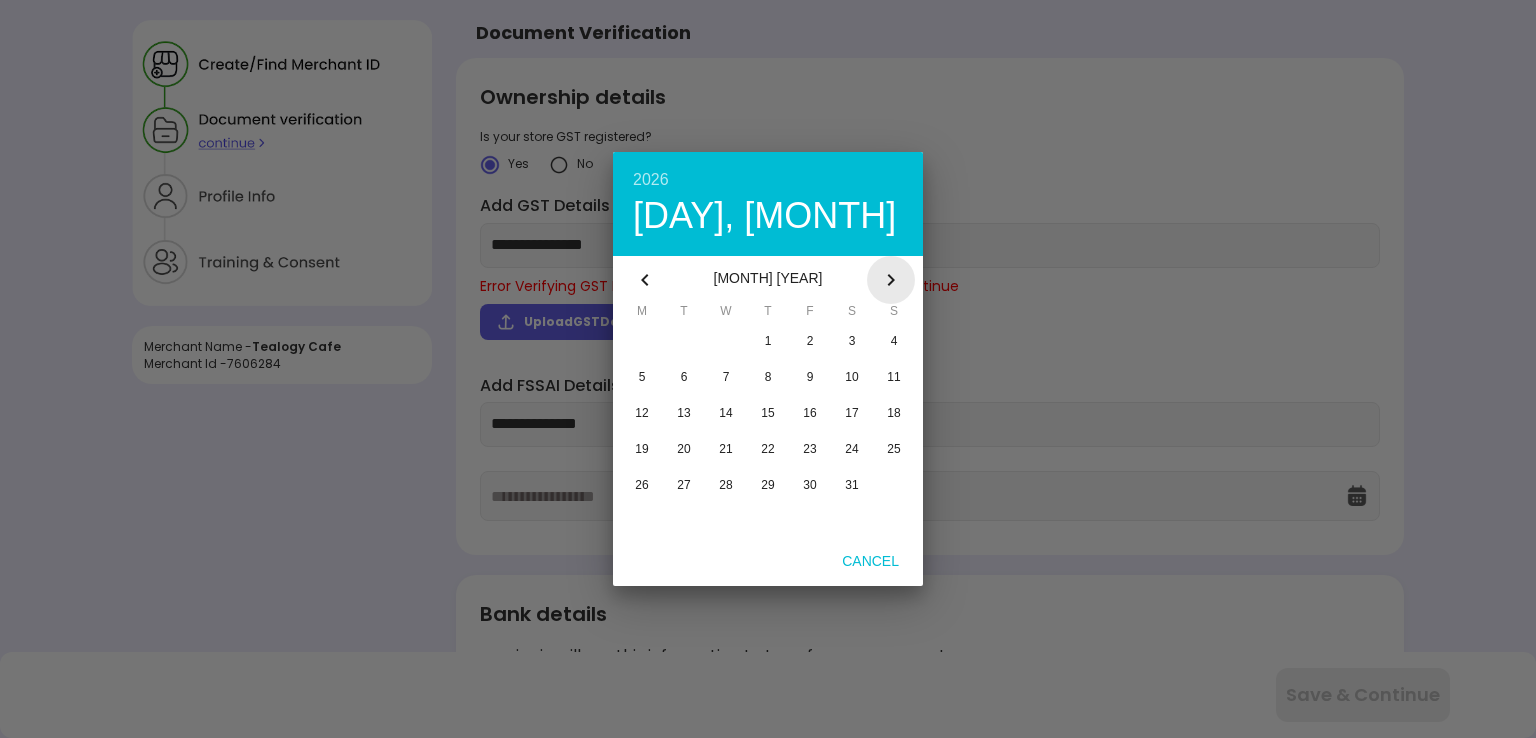 click 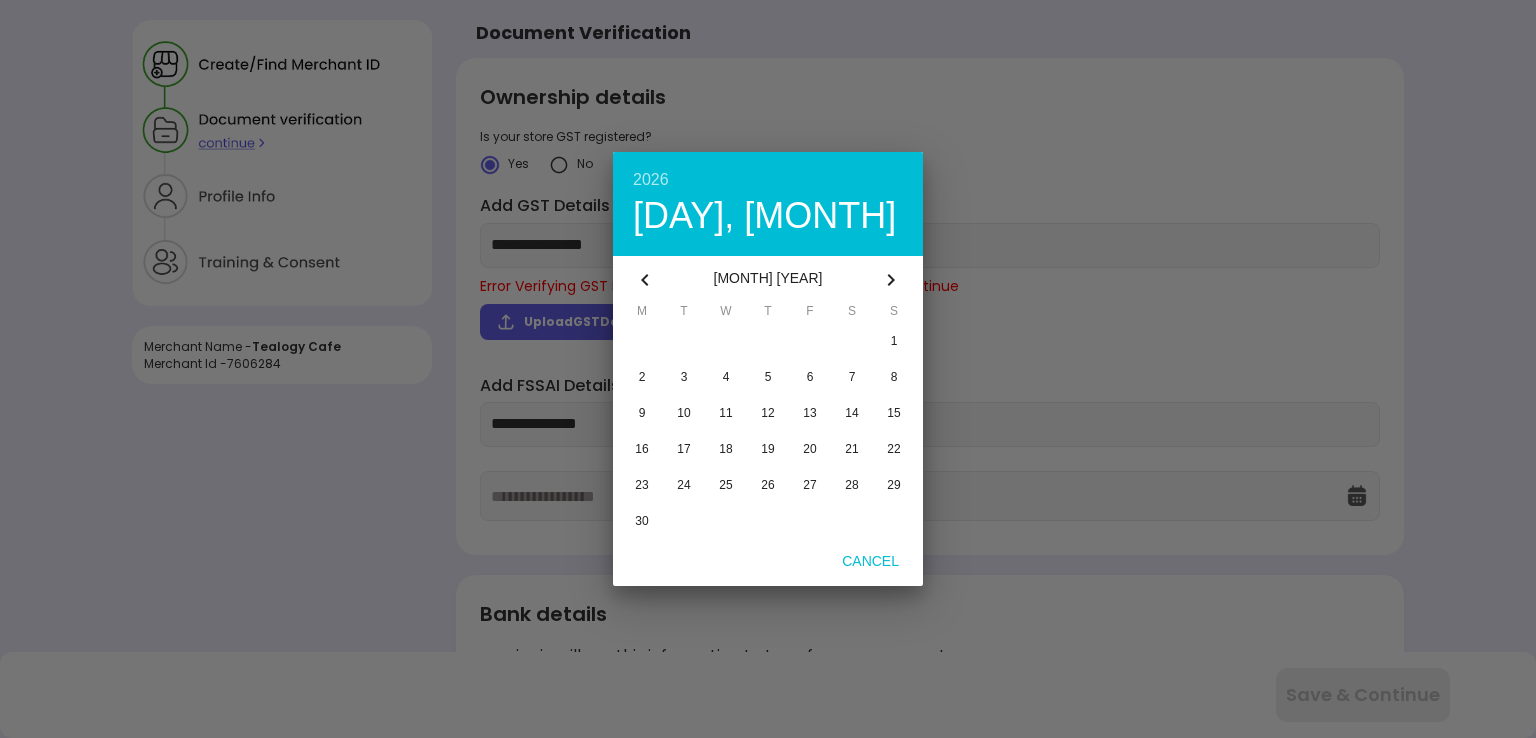 click 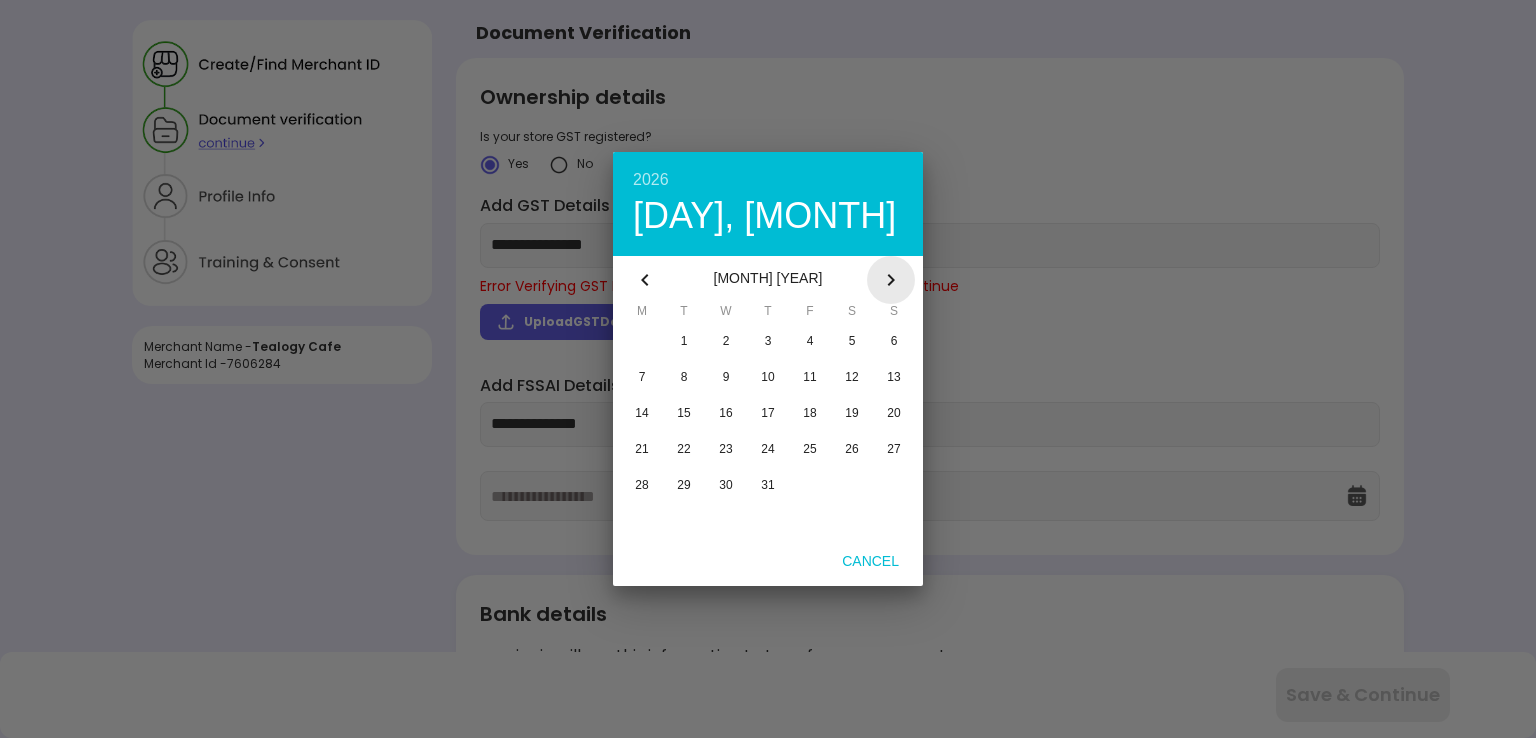 click 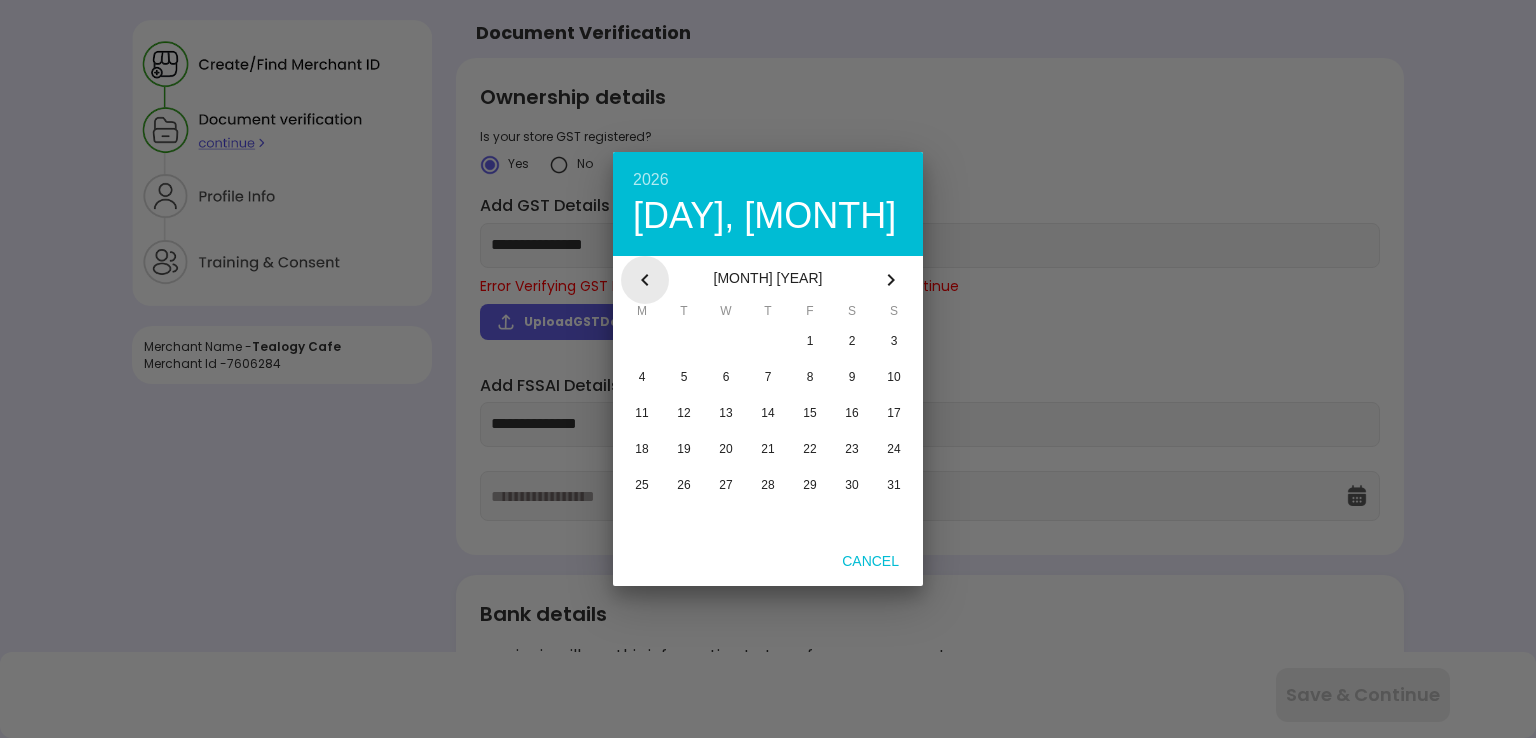click 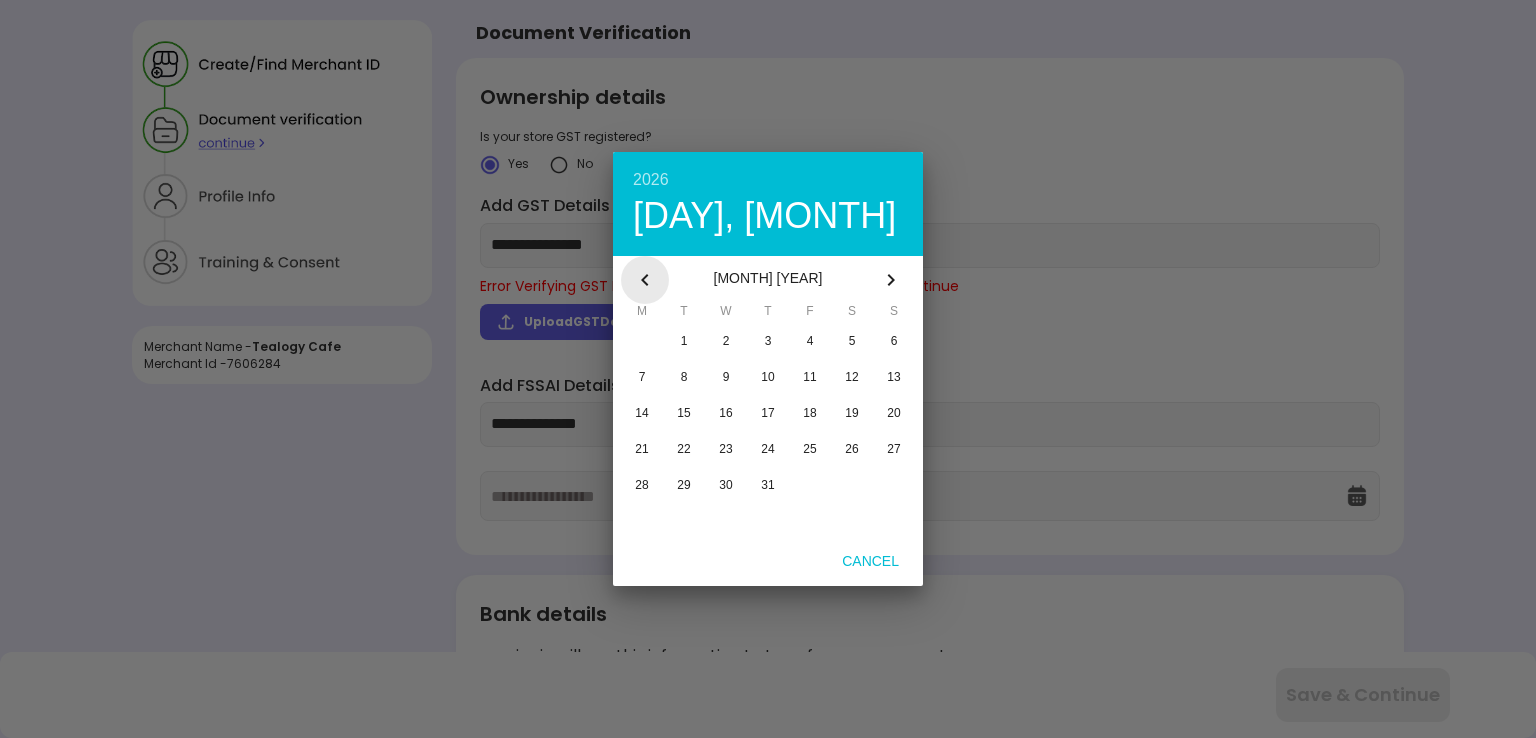 click 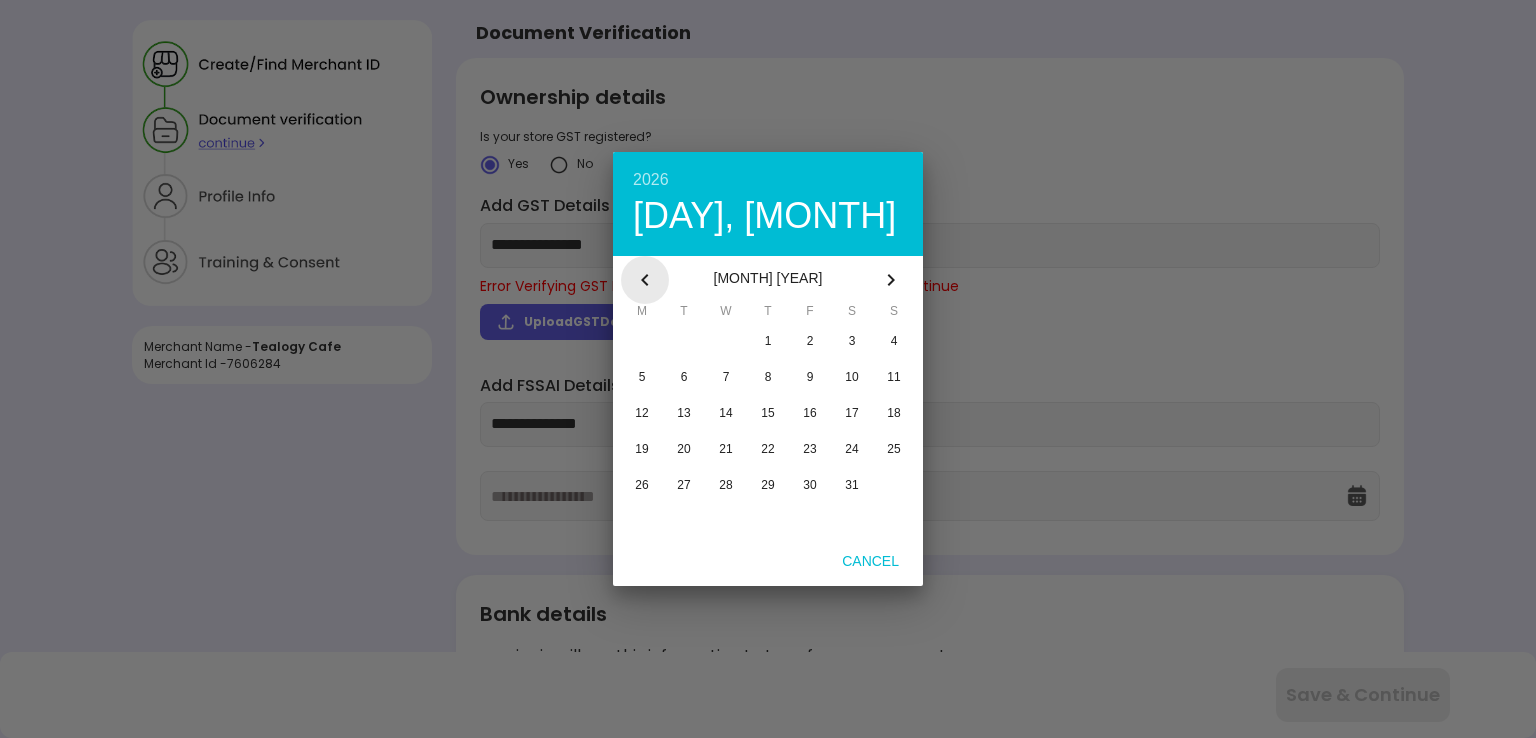 click 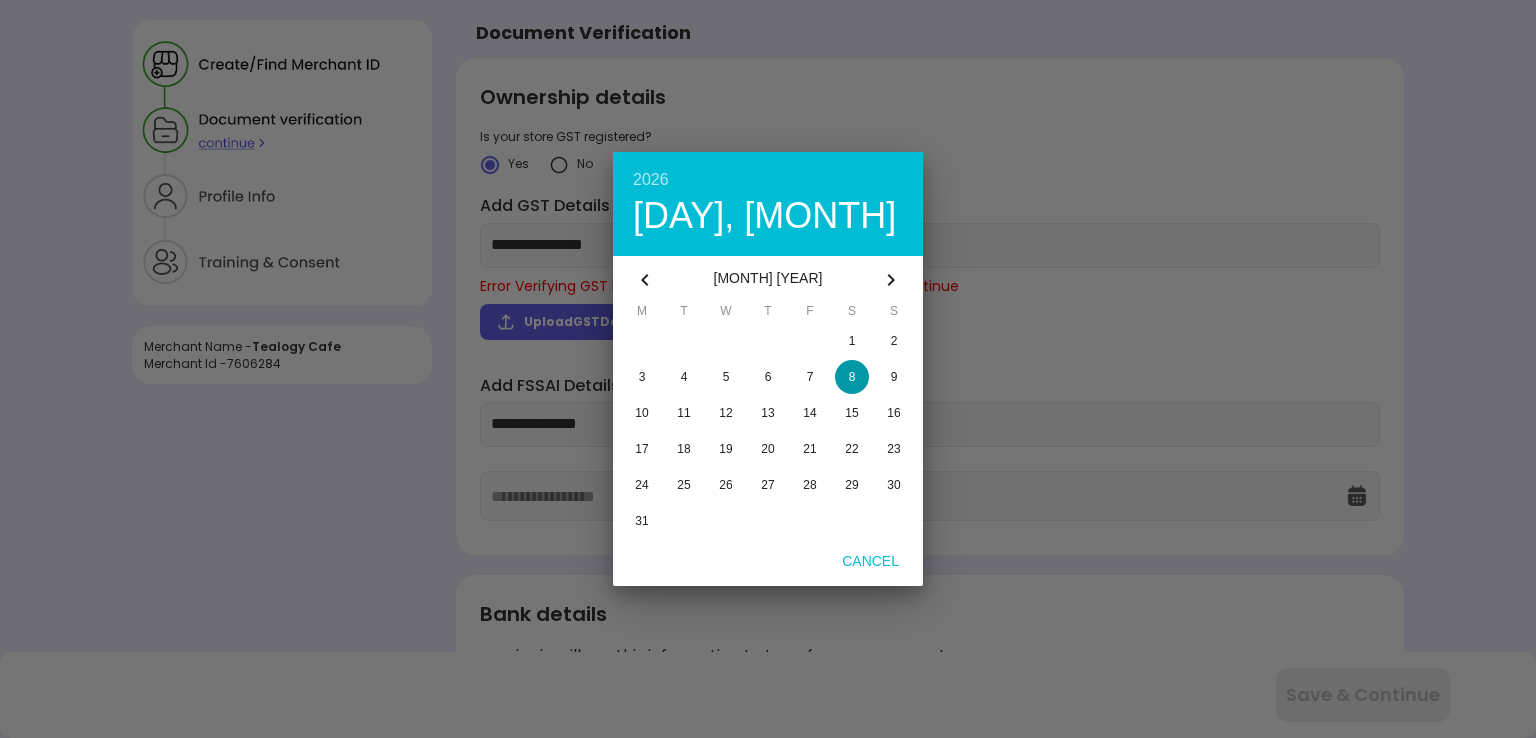 click 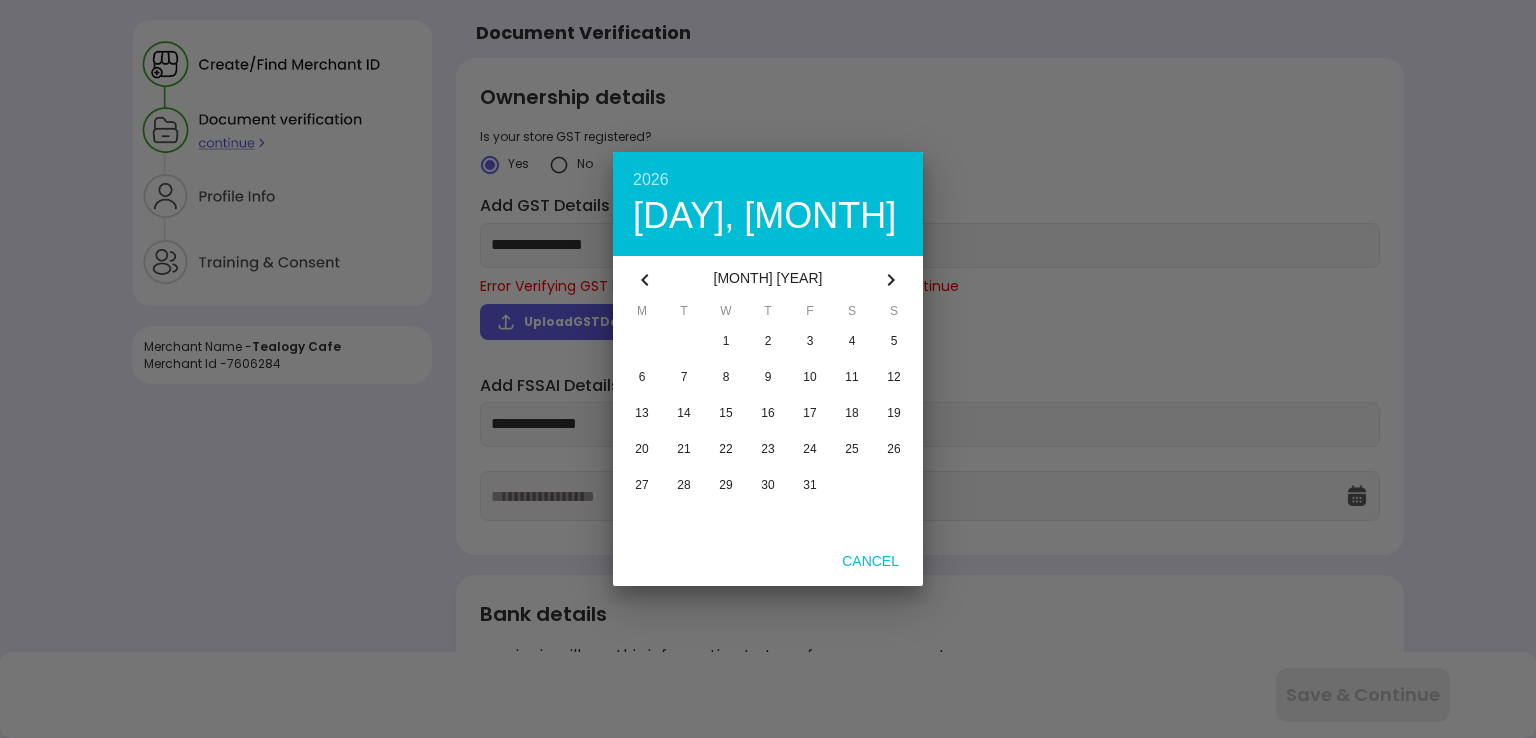 click 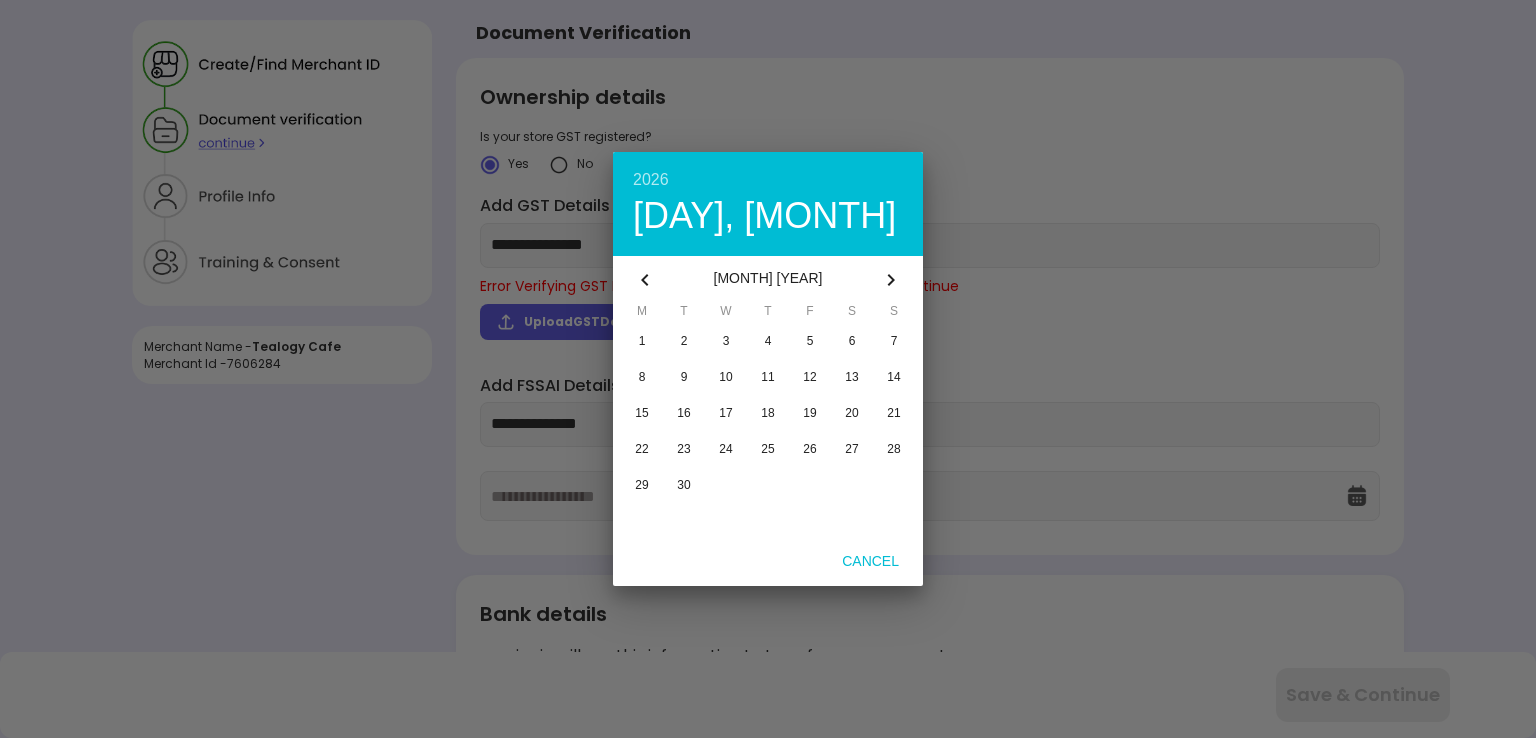 click 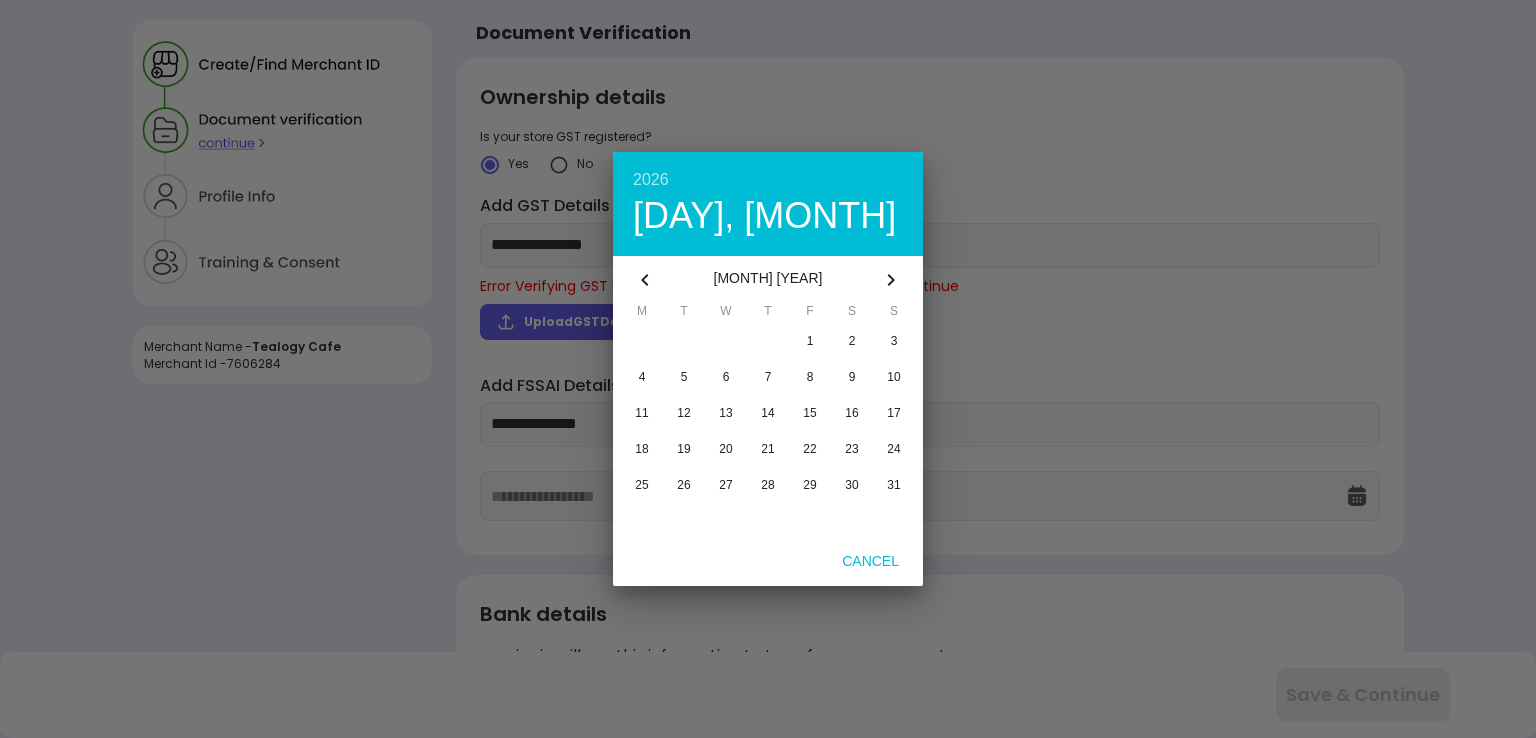 click 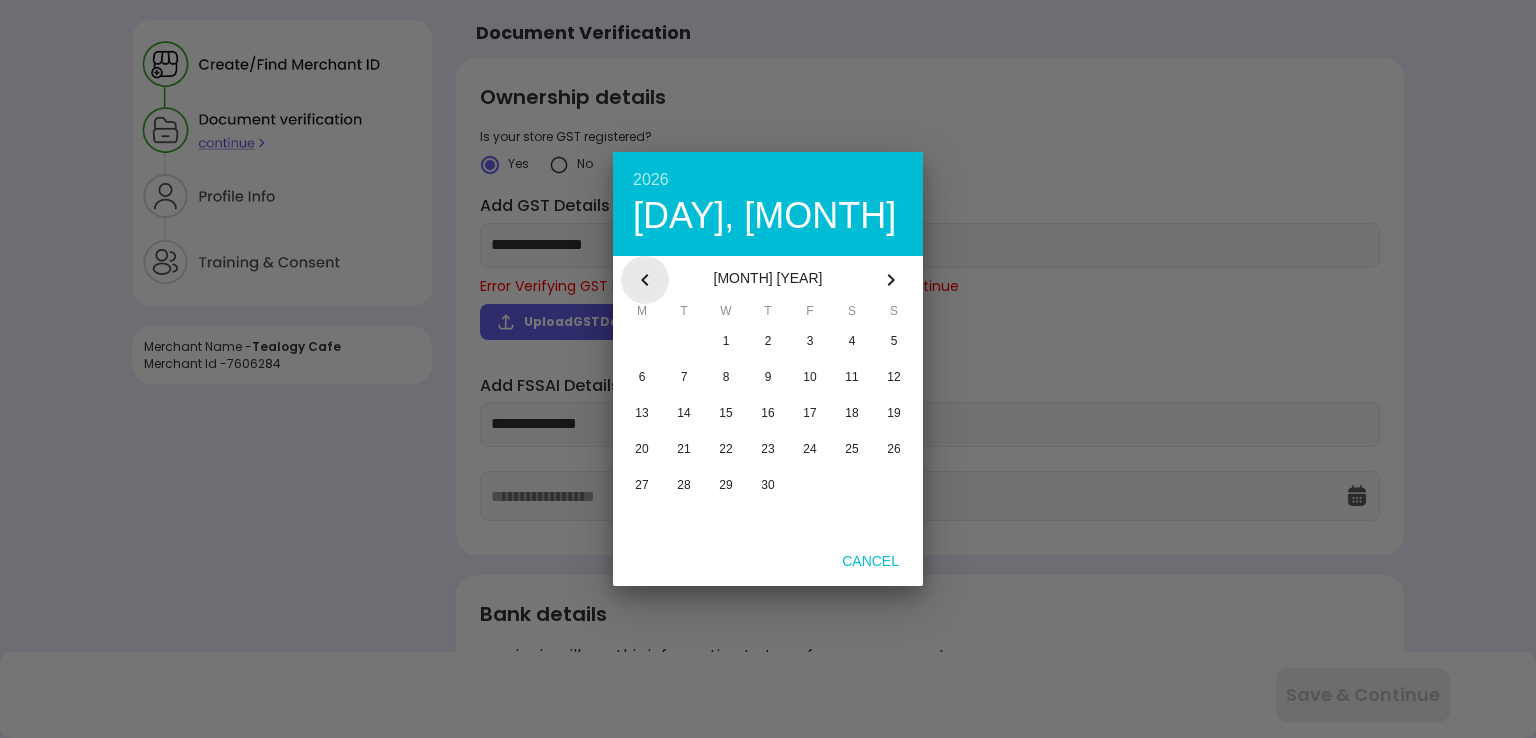 click 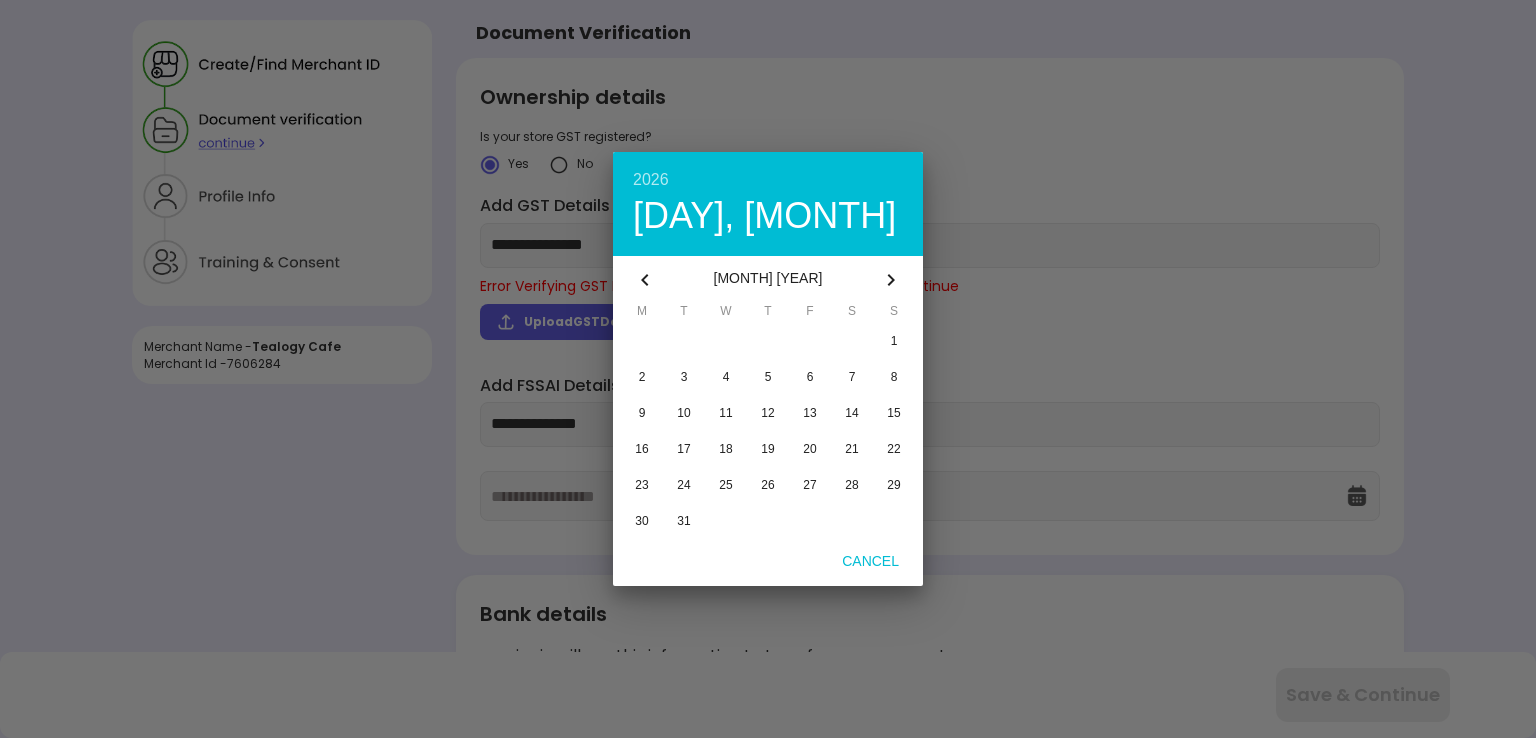 click 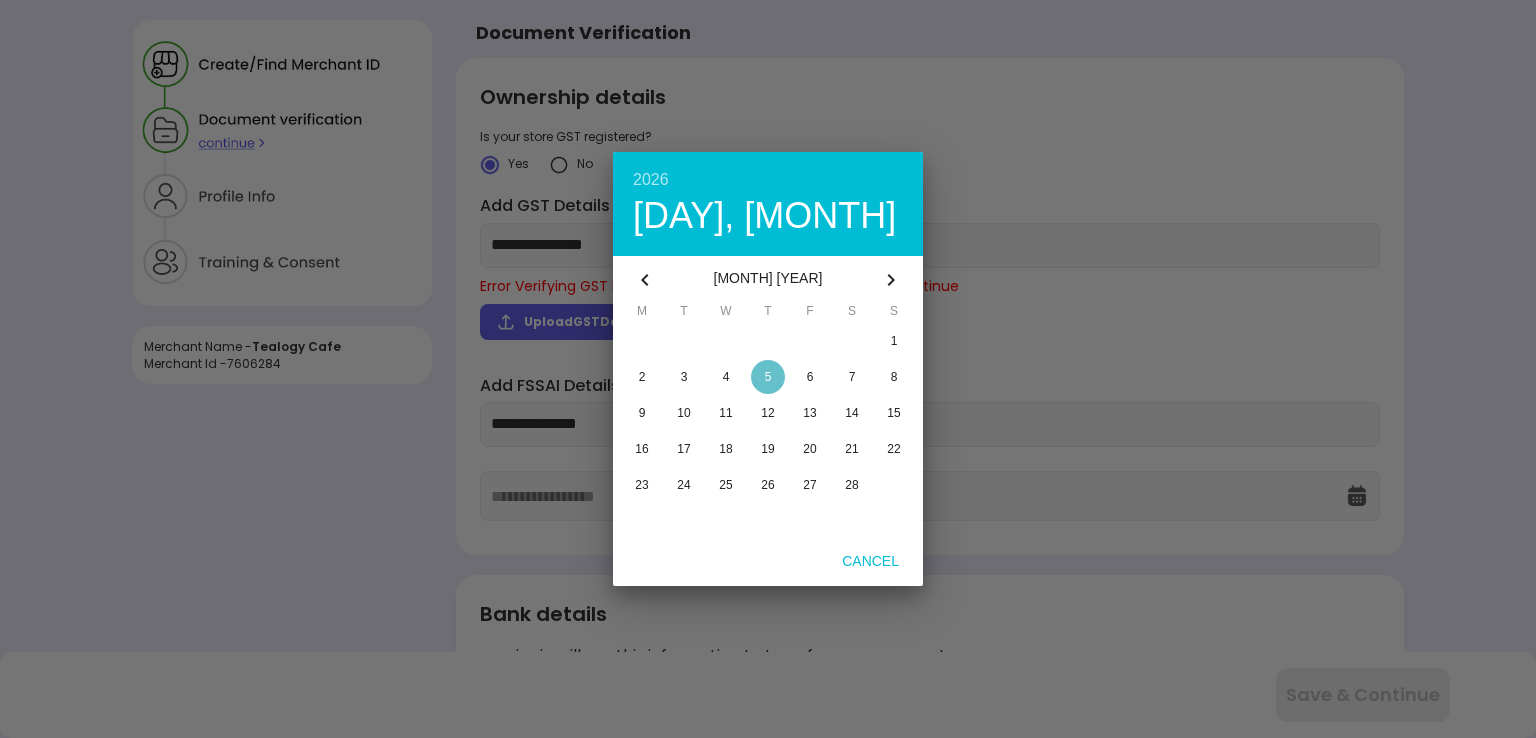 click at bounding box center (768, 377) 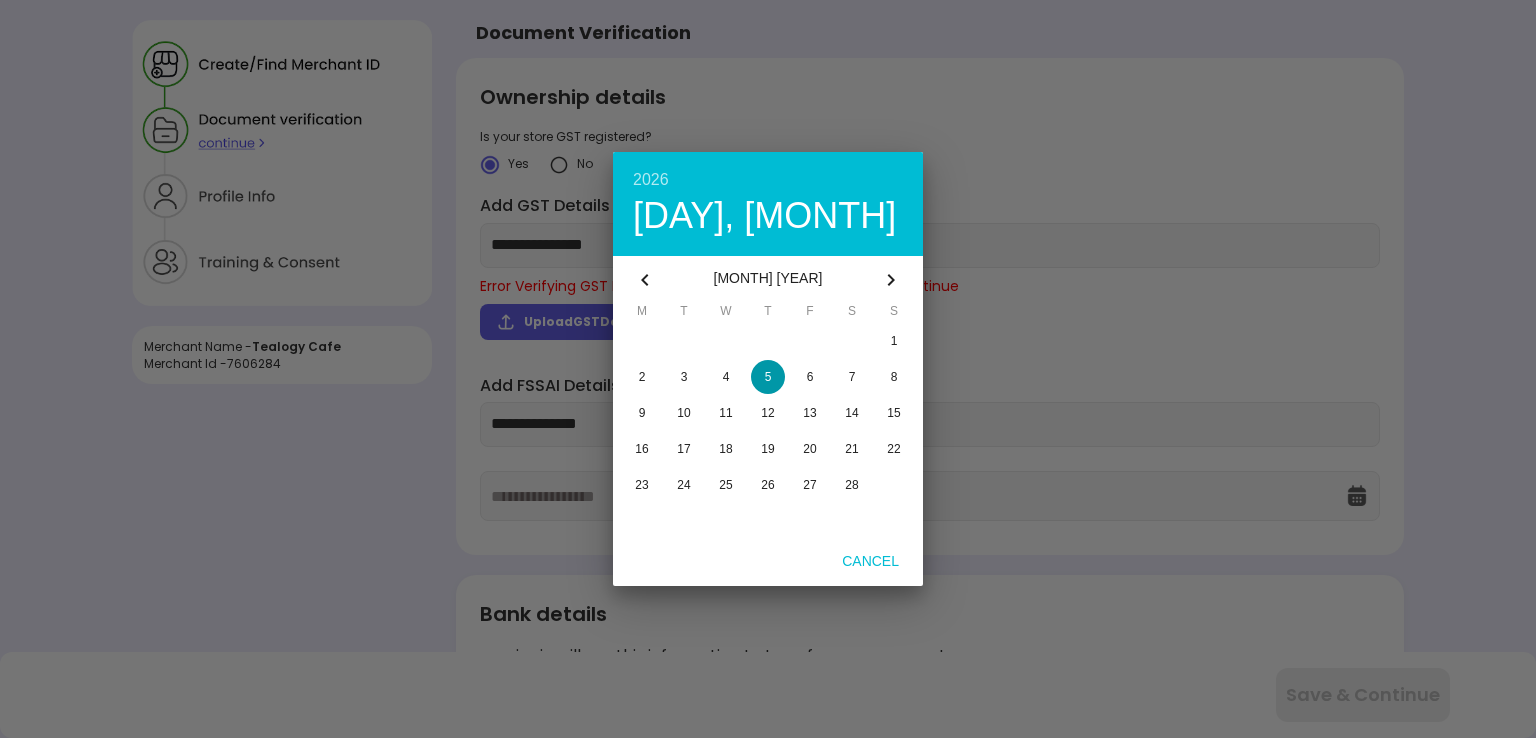 type on "**********" 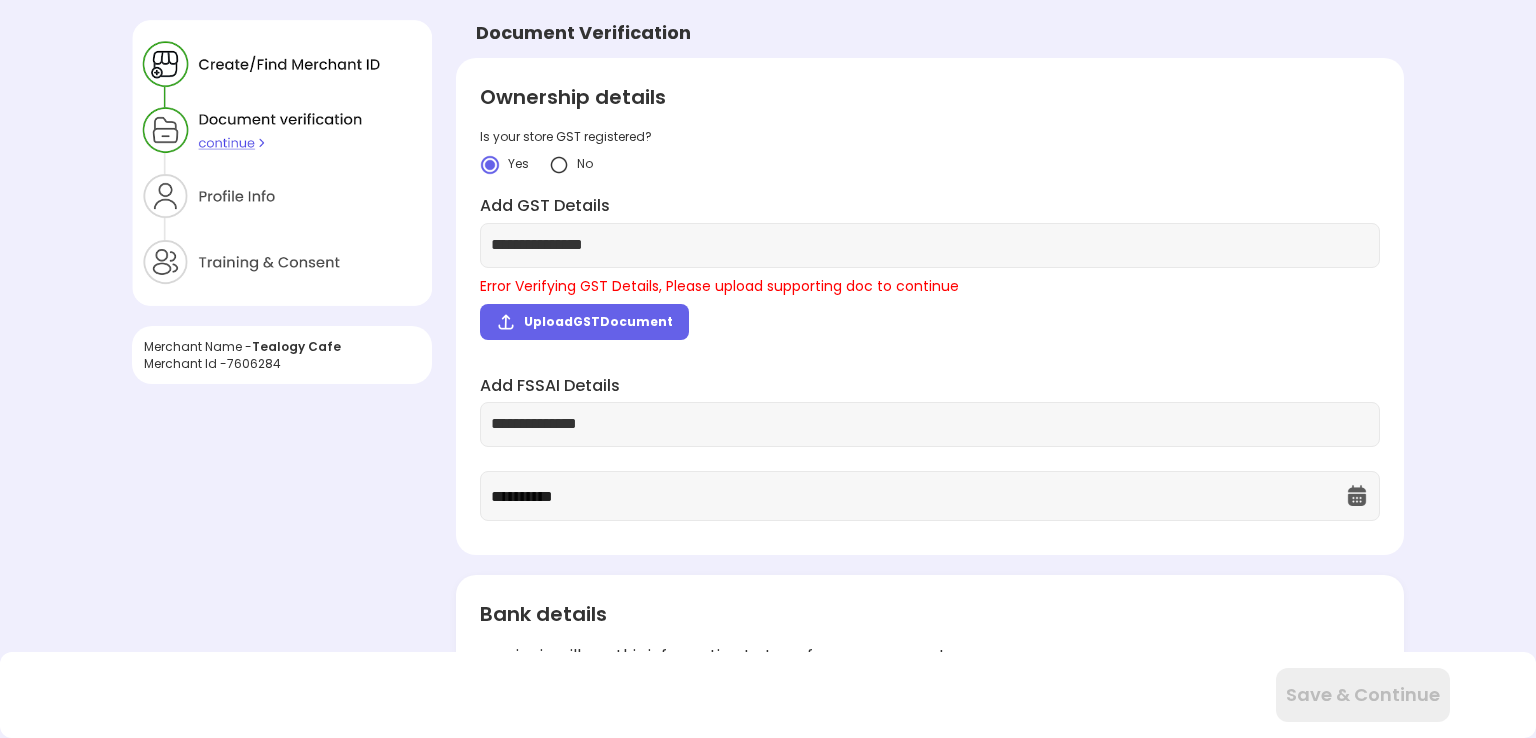 click on "Bank details magicpin will use this information to transfer your payment Via Bank account details Via UPI Id Account Holder Name Bank Account Number IFSC code Verify Bank Details I hereby confirm that all the documents submitted and the information provided by me are true, correct, and authentic to the best of my knowledge. I understand that any discrepancy... Save & Continue" at bounding box center (930, 917) 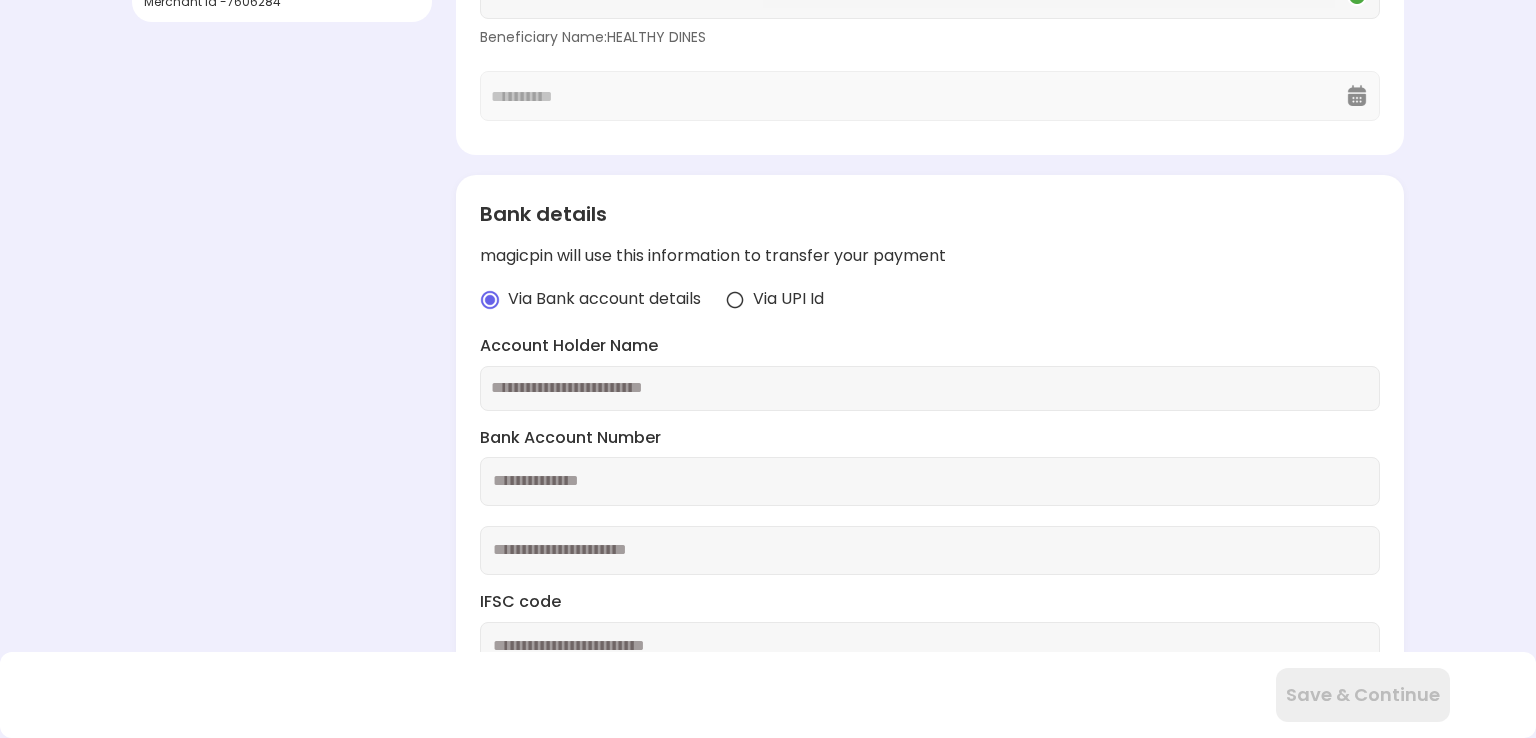 scroll, scrollTop: 364, scrollLeft: 0, axis: vertical 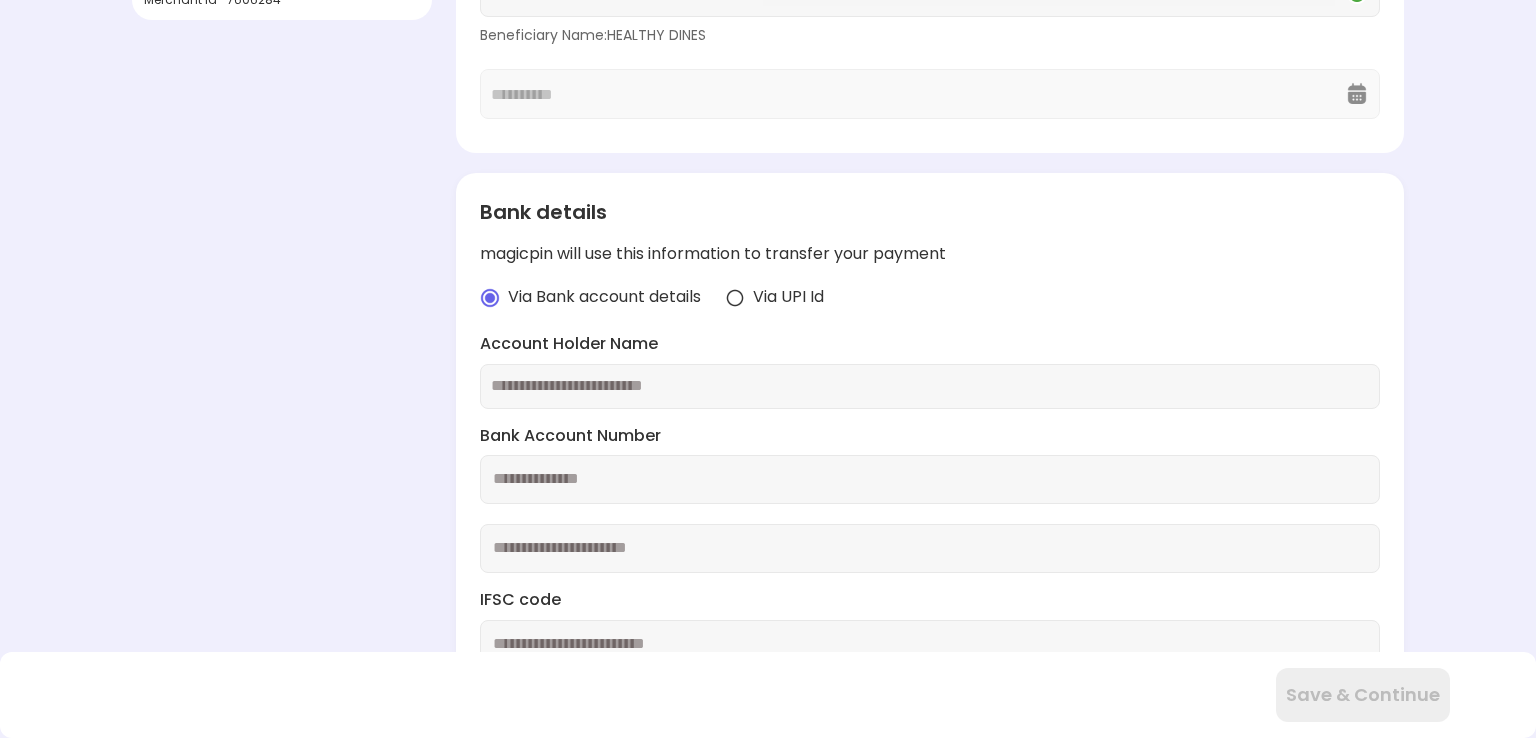 click at bounding box center [930, 386] 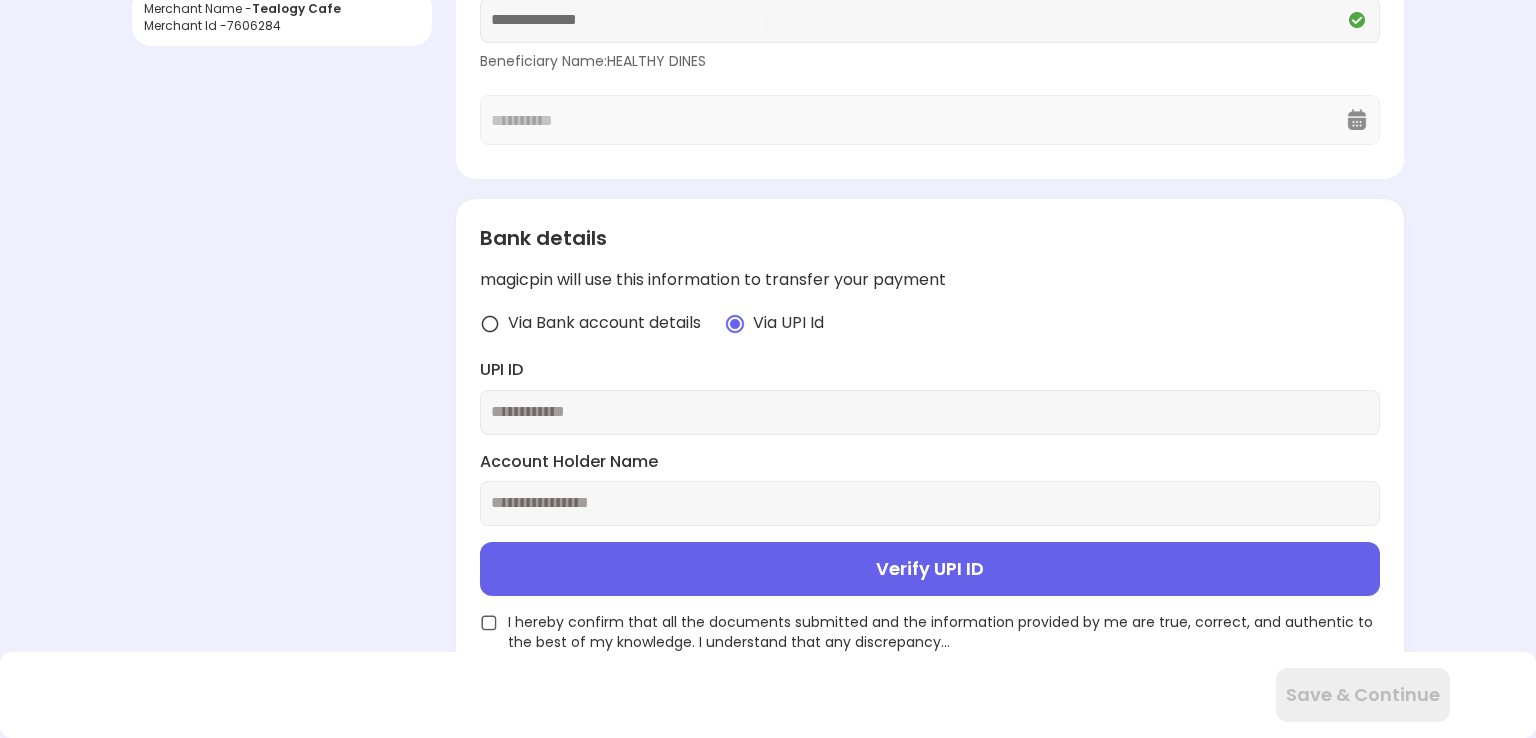 click at bounding box center (490, 324) 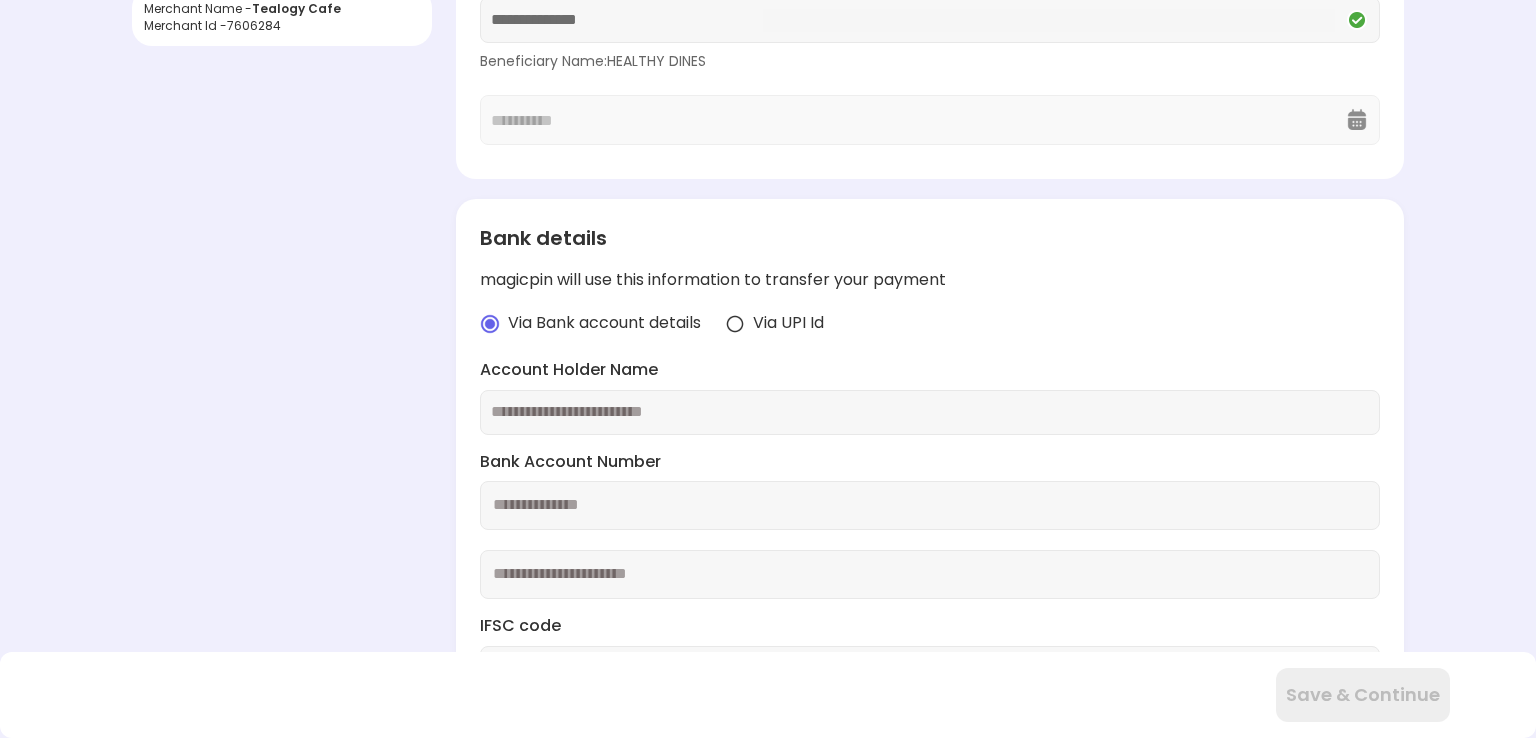 scroll, scrollTop: 364, scrollLeft: 0, axis: vertical 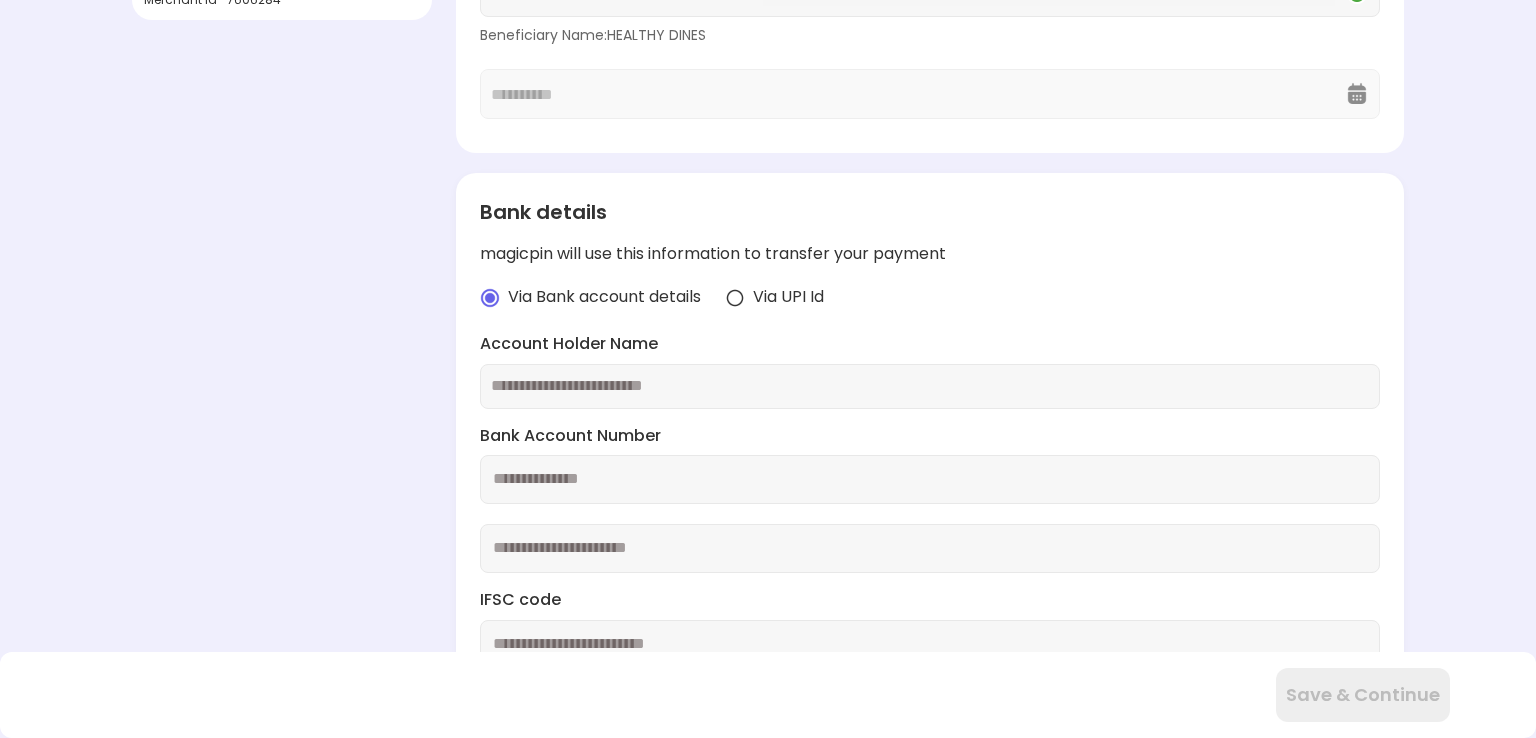click at bounding box center (930, 386) 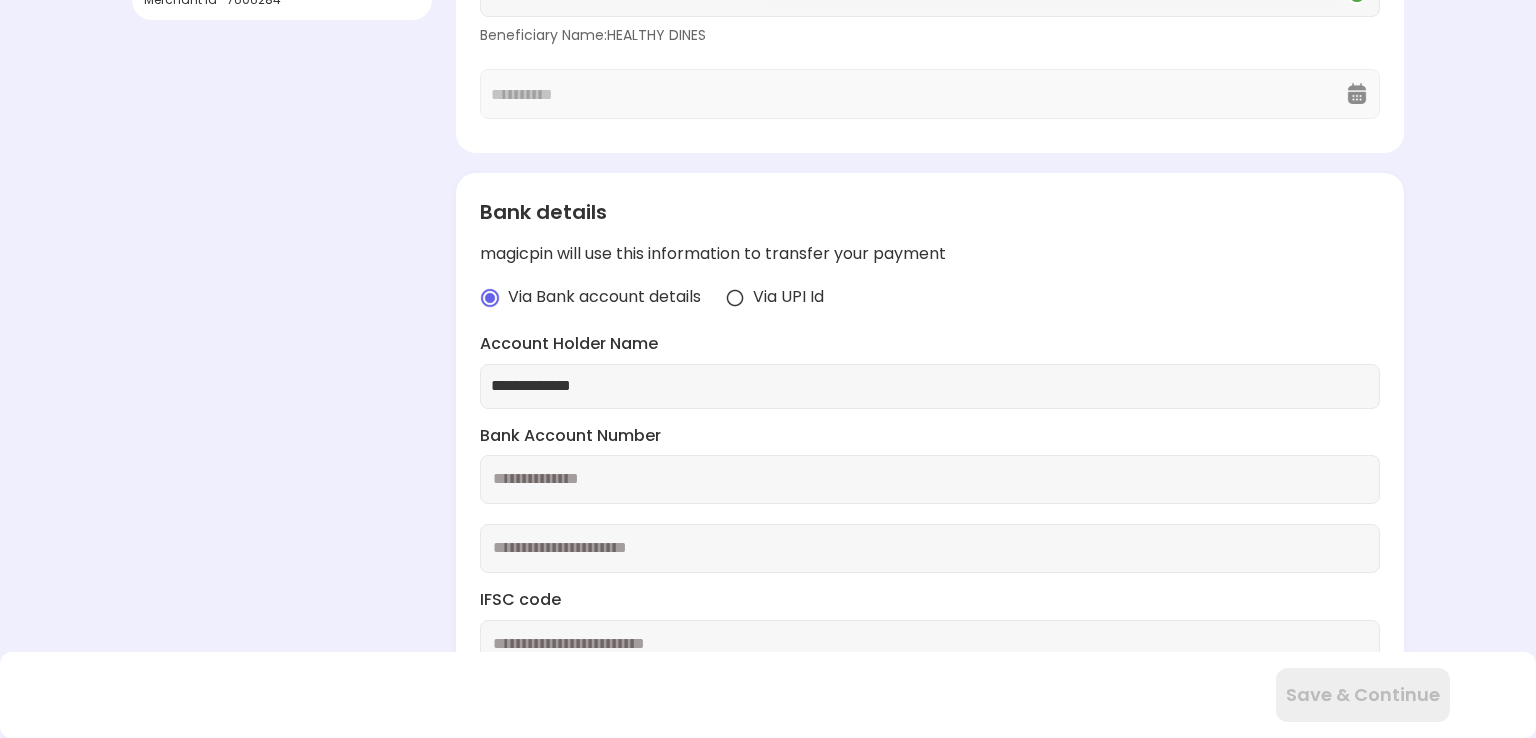 type on "**********" 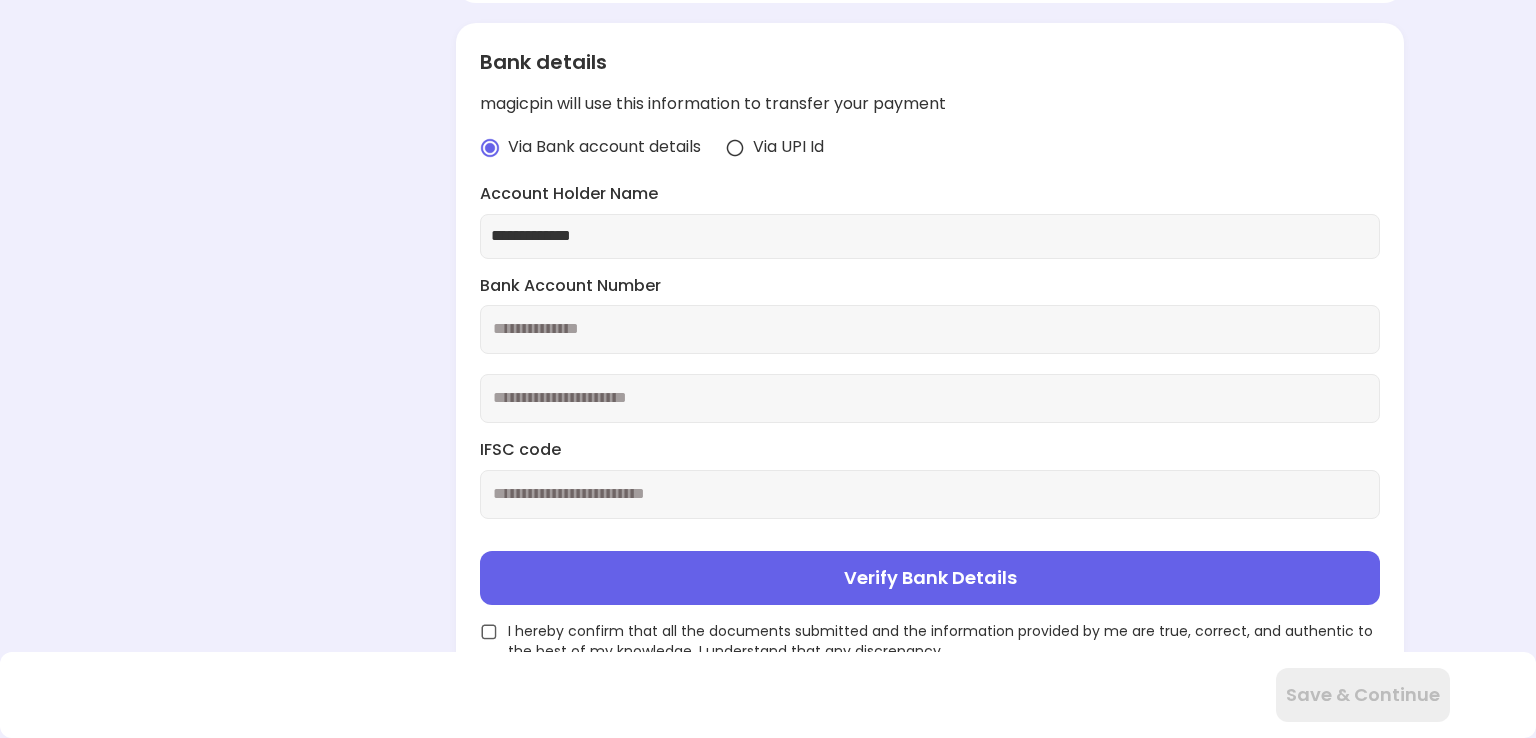 click at bounding box center (735, 148) 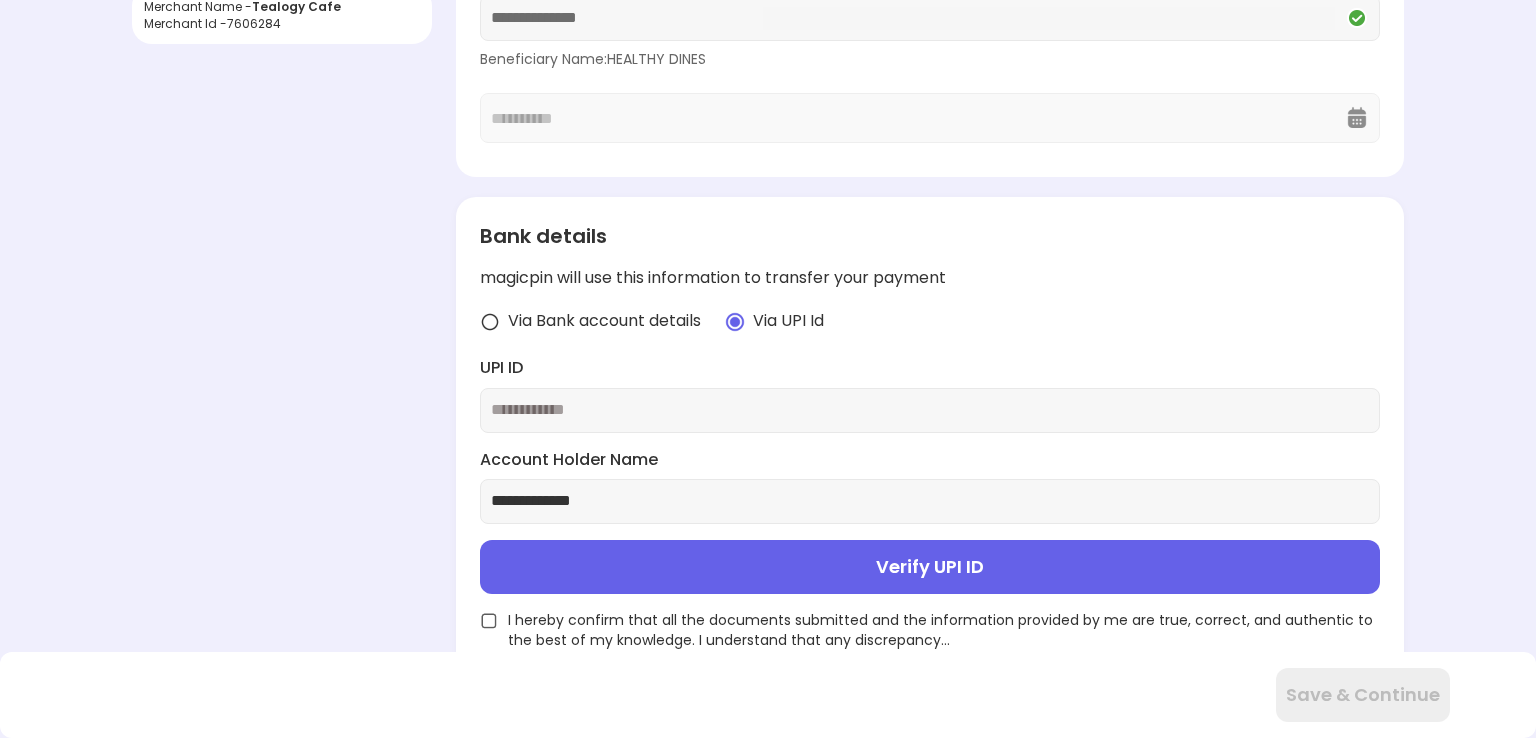 scroll, scrollTop: 338, scrollLeft: 0, axis: vertical 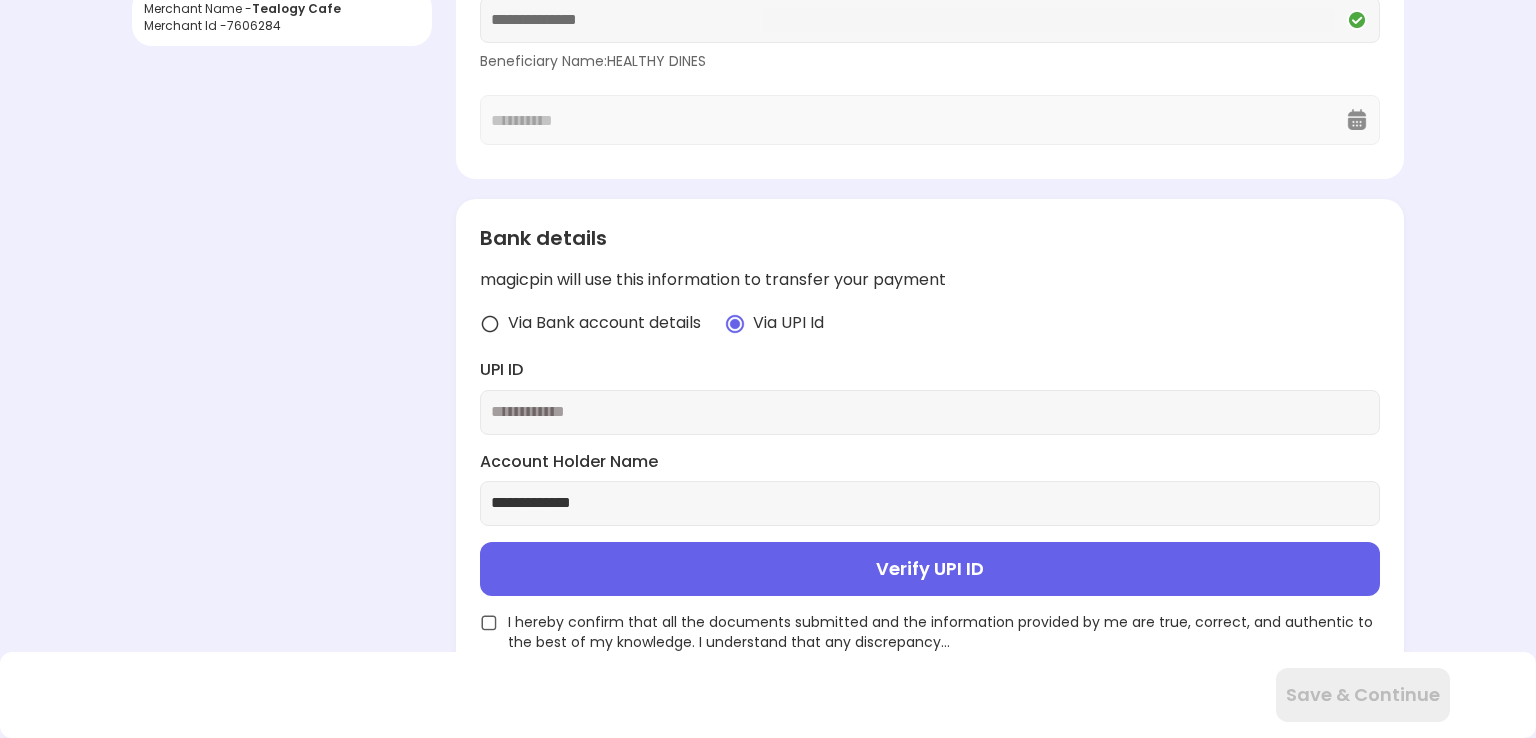 click at bounding box center (930, 412) 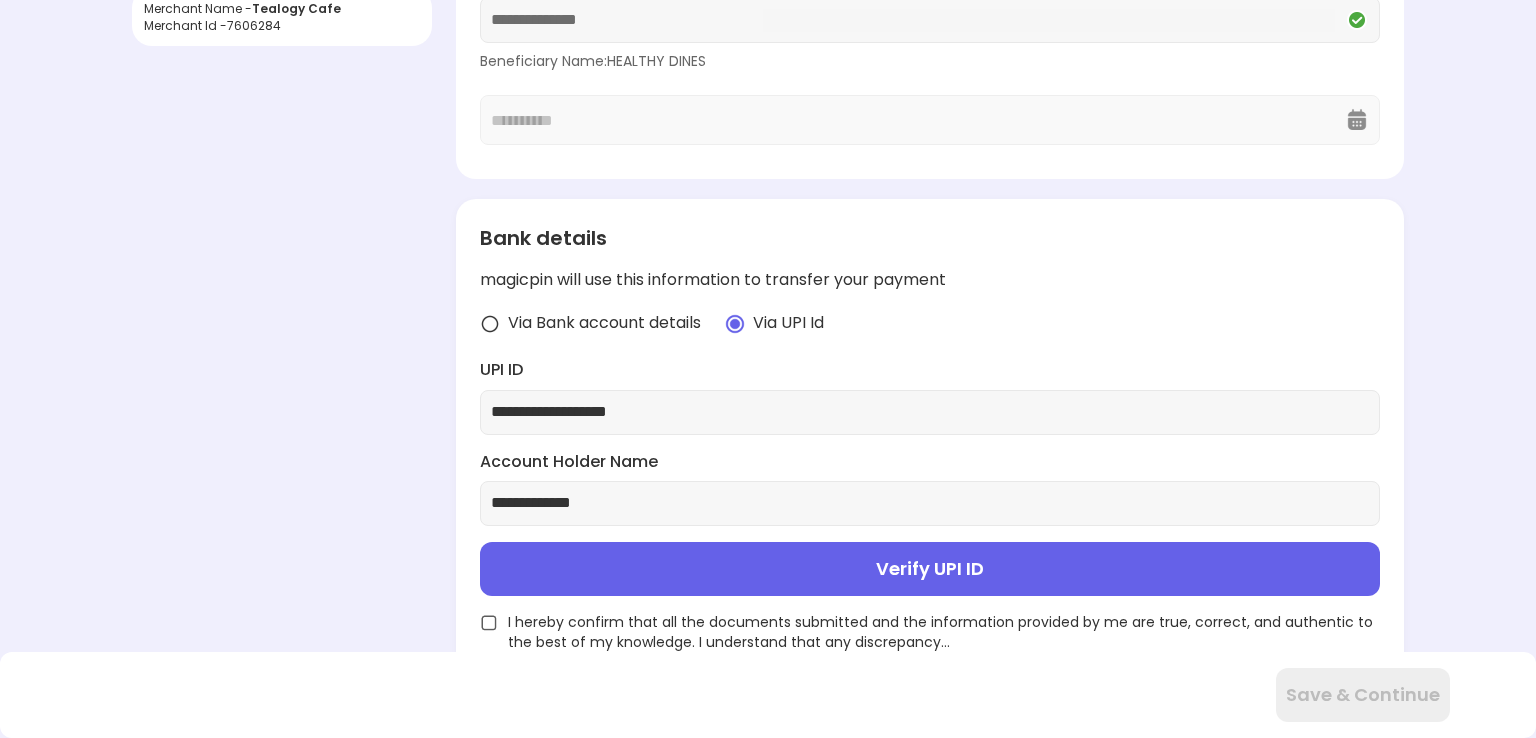 type on "**********" 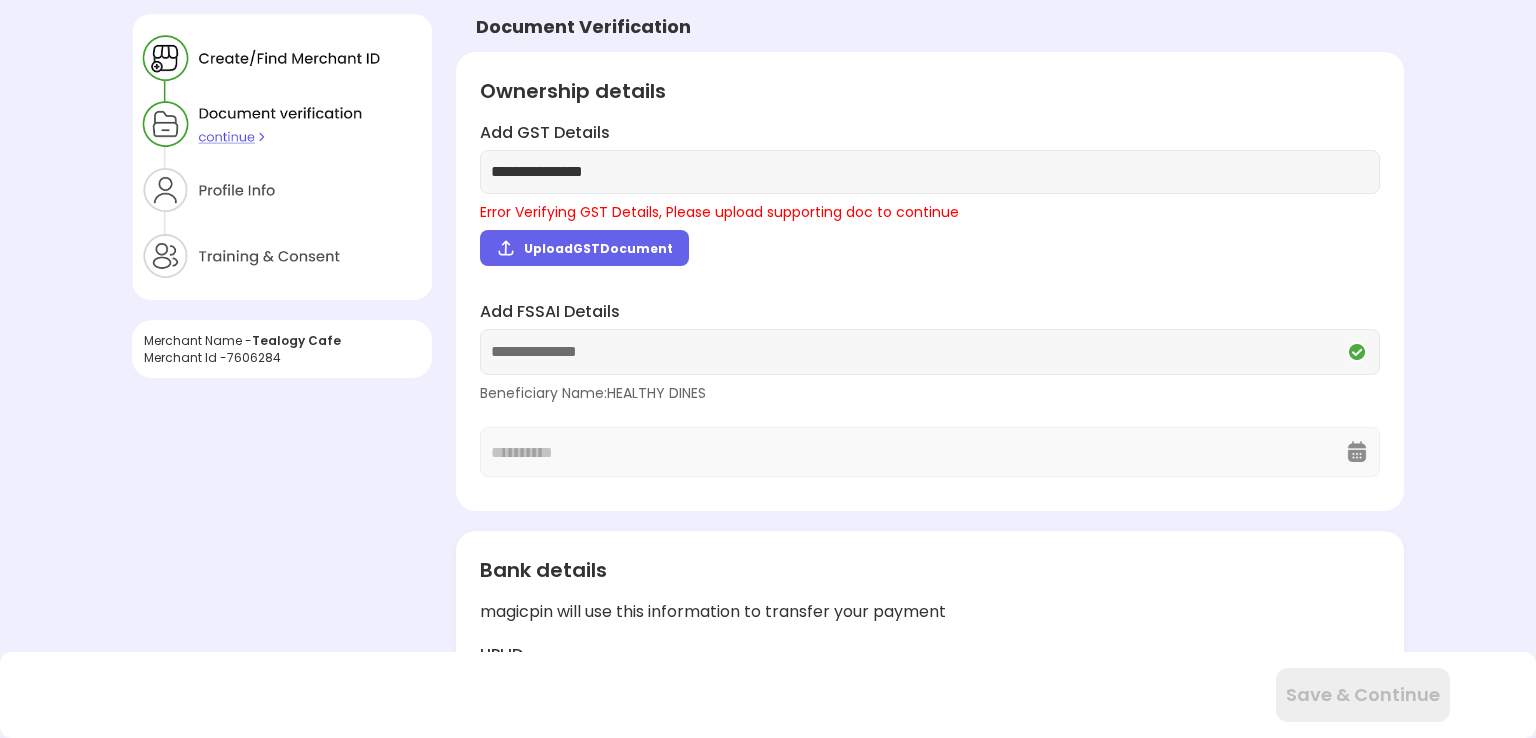 scroll, scrollTop: 0, scrollLeft: 0, axis: both 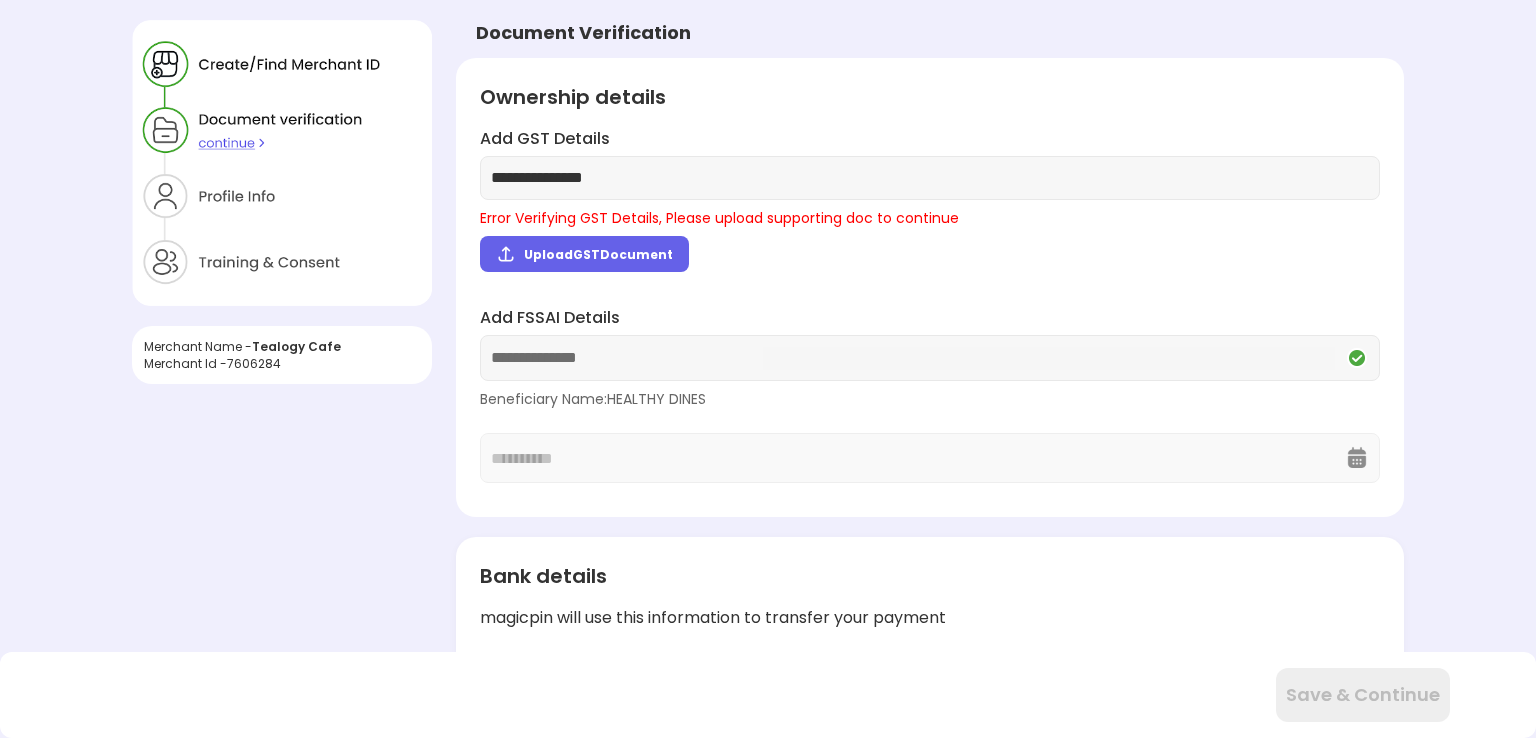 click on "**********" at bounding box center [930, 178] 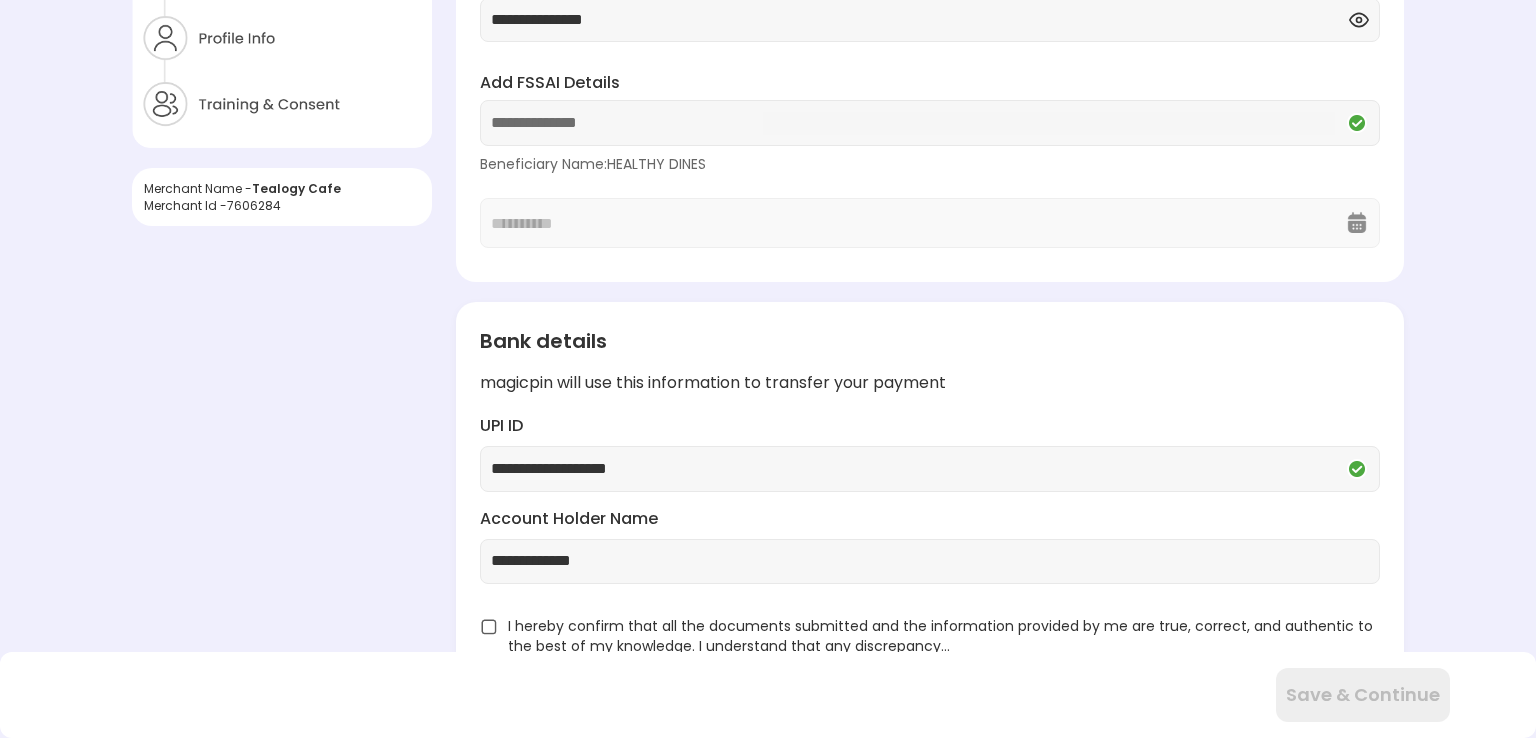 scroll, scrollTop: 162, scrollLeft: 0, axis: vertical 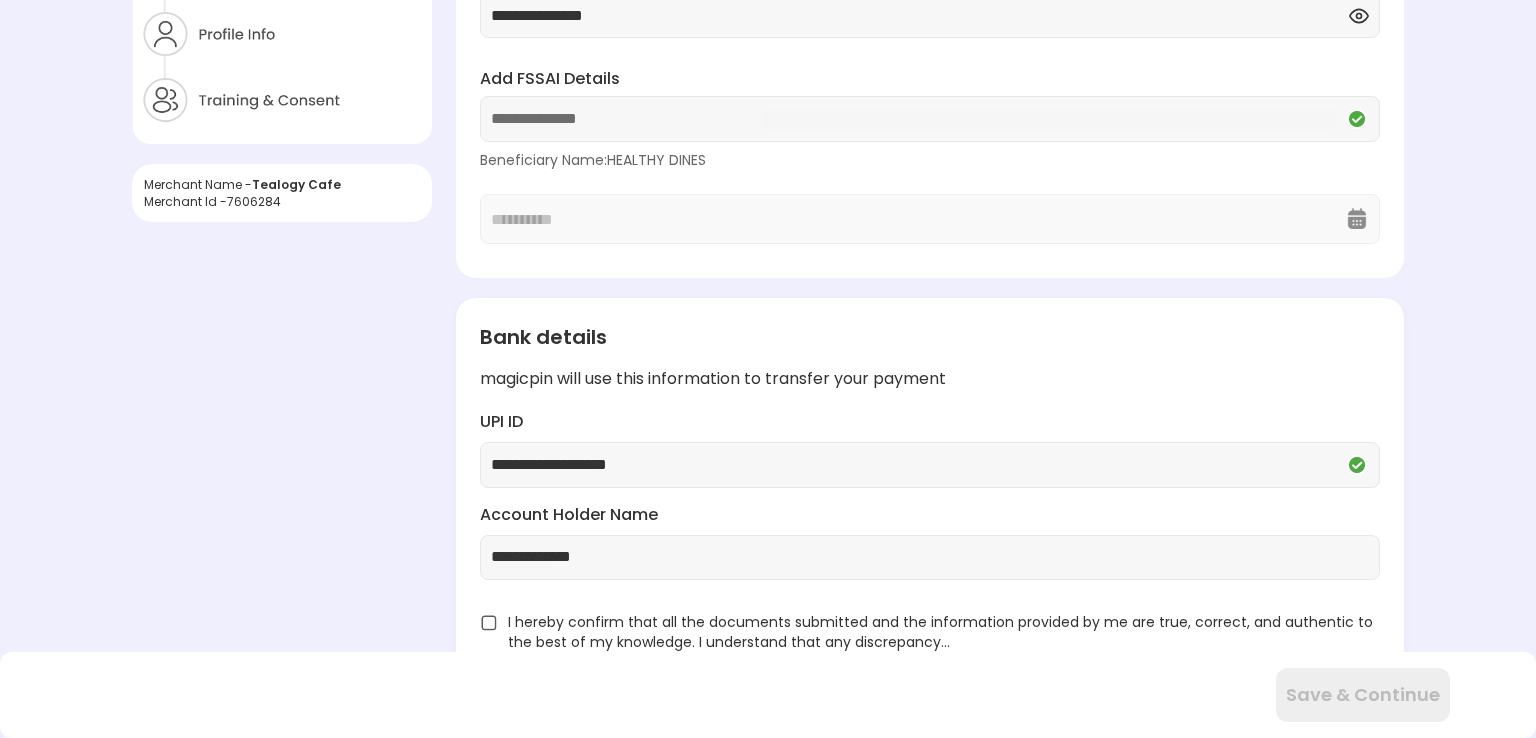 click at bounding box center [489, 623] 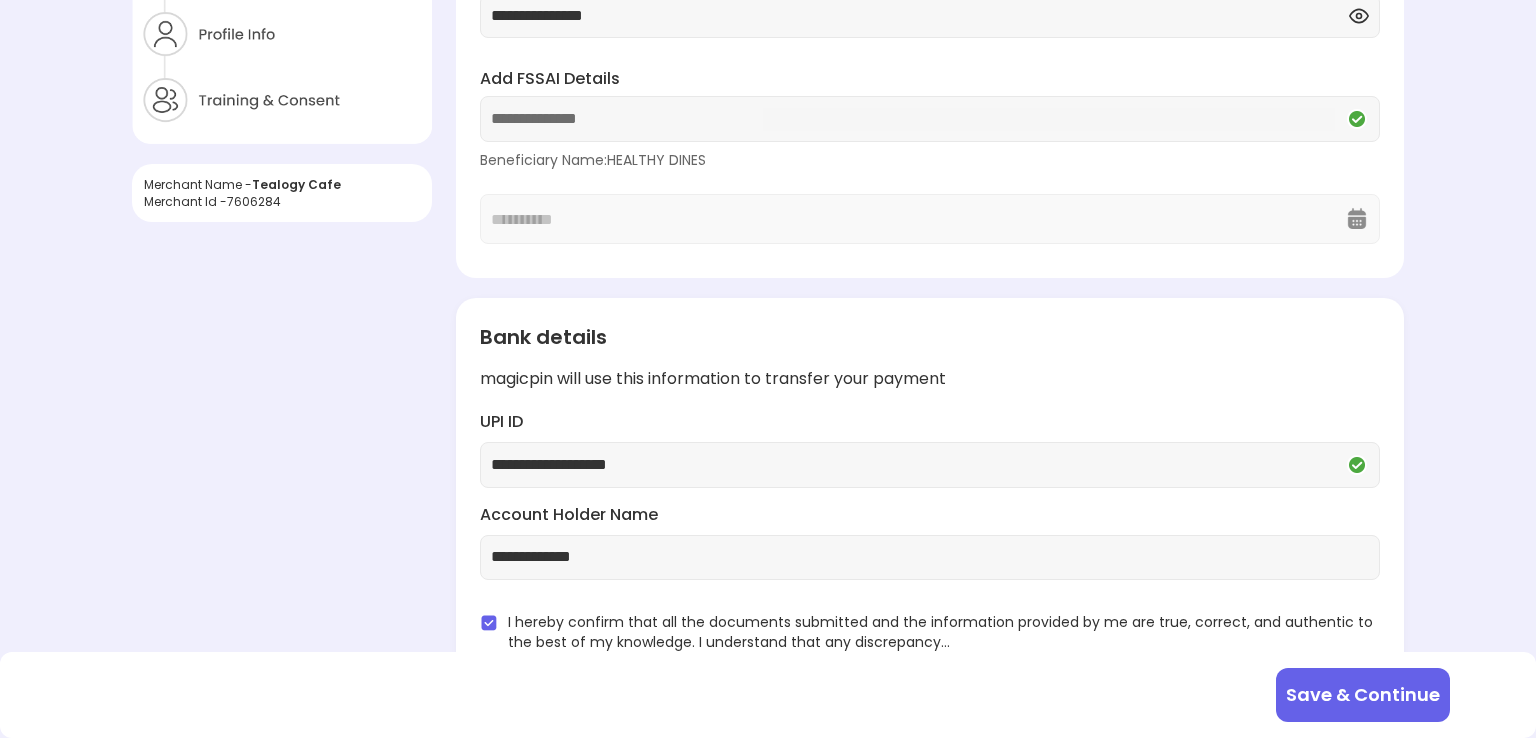 click on "Save & Continue" at bounding box center (1363, 695) 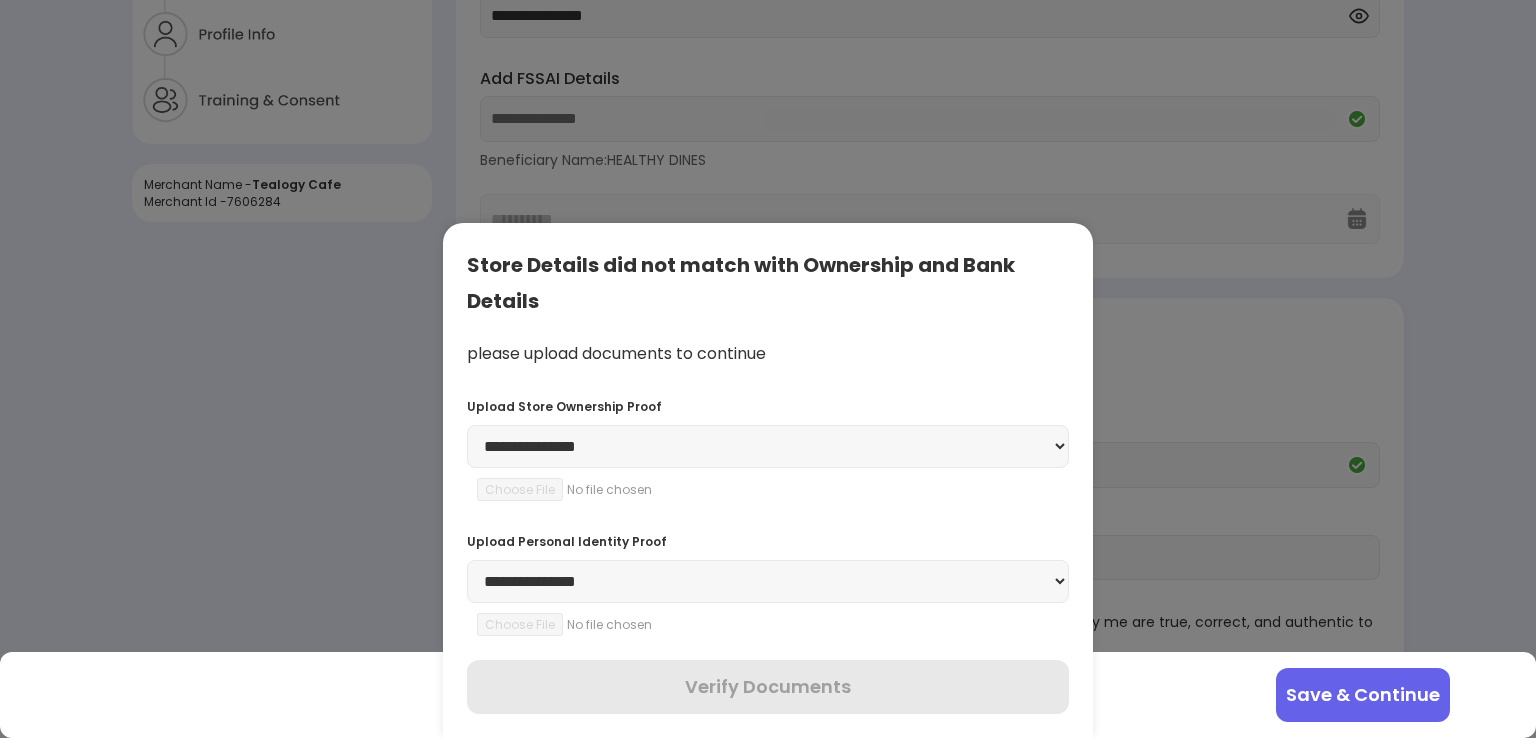 click on "**********" at bounding box center [768, 446] 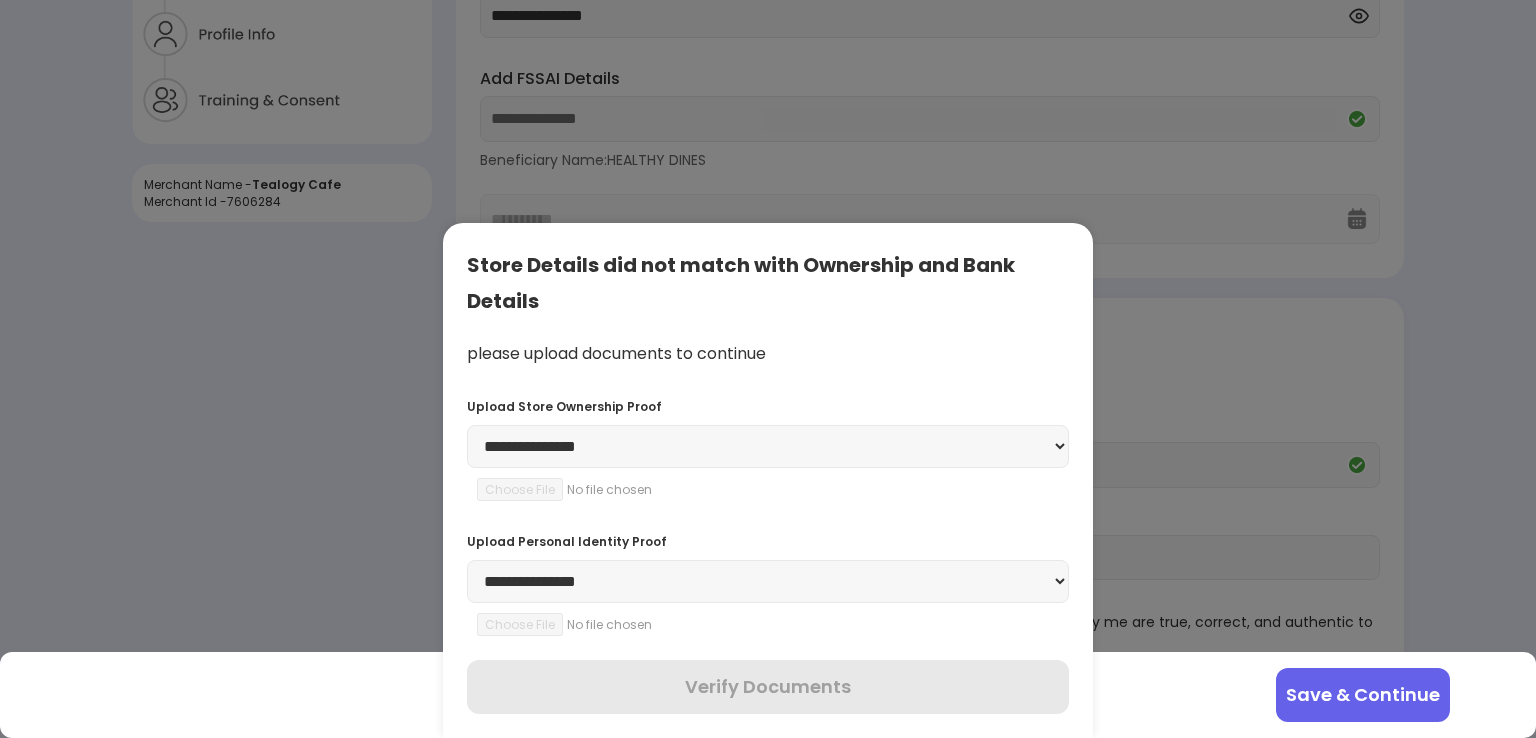 click on "**********" at bounding box center [768, 446] 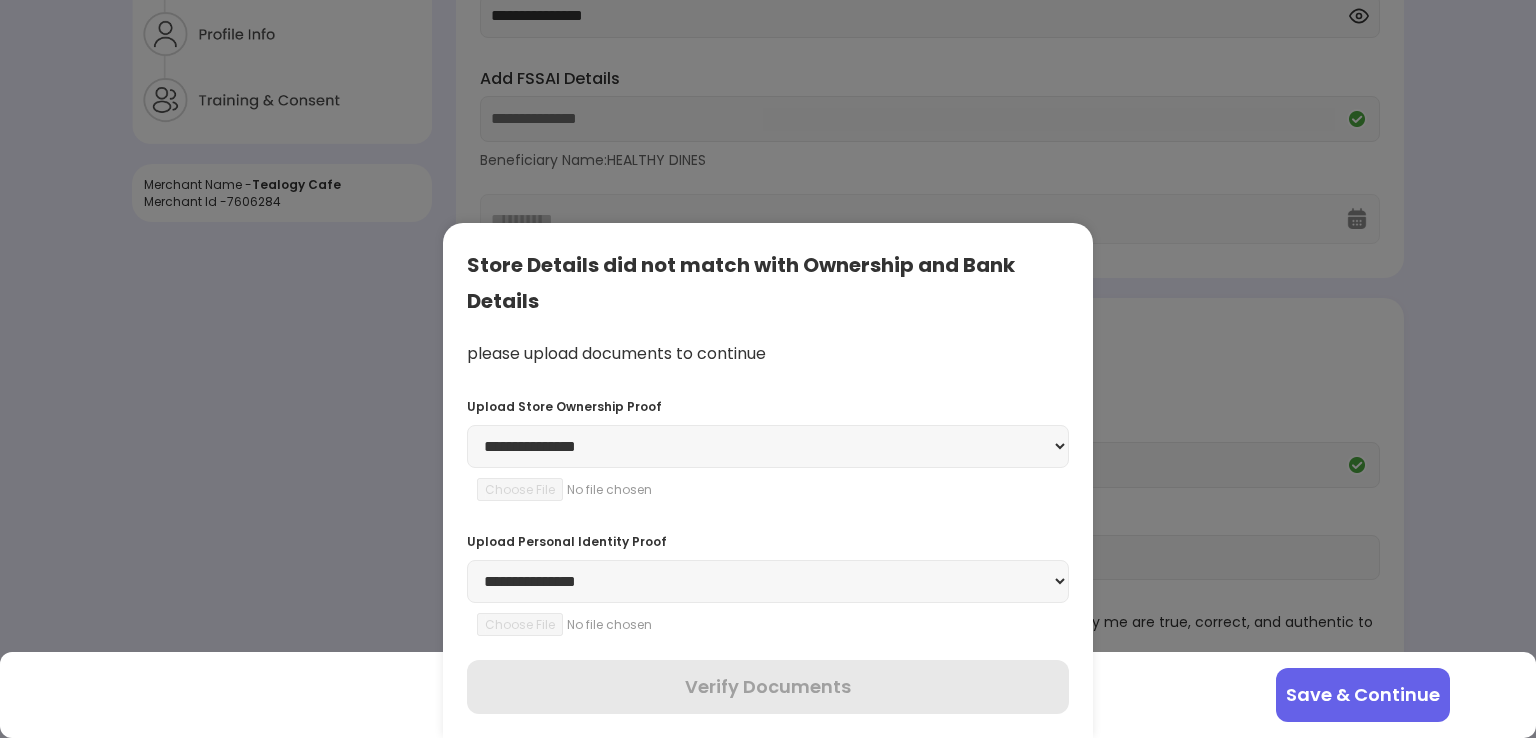 click on "**********" at bounding box center [768, 446] 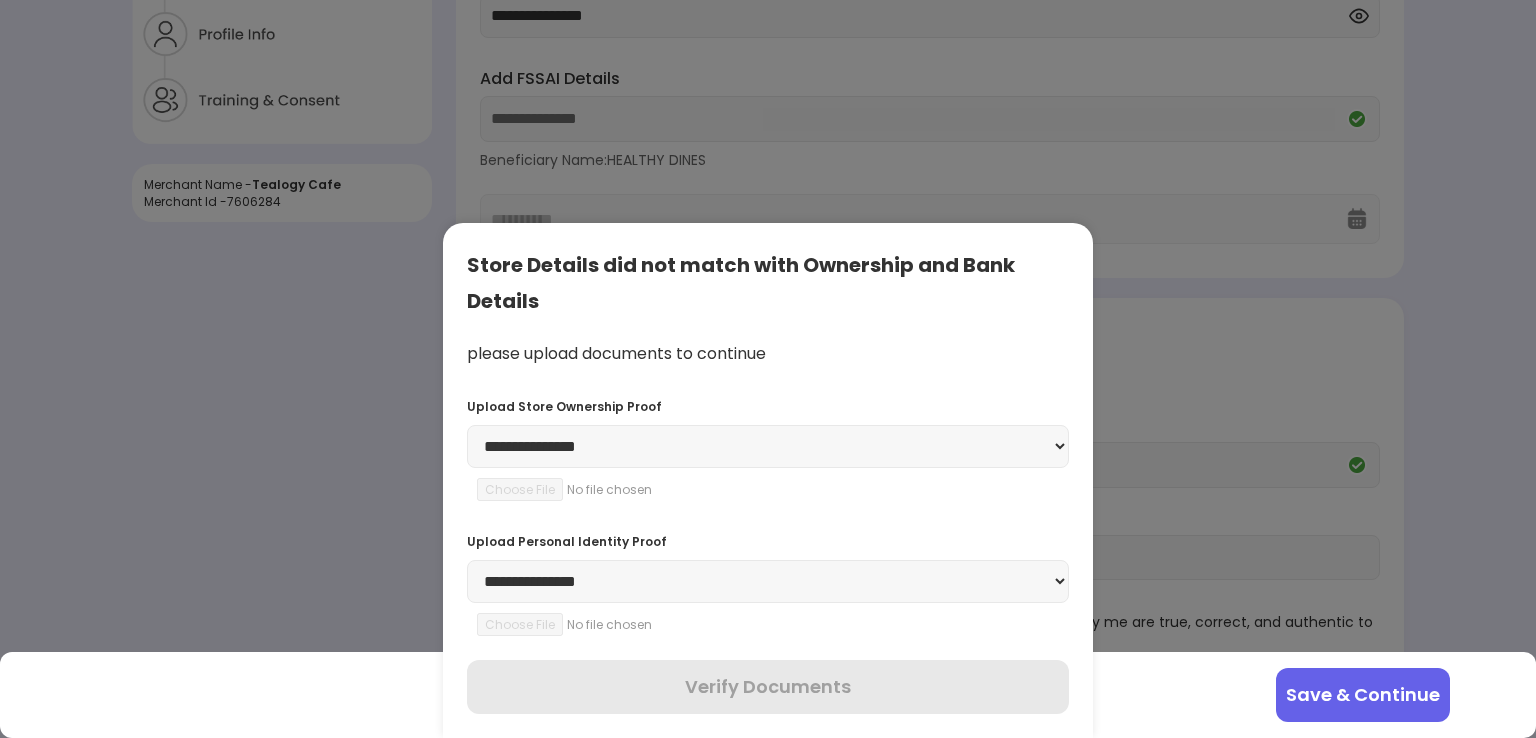 select on "**********" 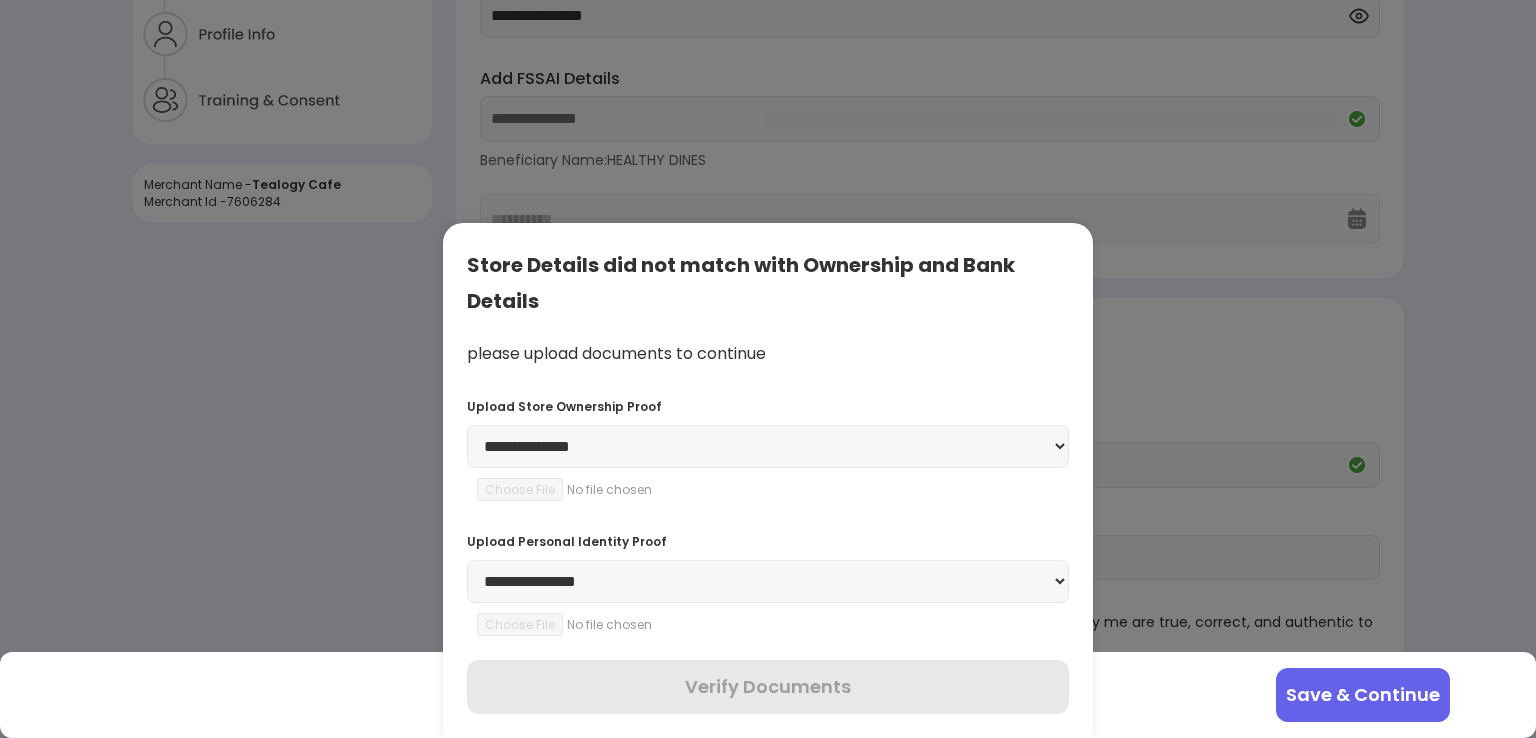 click on "**********" at bounding box center [768, 446] 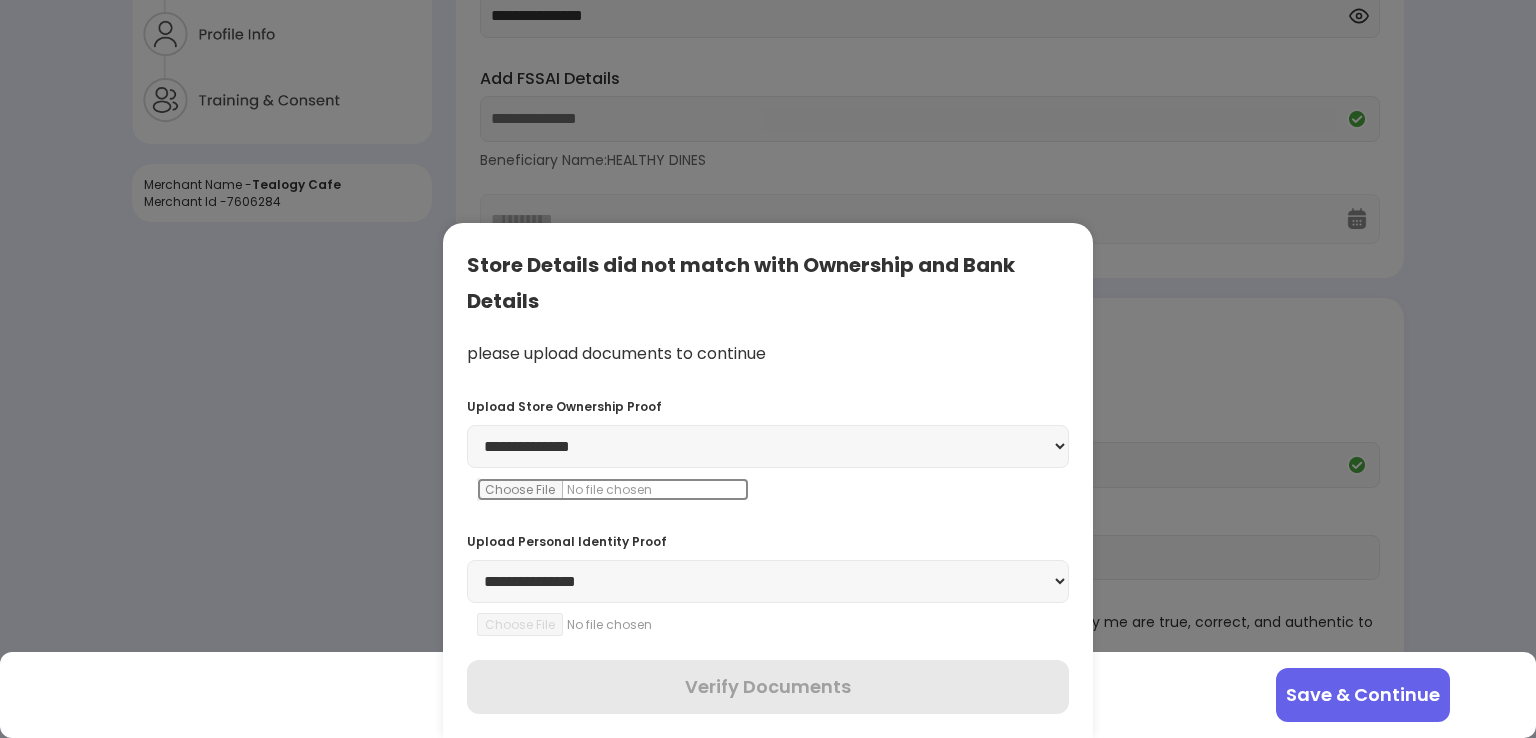 click at bounding box center (613, 489) 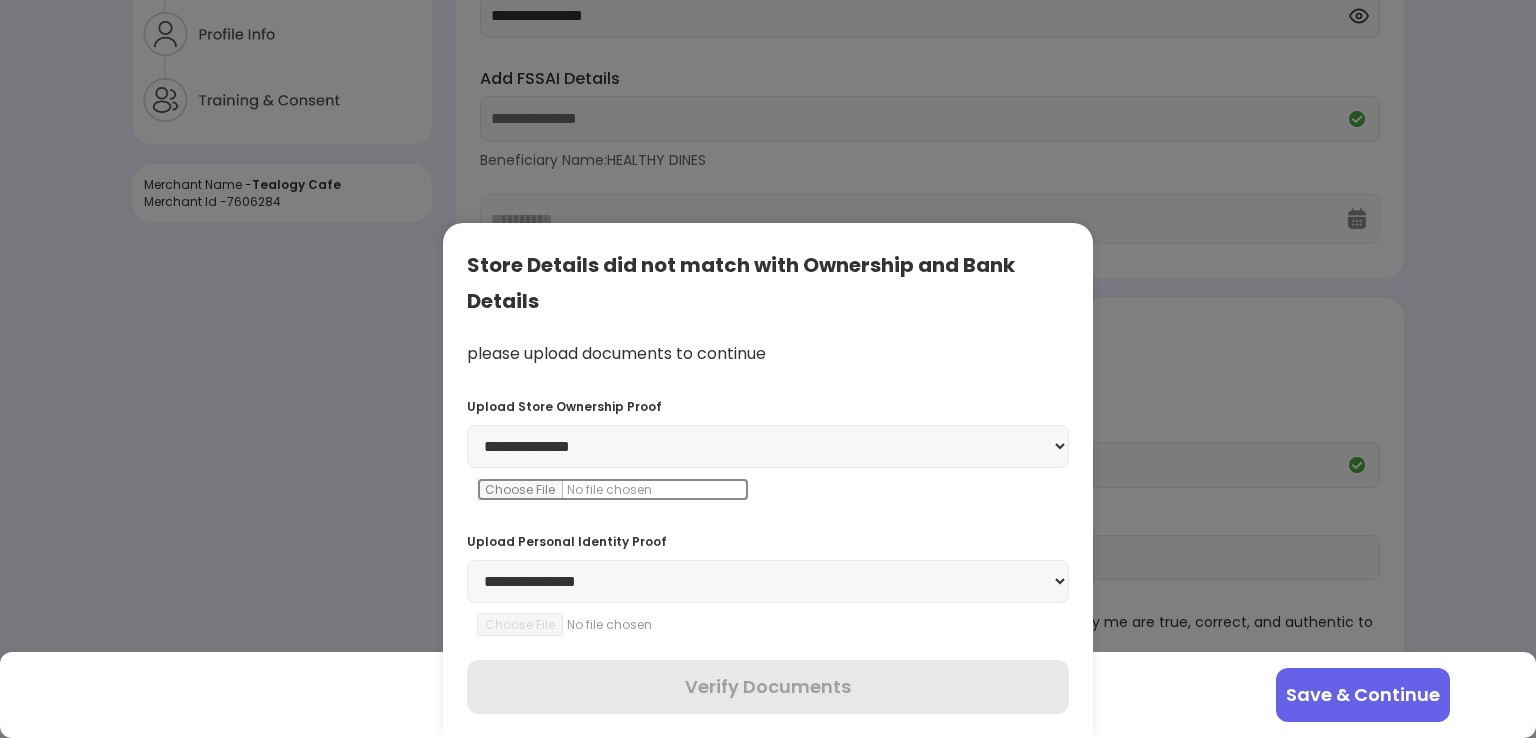click at bounding box center [613, 489] 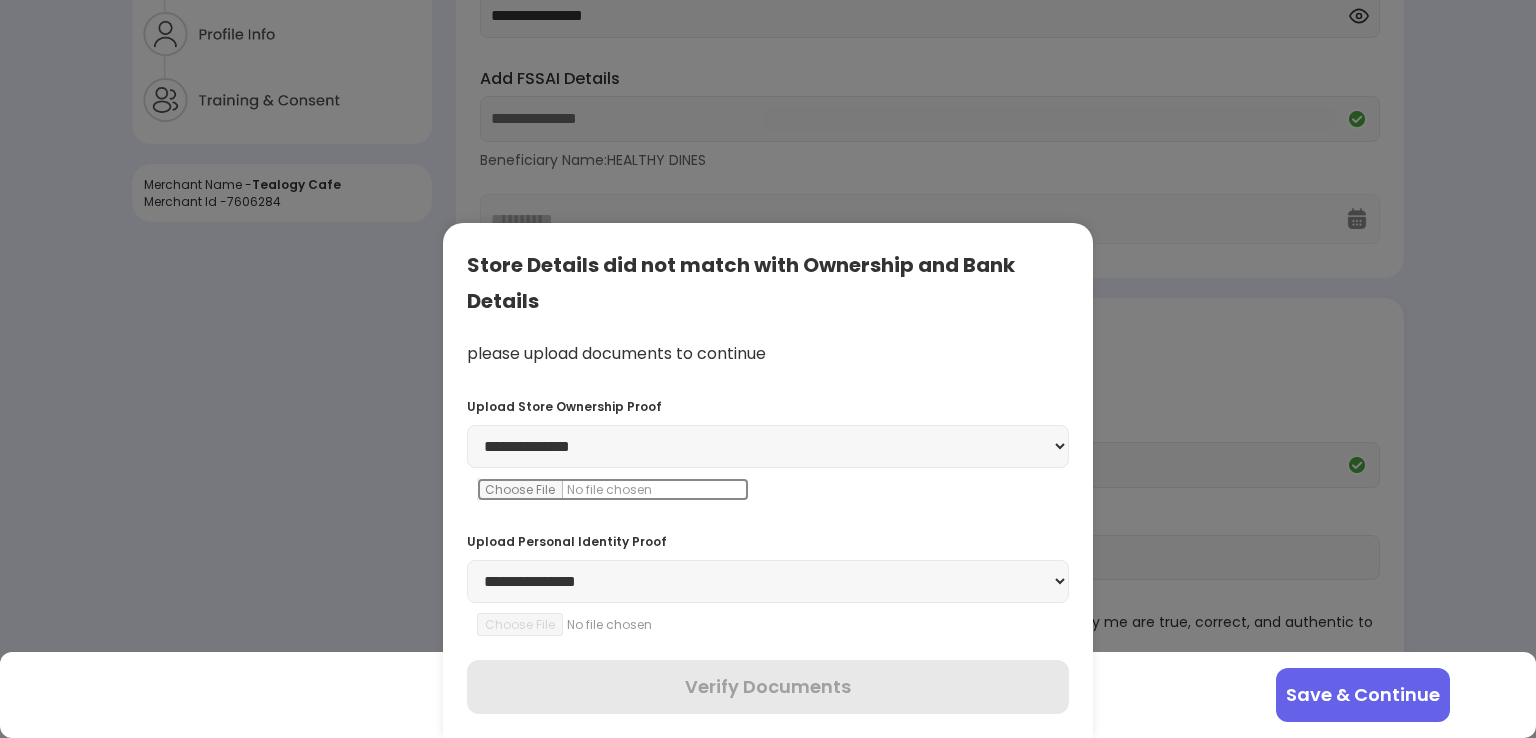 type on "**********" 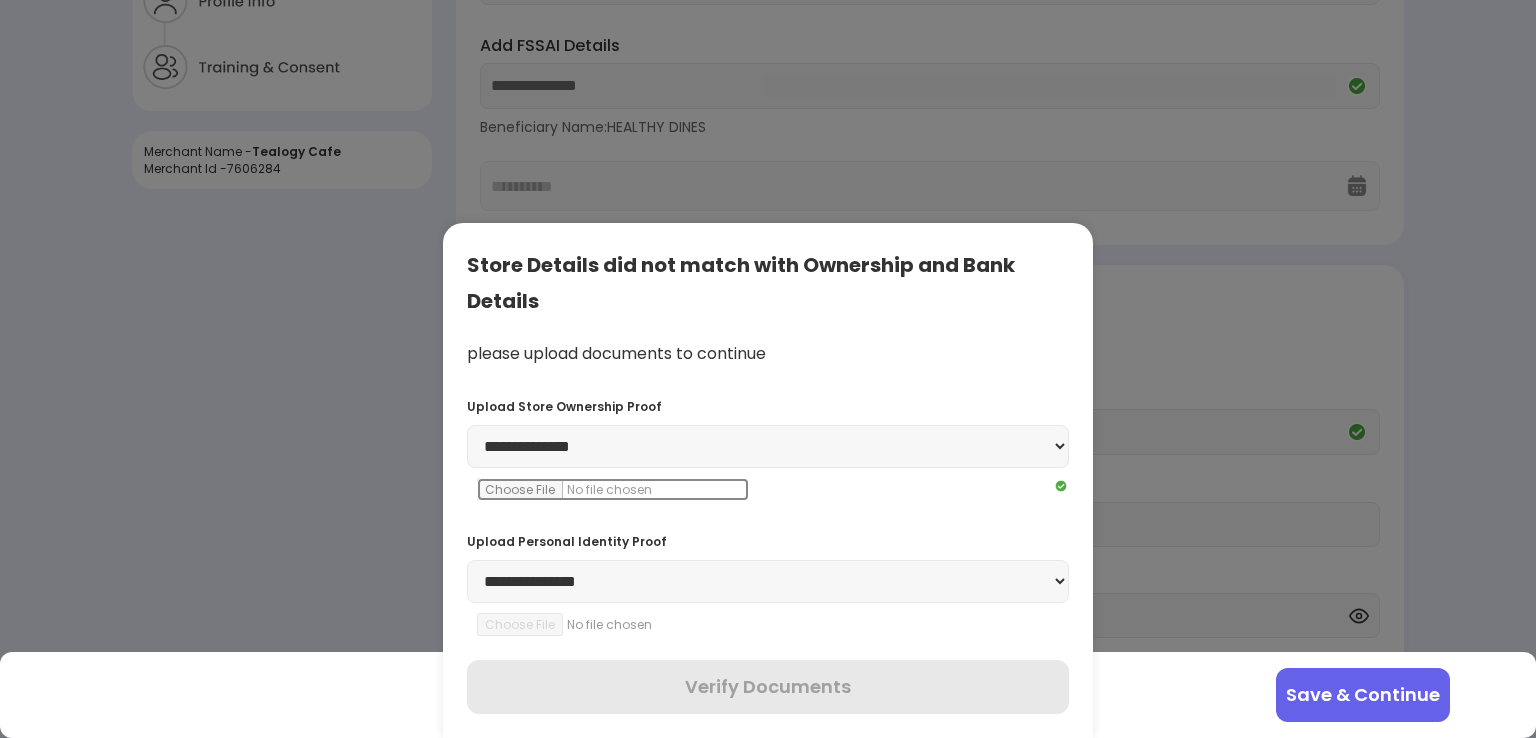 scroll, scrollTop: 237, scrollLeft: 0, axis: vertical 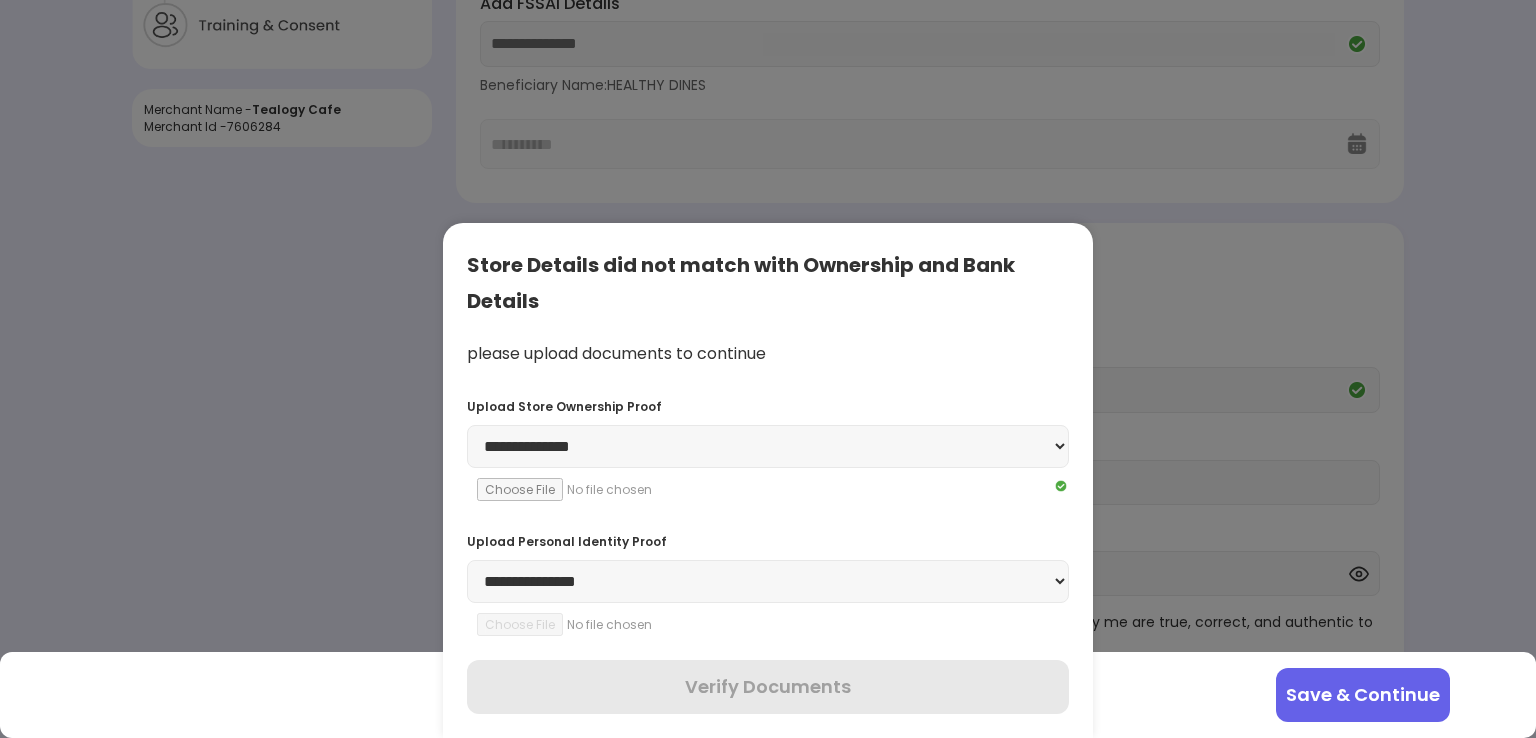 click on "**********" at bounding box center [768, 581] 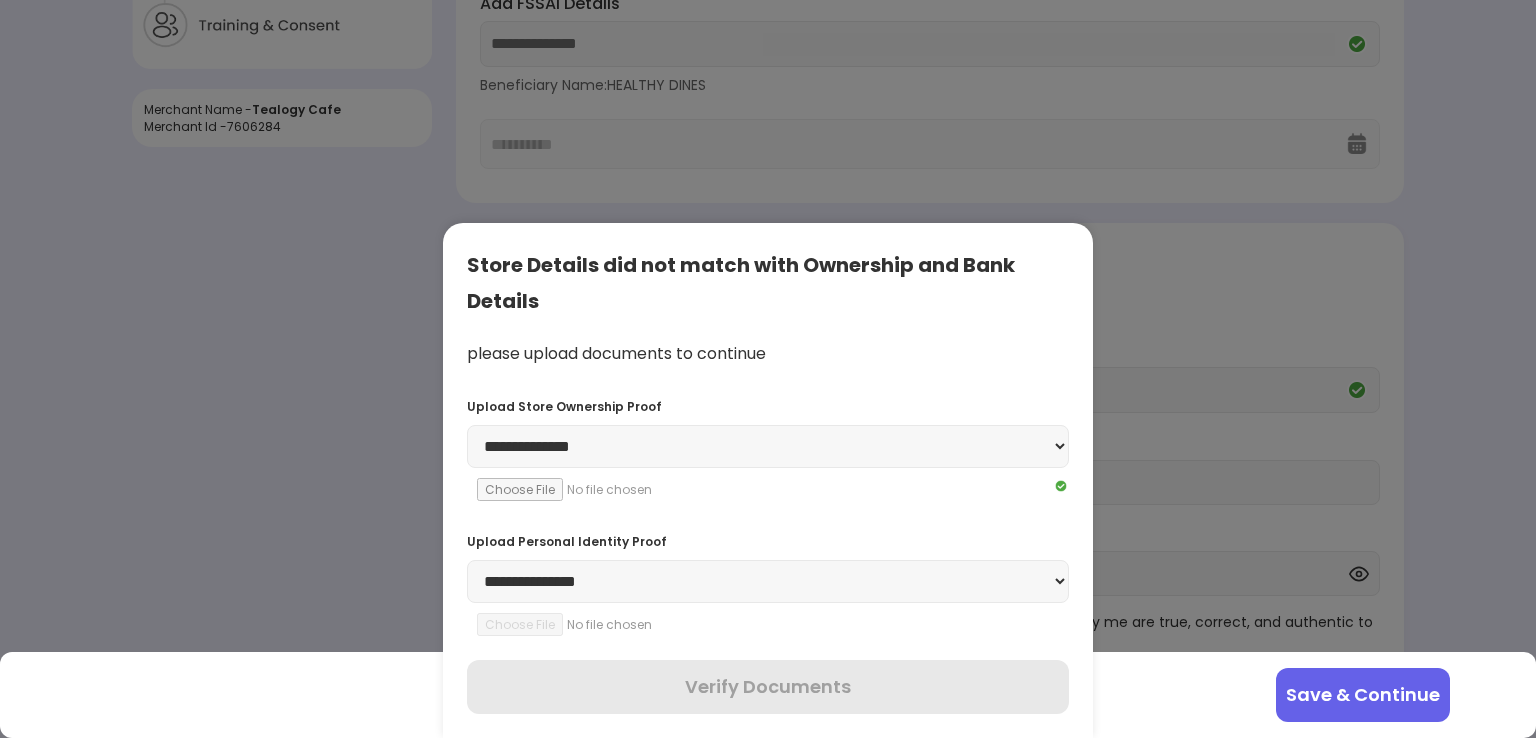 select on "********" 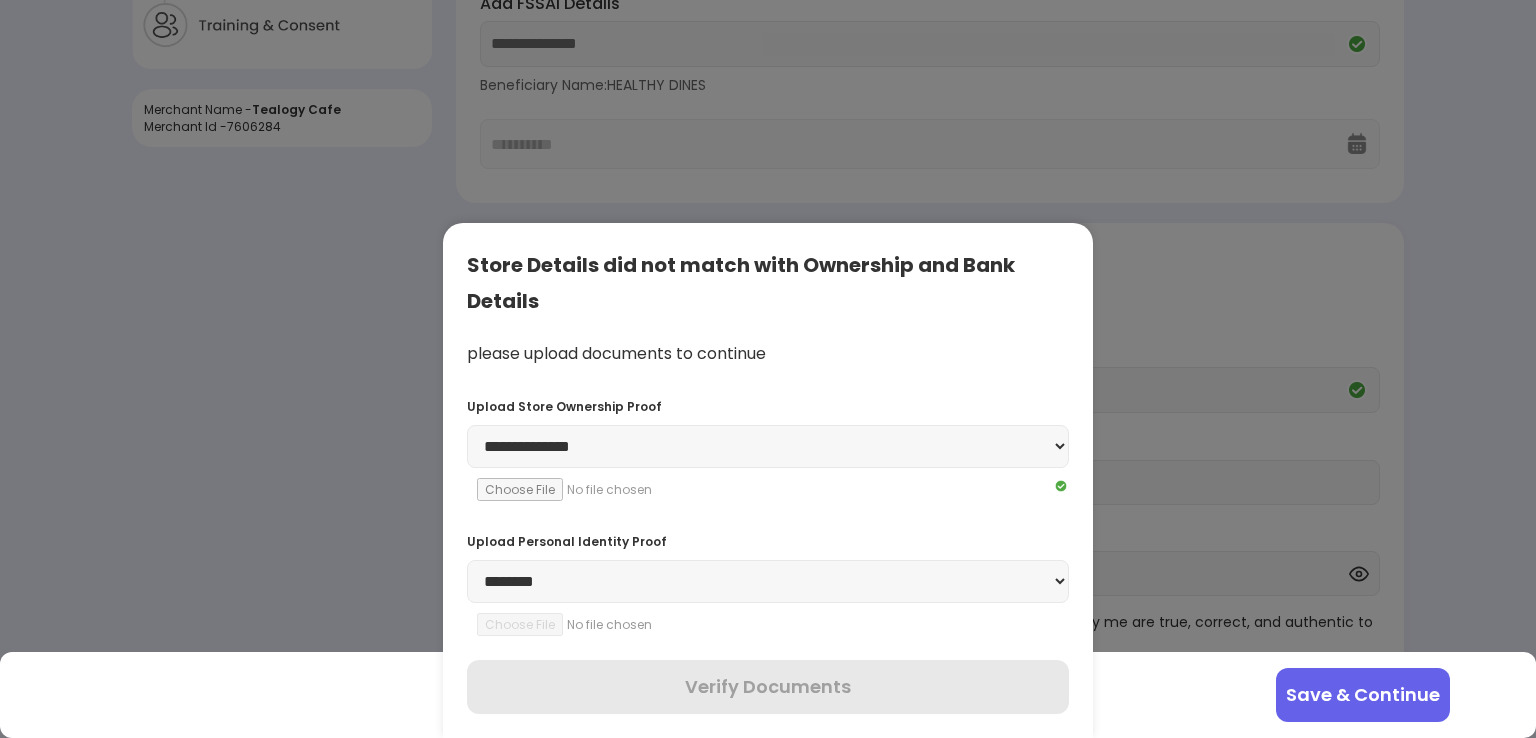 click on "**********" at bounding box center (768, 581) 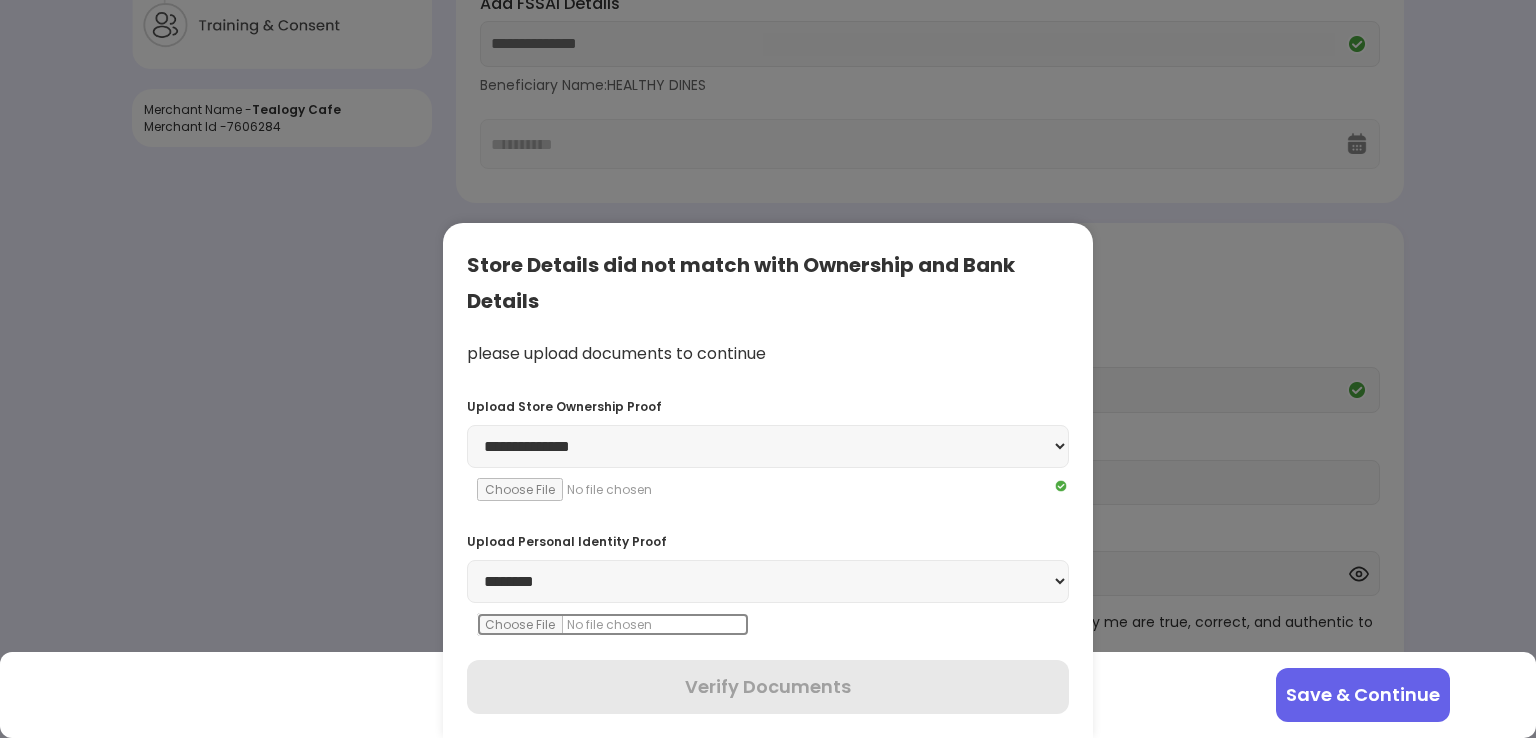 click at bounding box center [613, 624] 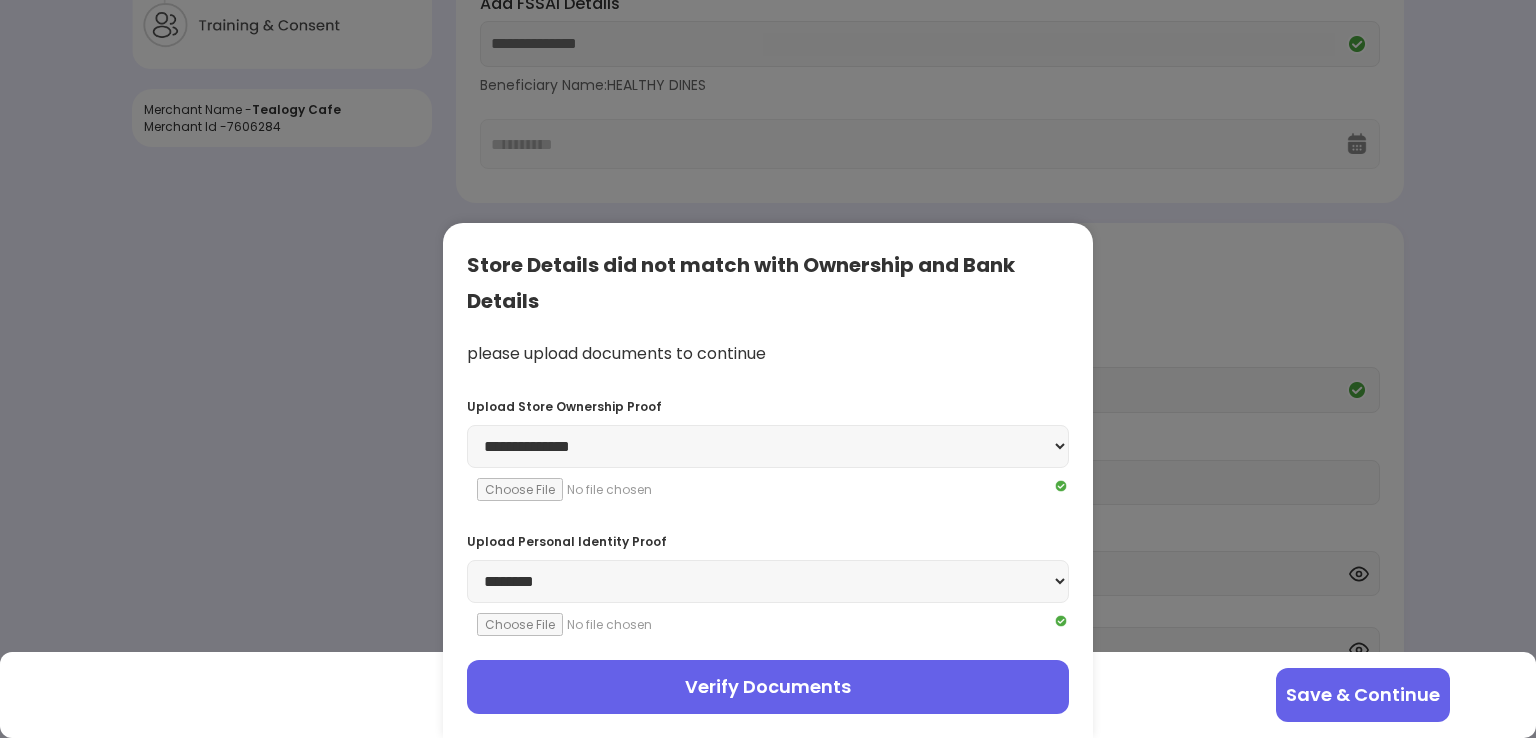 click on "Verify Documents" at bounding box center (768, 687) 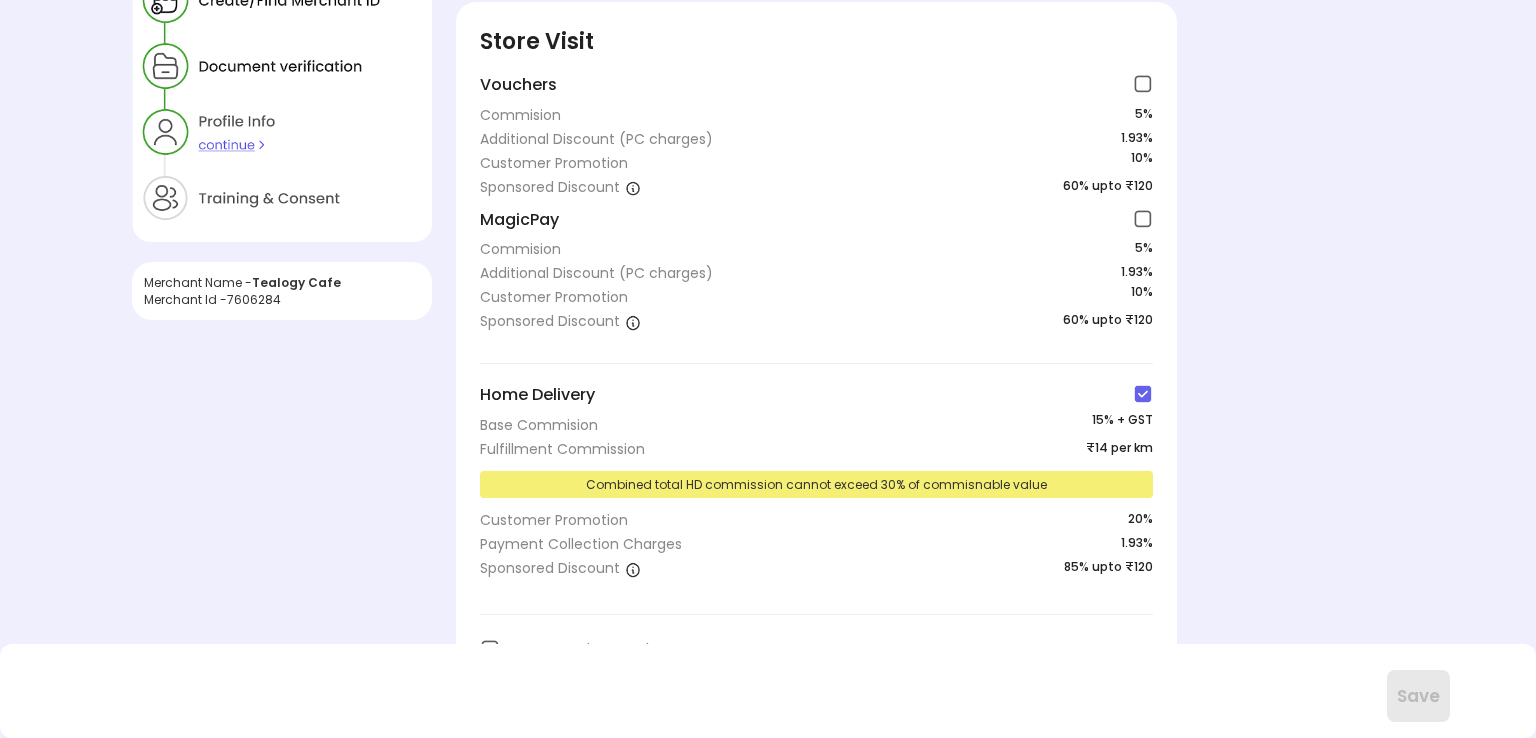 scroll, scrollTop: 64, scrollLeft: 0, axis: vertical 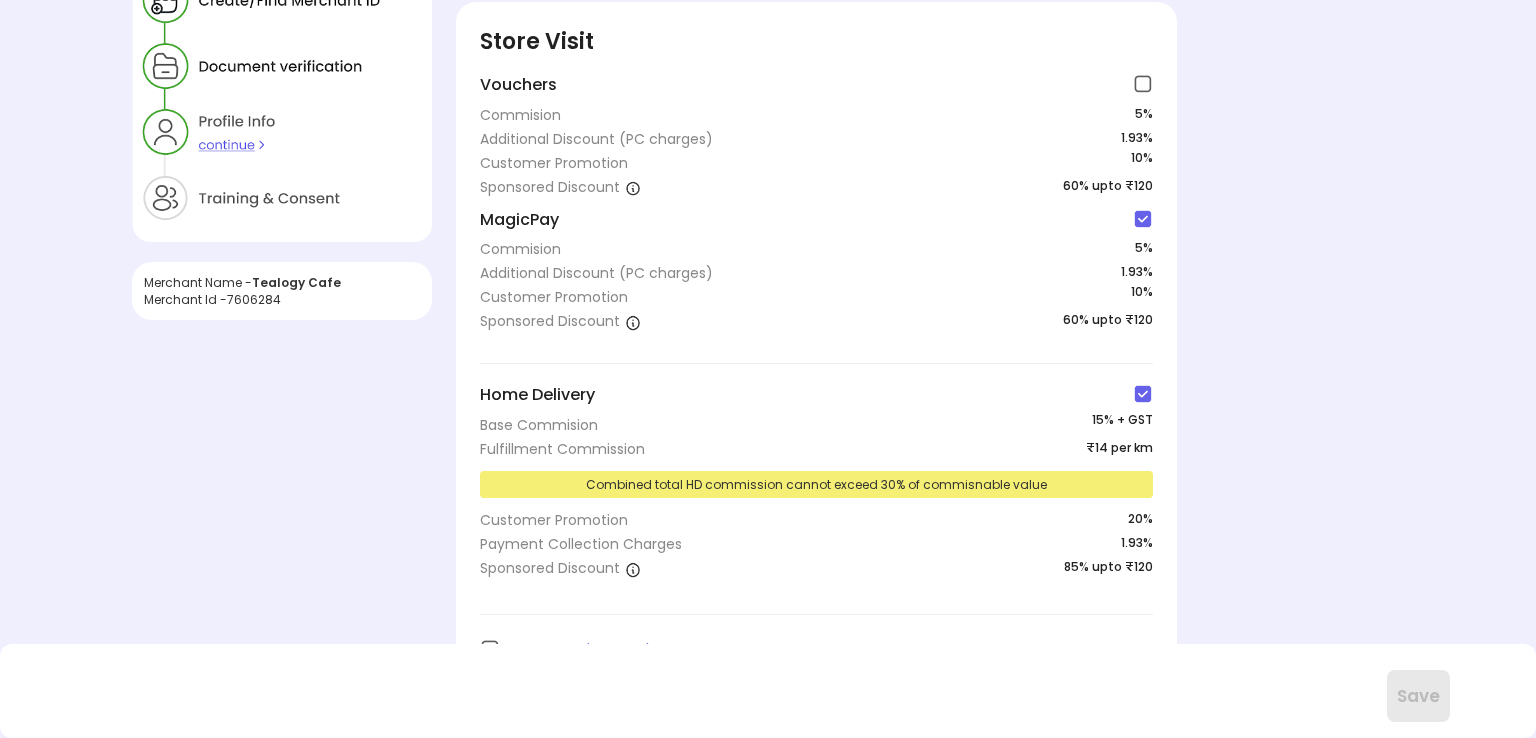 click at bounding box center (1143, 84) 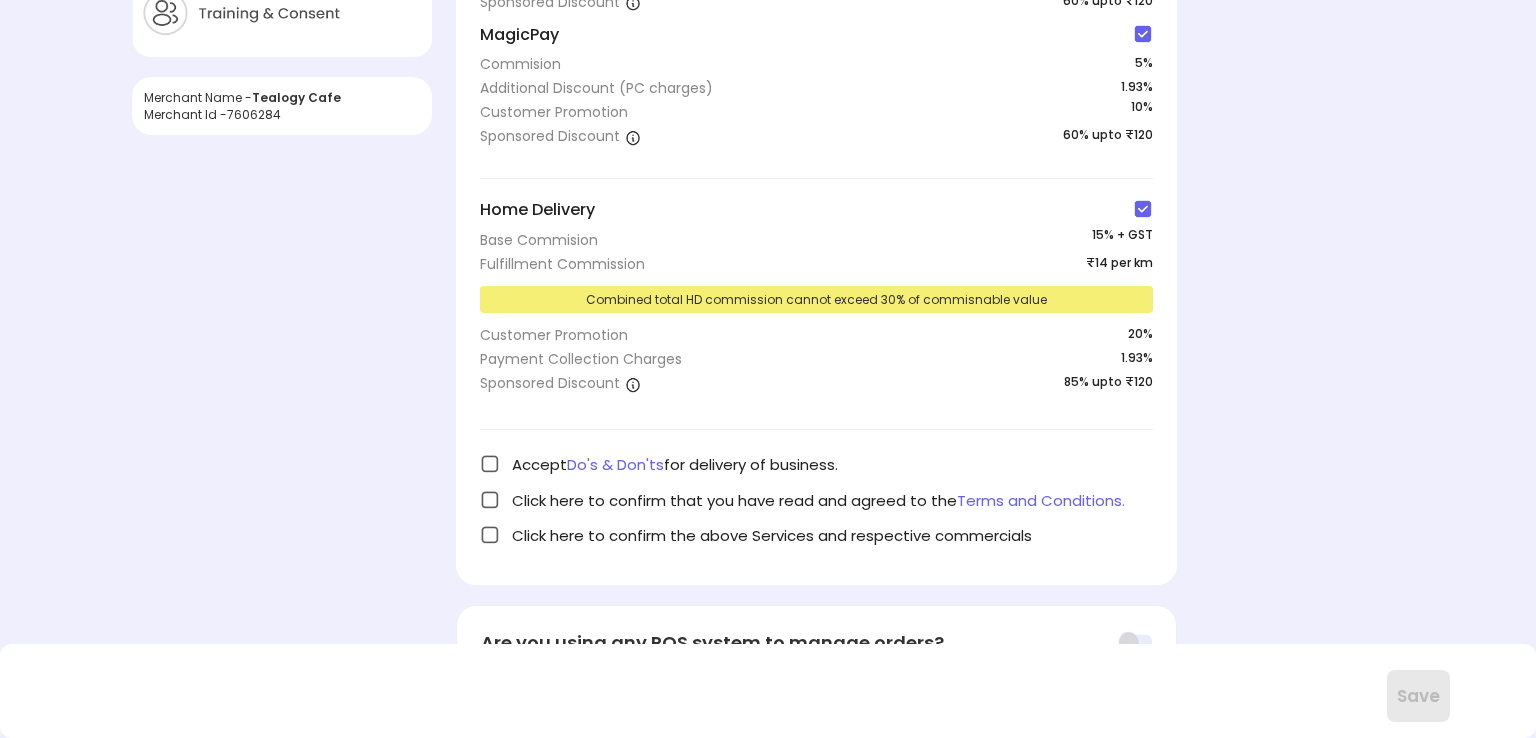 scroll, scrollTop: 323, scrollLeft: 0, axis: vertical 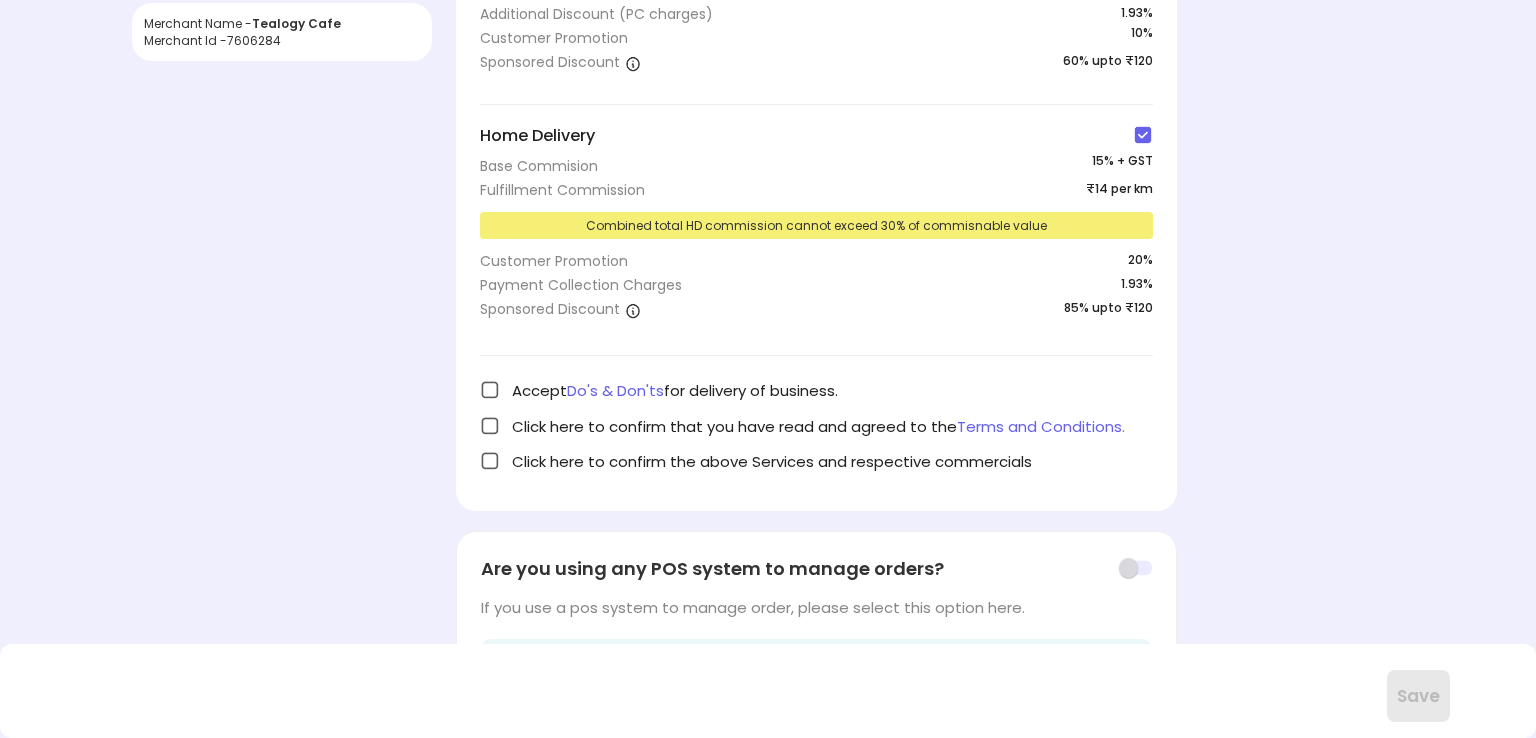click at bounding box center [490, 390] 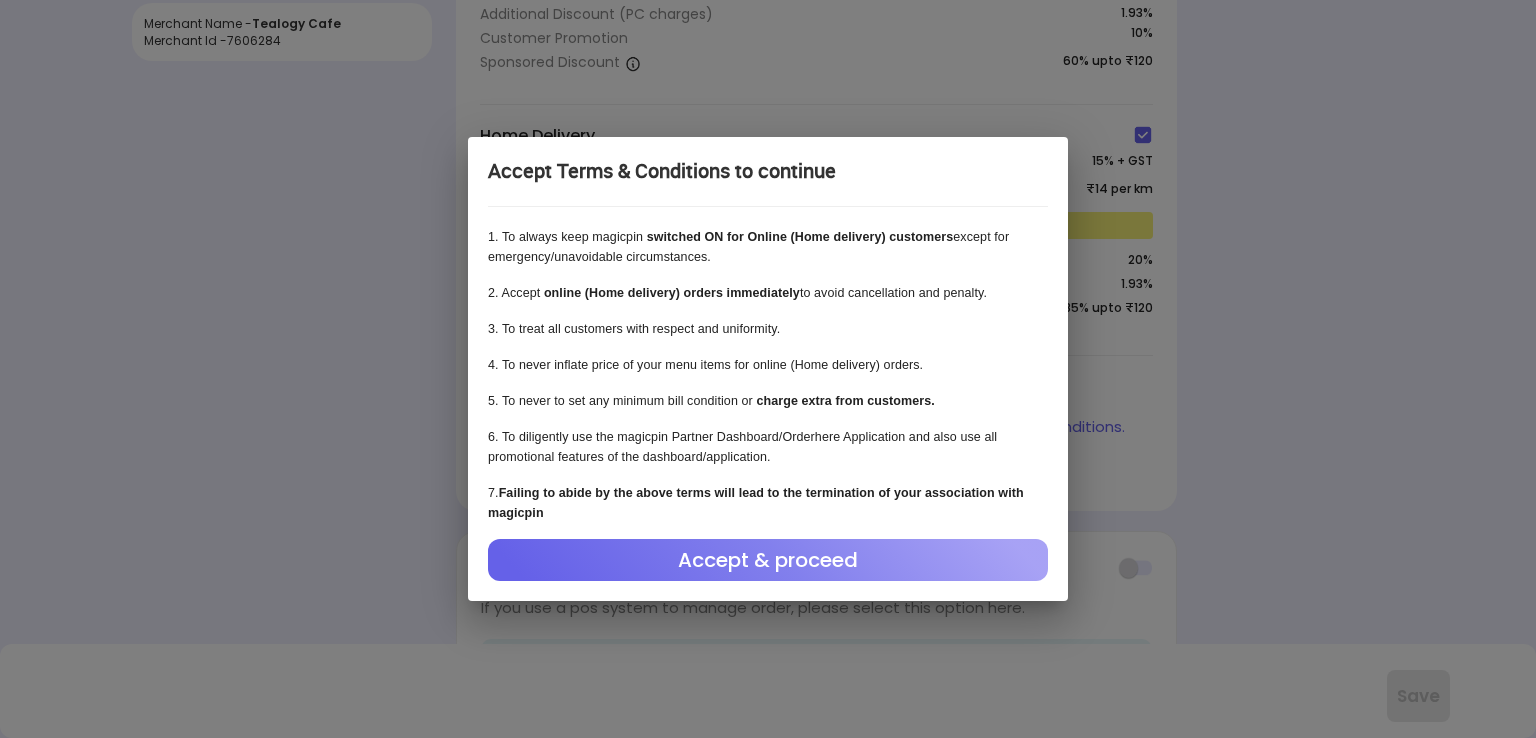 click on "Accept & proceed" at bounding box center [768, 560] 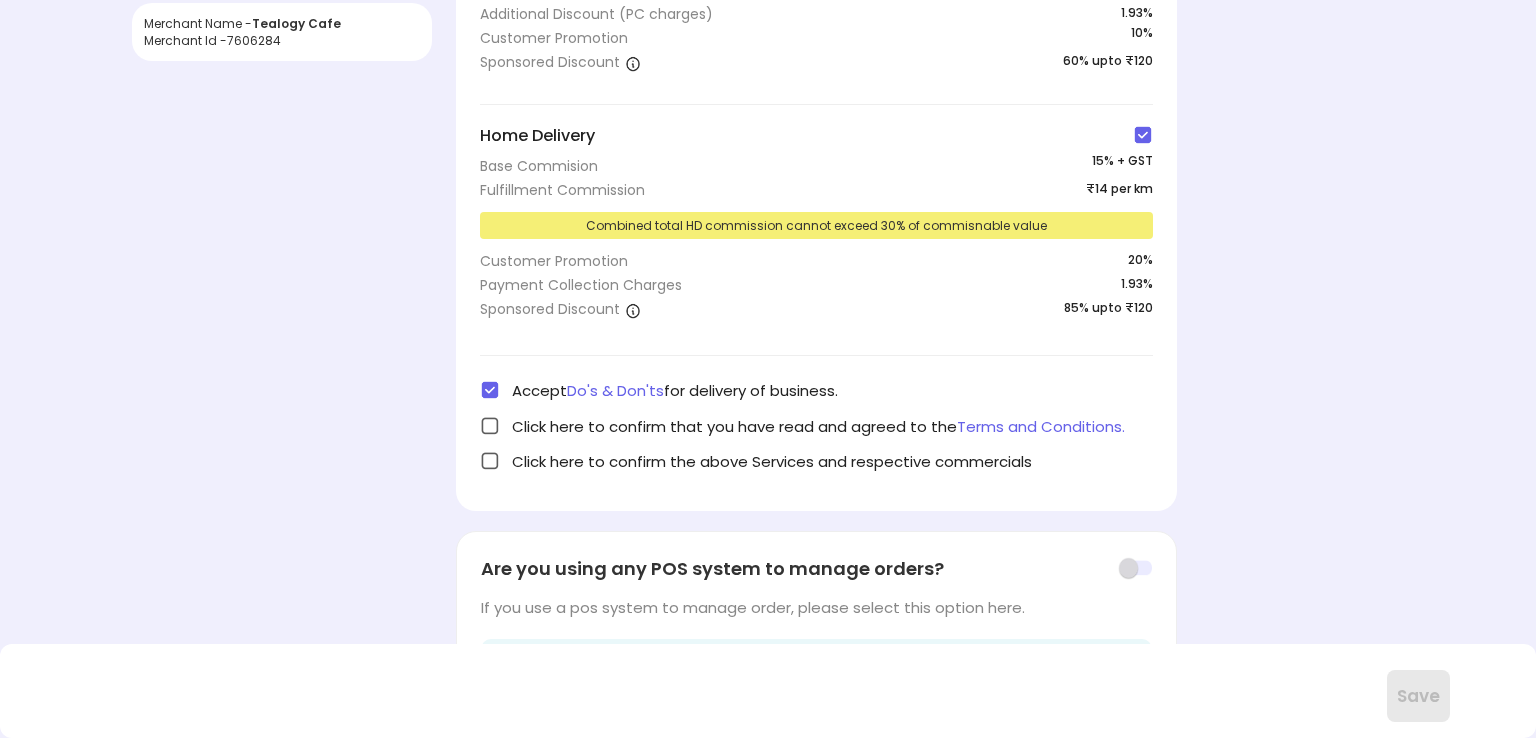 click at bounding box center (1143, 135) 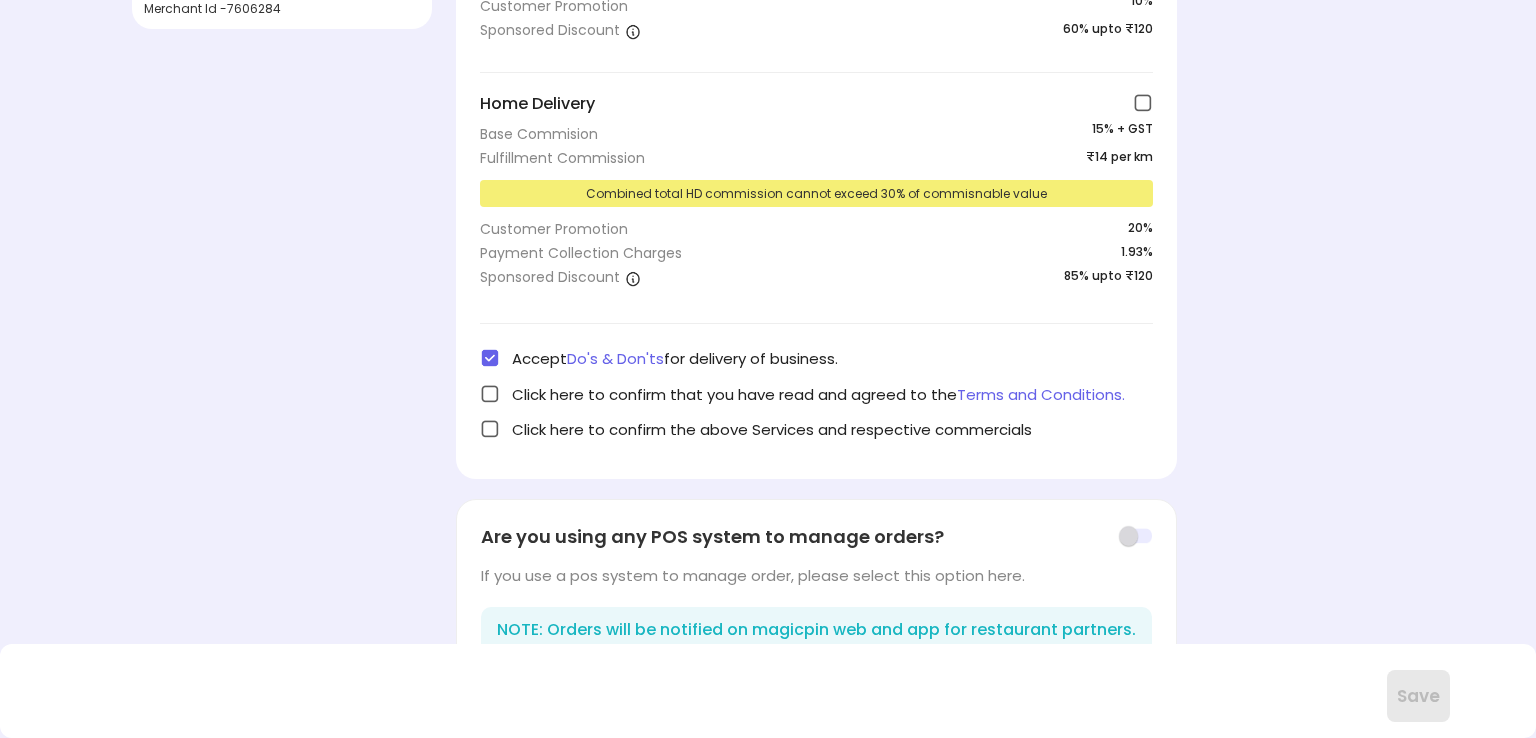 scroll, scrollTop: 405, scrollLeft: 0, axis: vertical 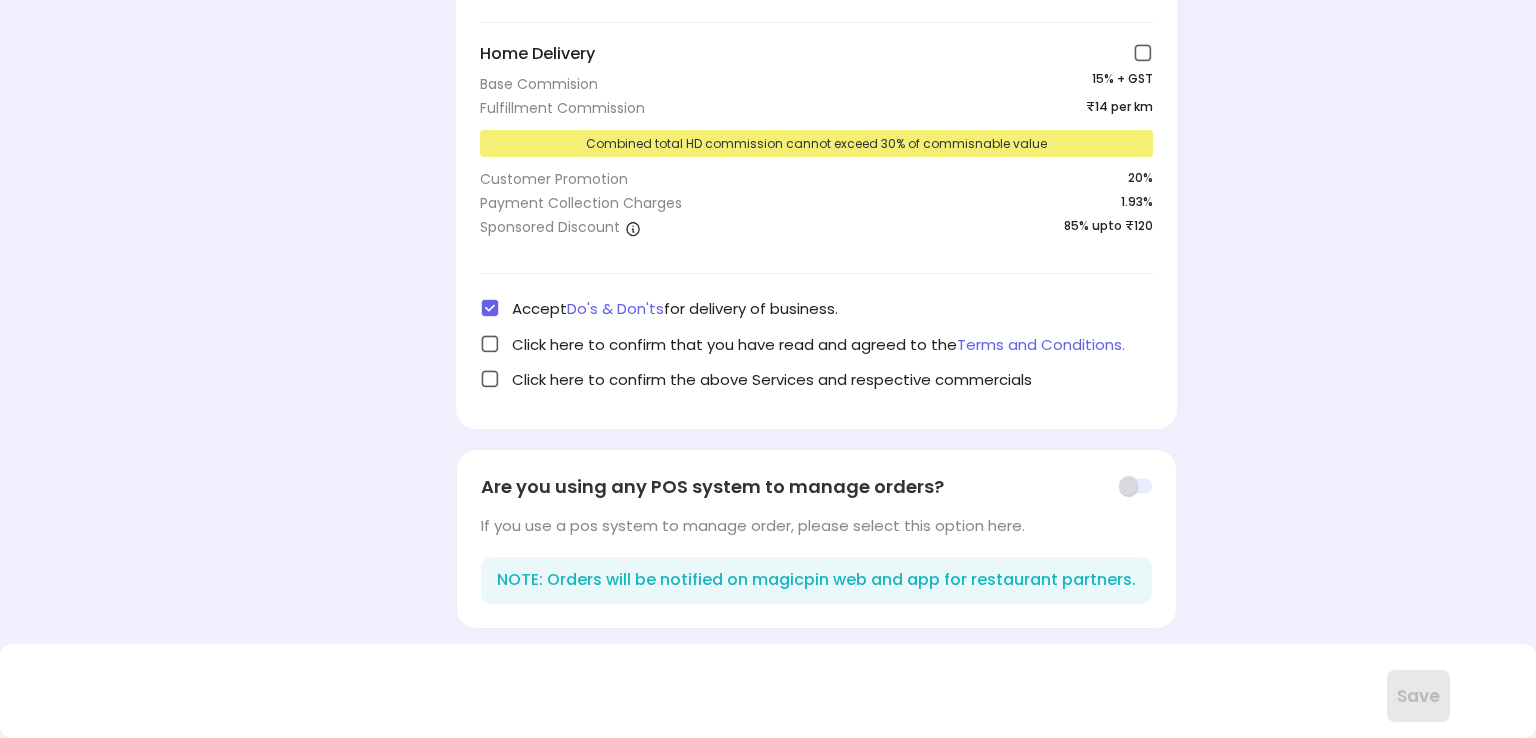 click at bounding box center (490, 344) 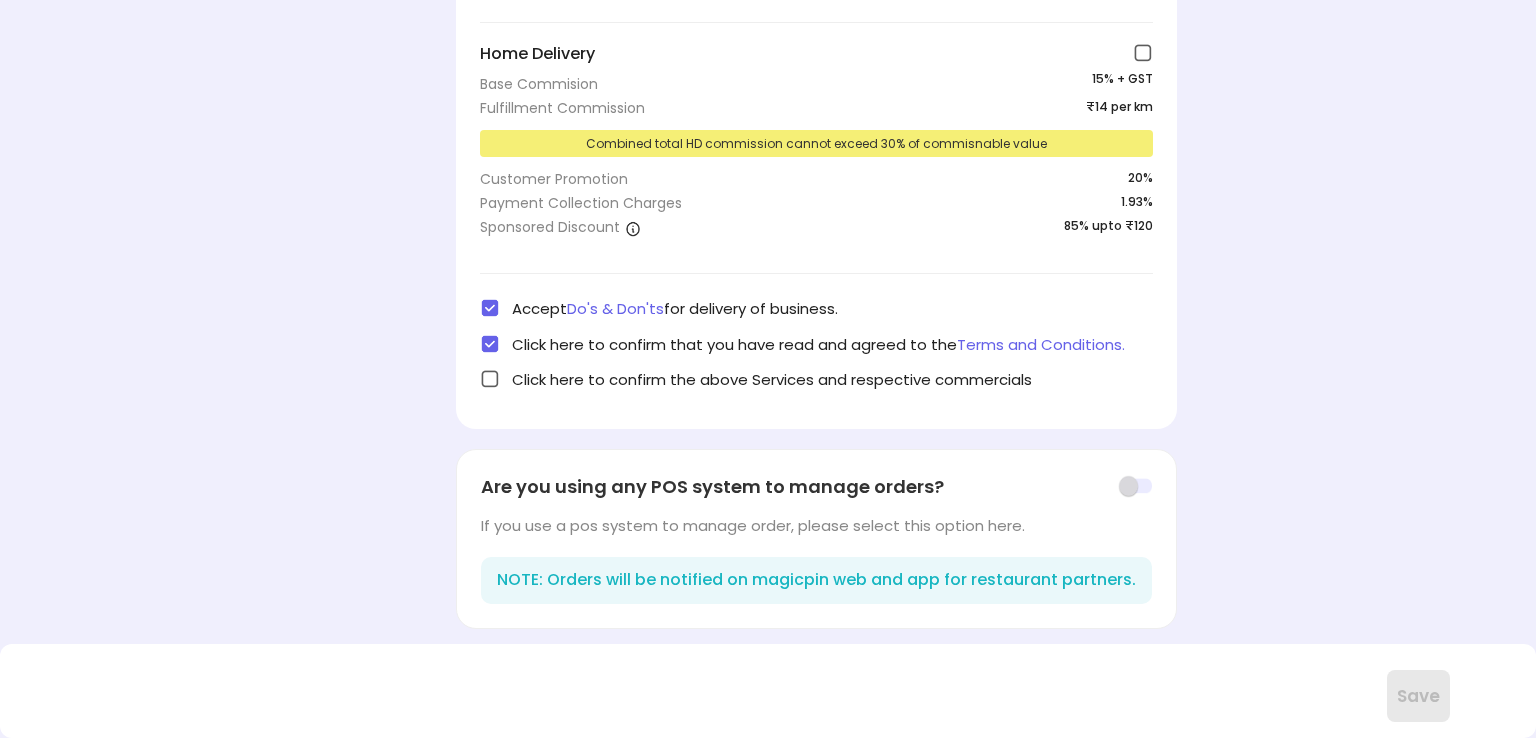 click at bounding box center [490, 379] 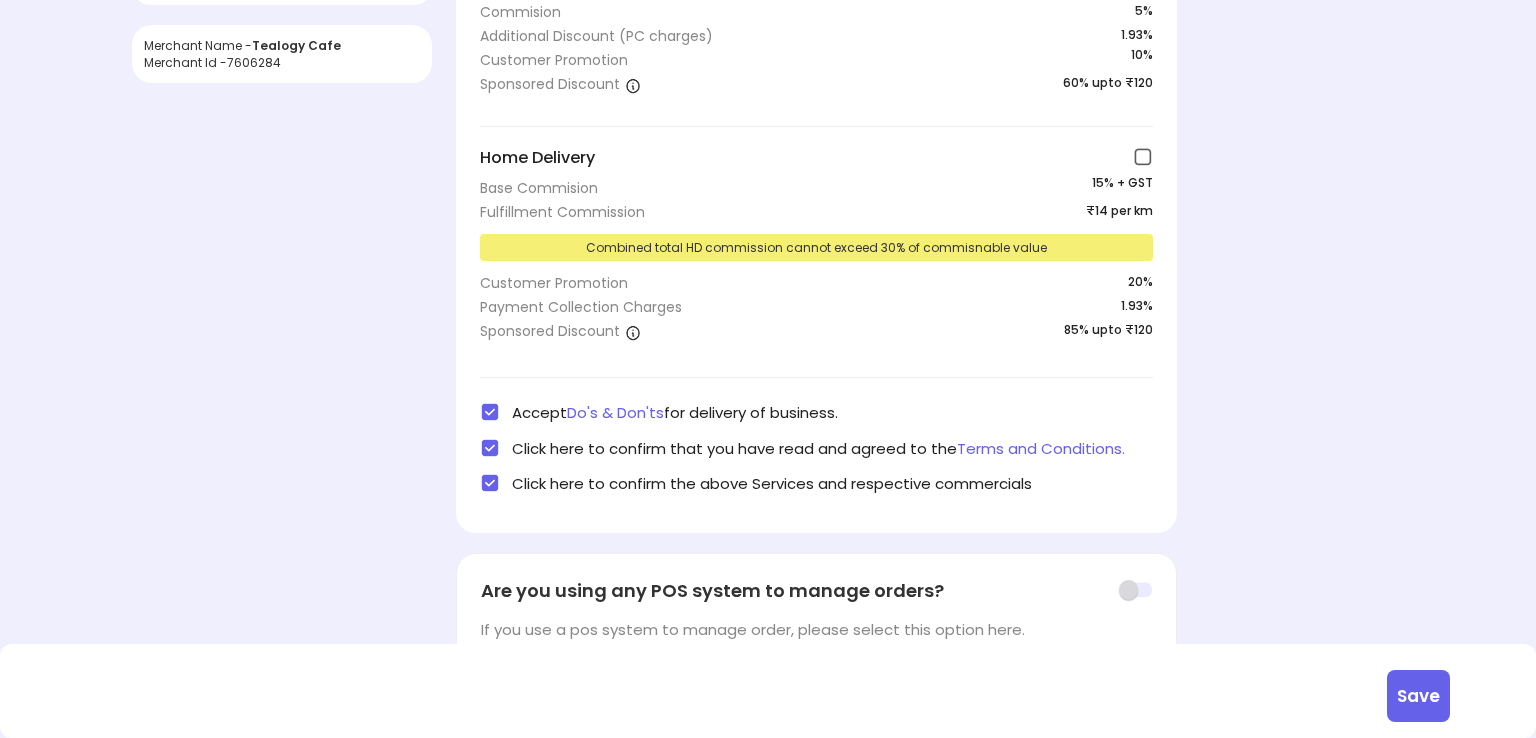 scroll, scrollTop: 405, scrollLeft: 0, axis: vertical 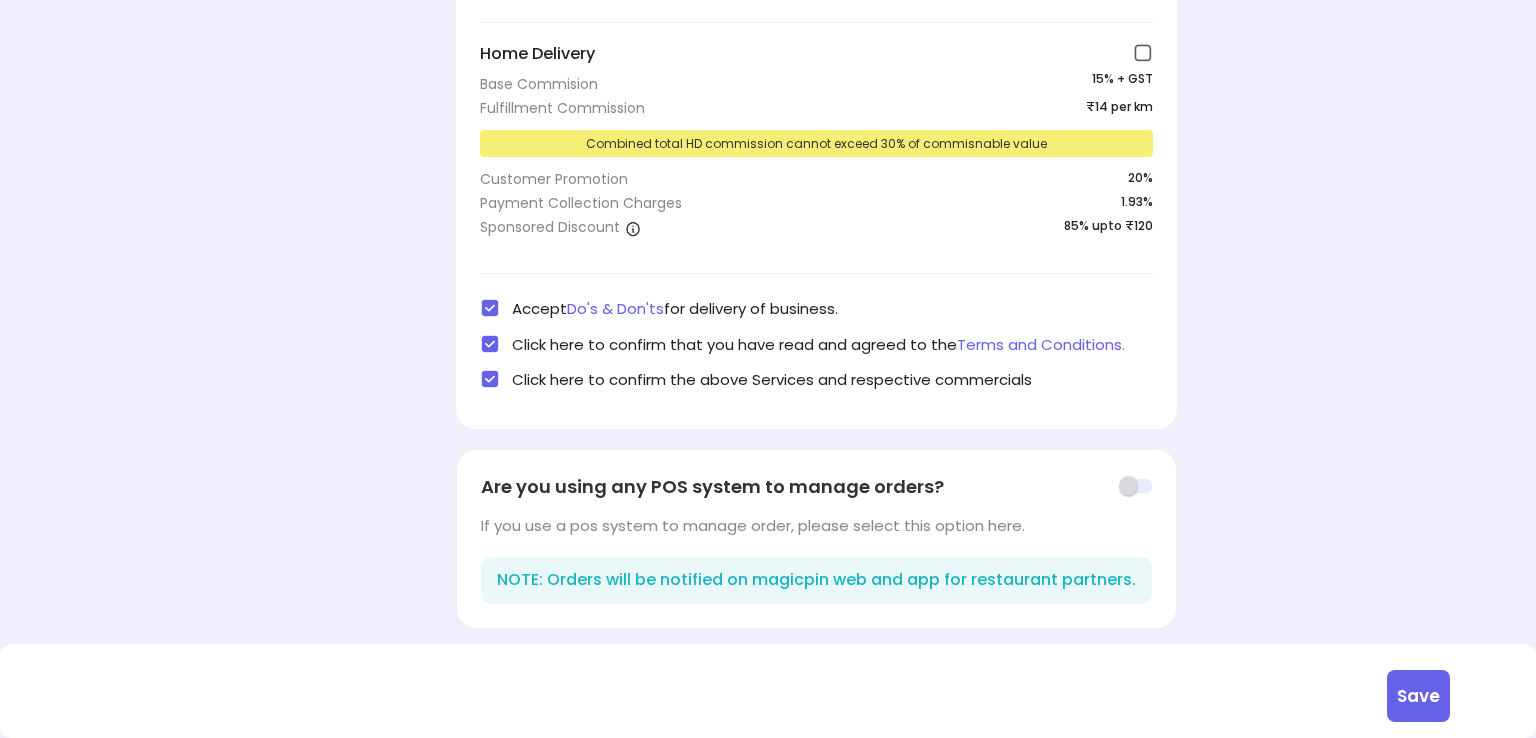 click at bounding box center (1135, 486) 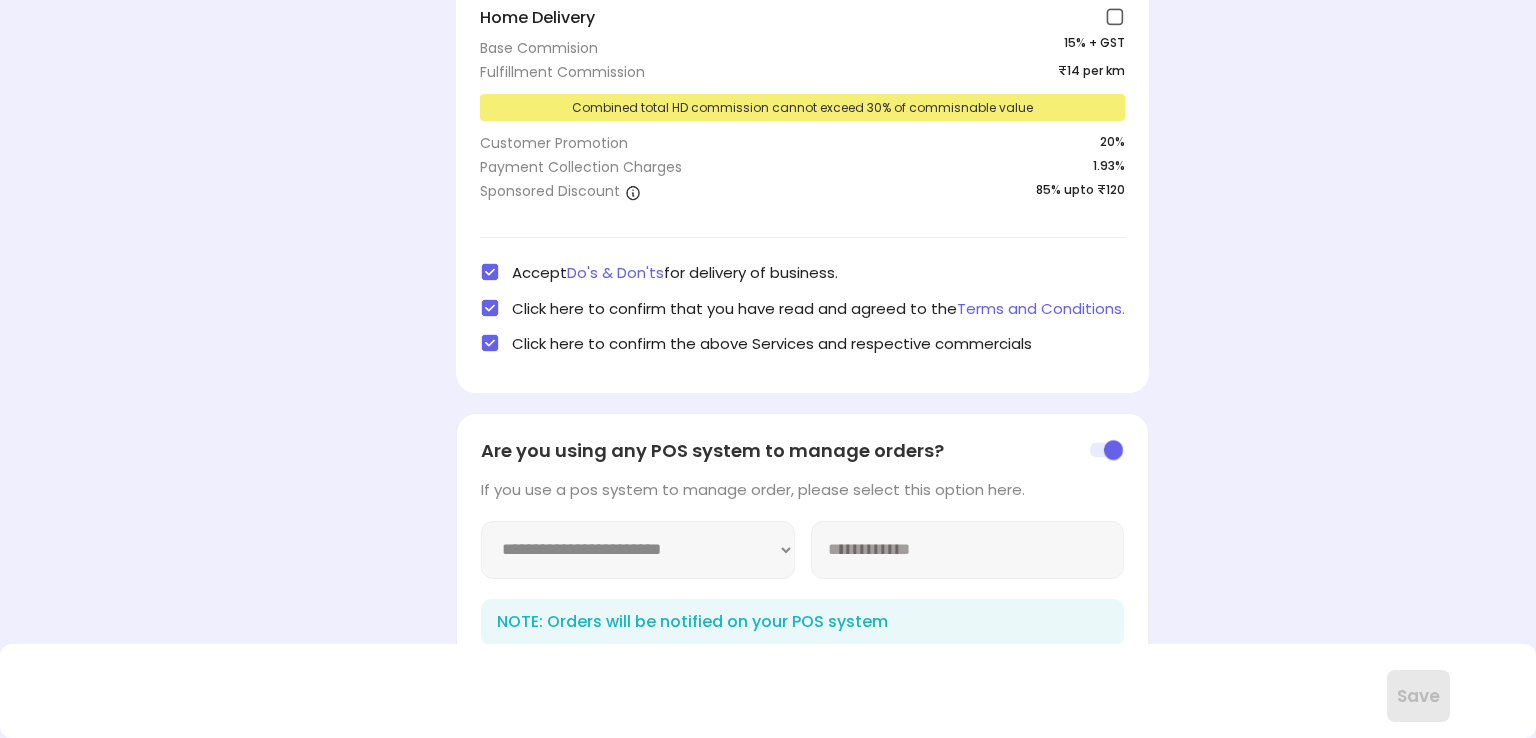 scroll, scrollTop: 484, scrollLeft: 0, axis: vertical 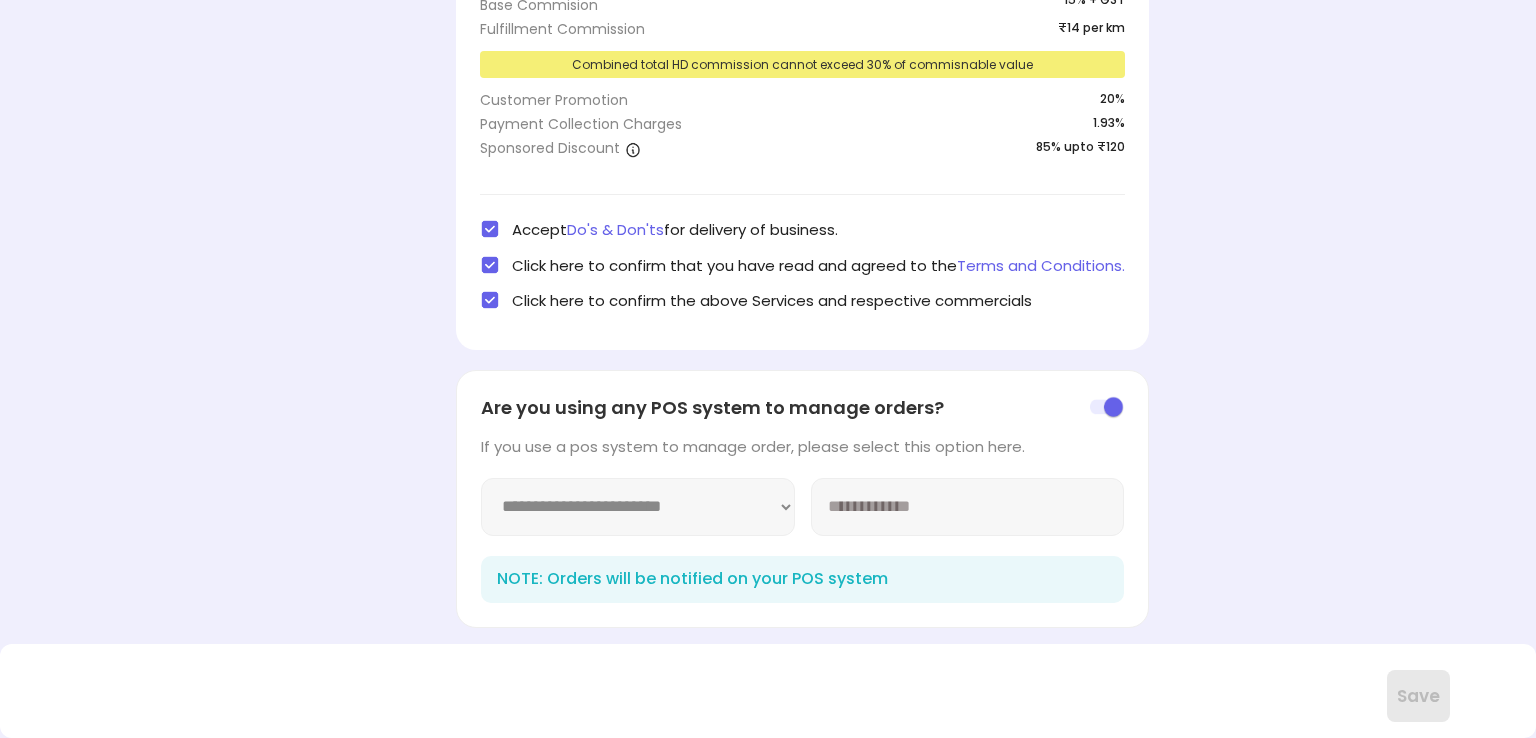 click on "**********" at bounding box center (638, 507) 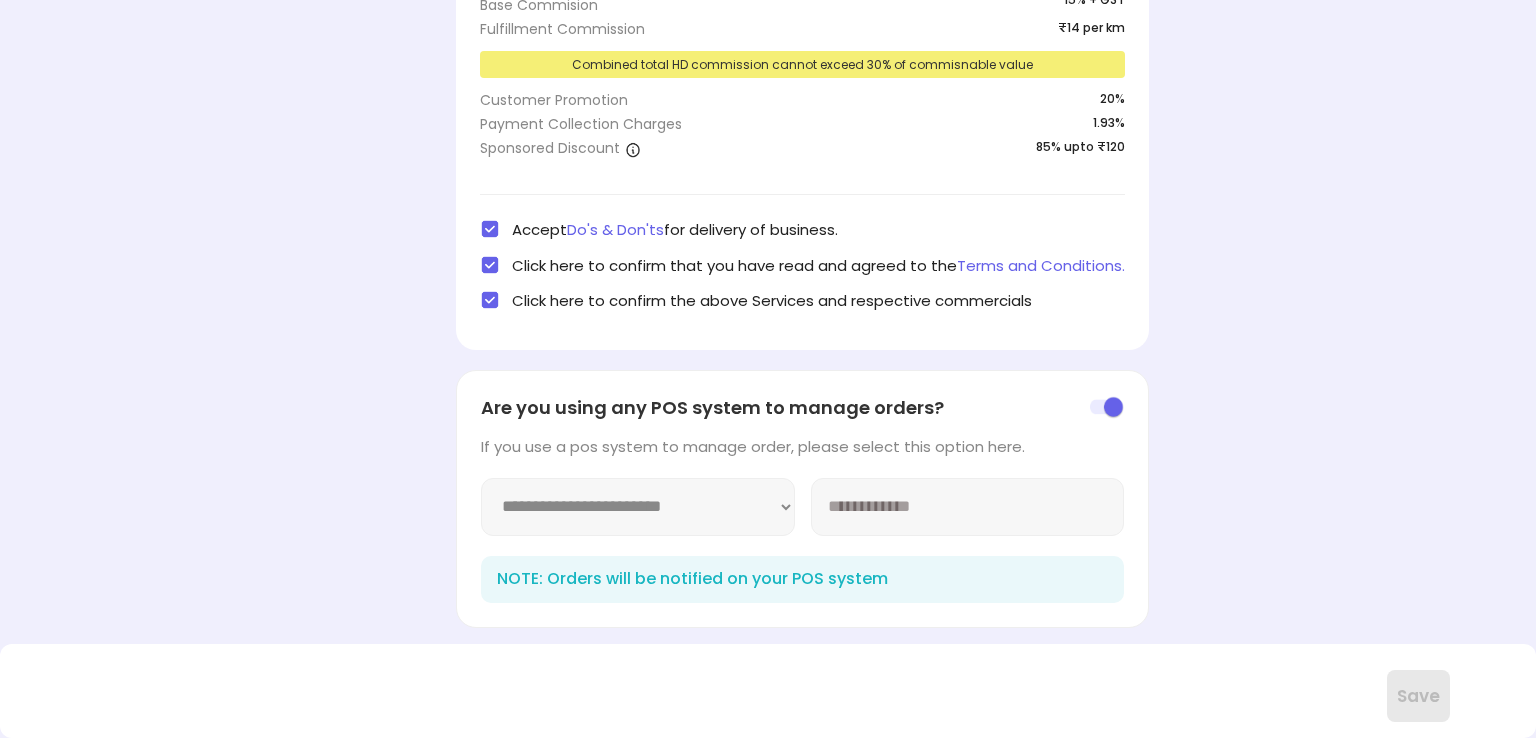 select on "********" 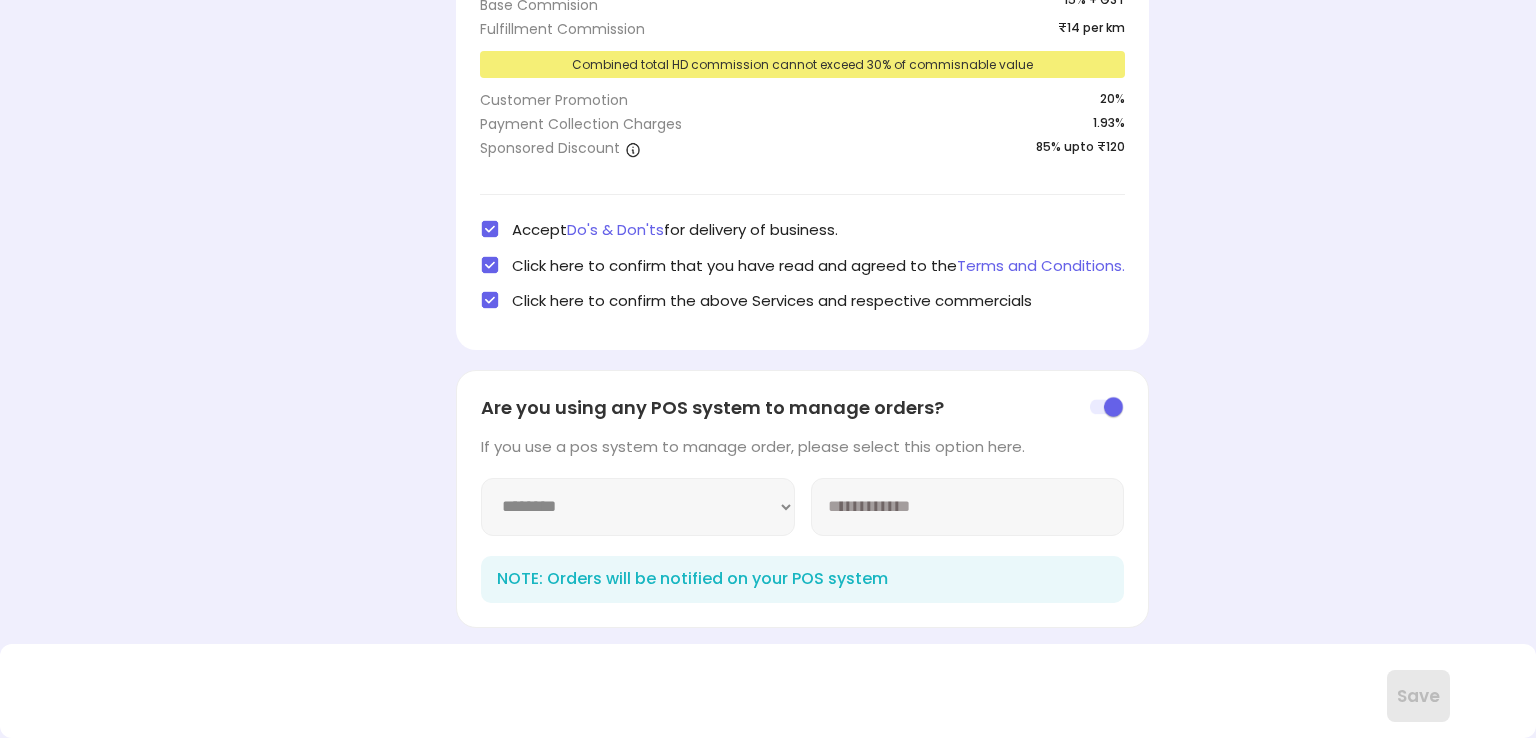click on "**********" at bounding box center (638, 507) 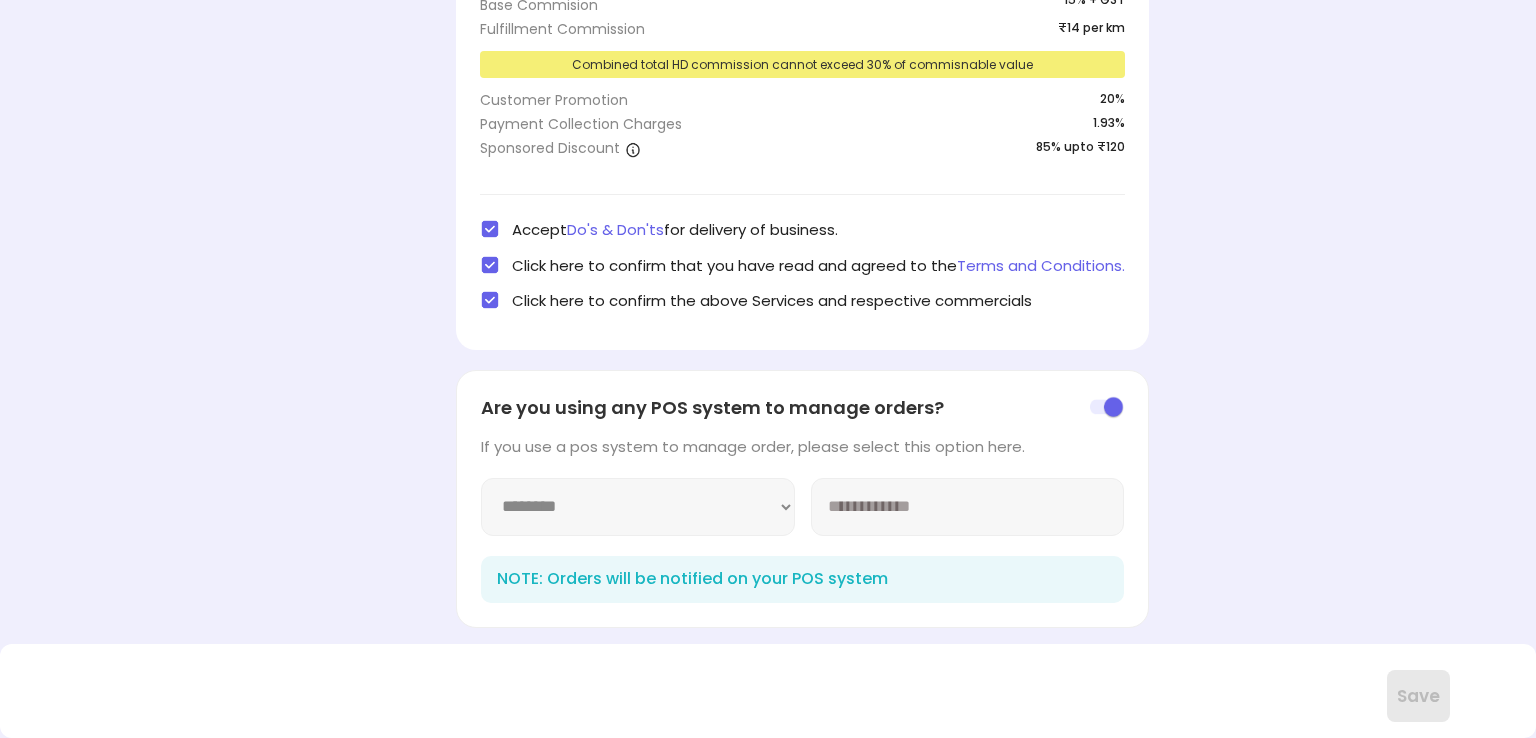 click at bounding box center (968, 507) 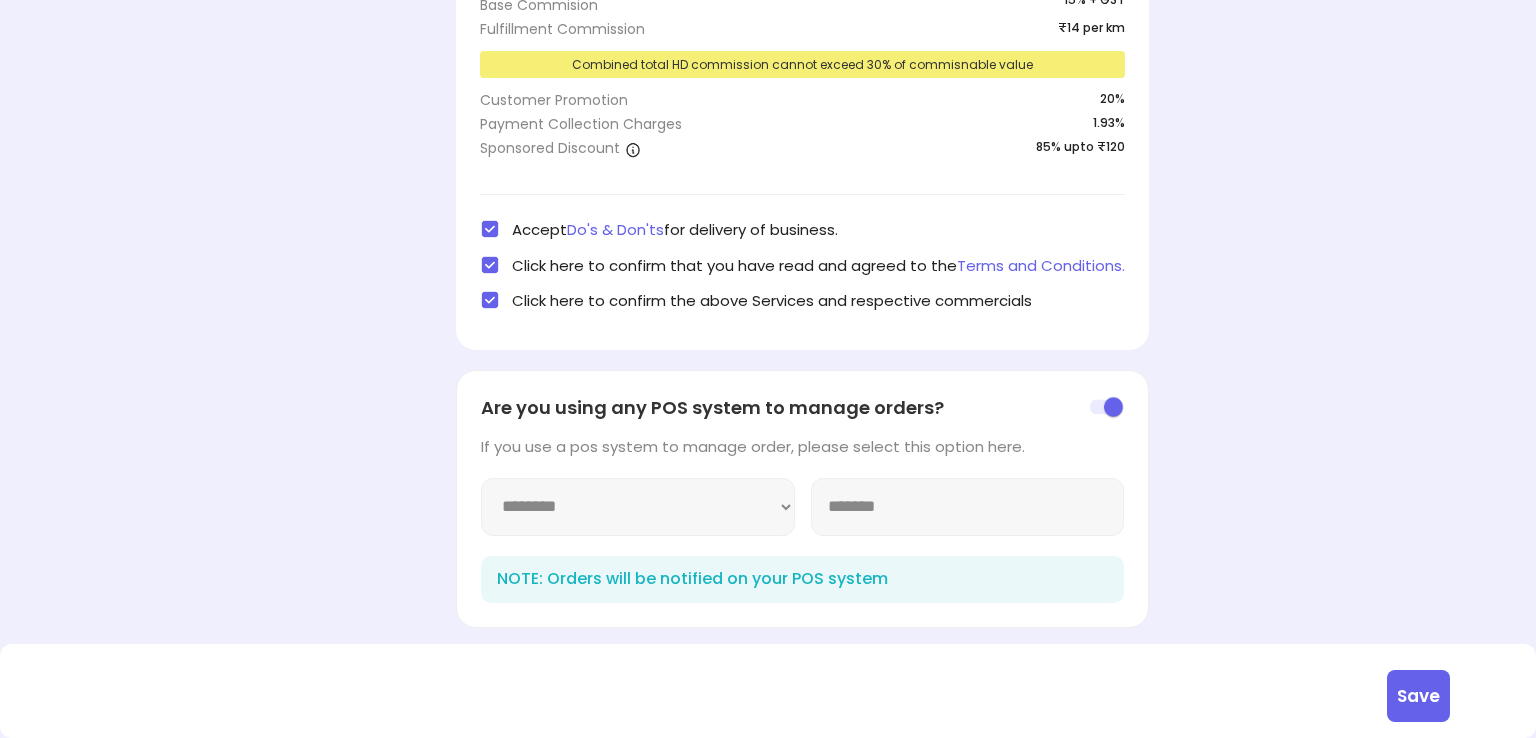 type on "*******" 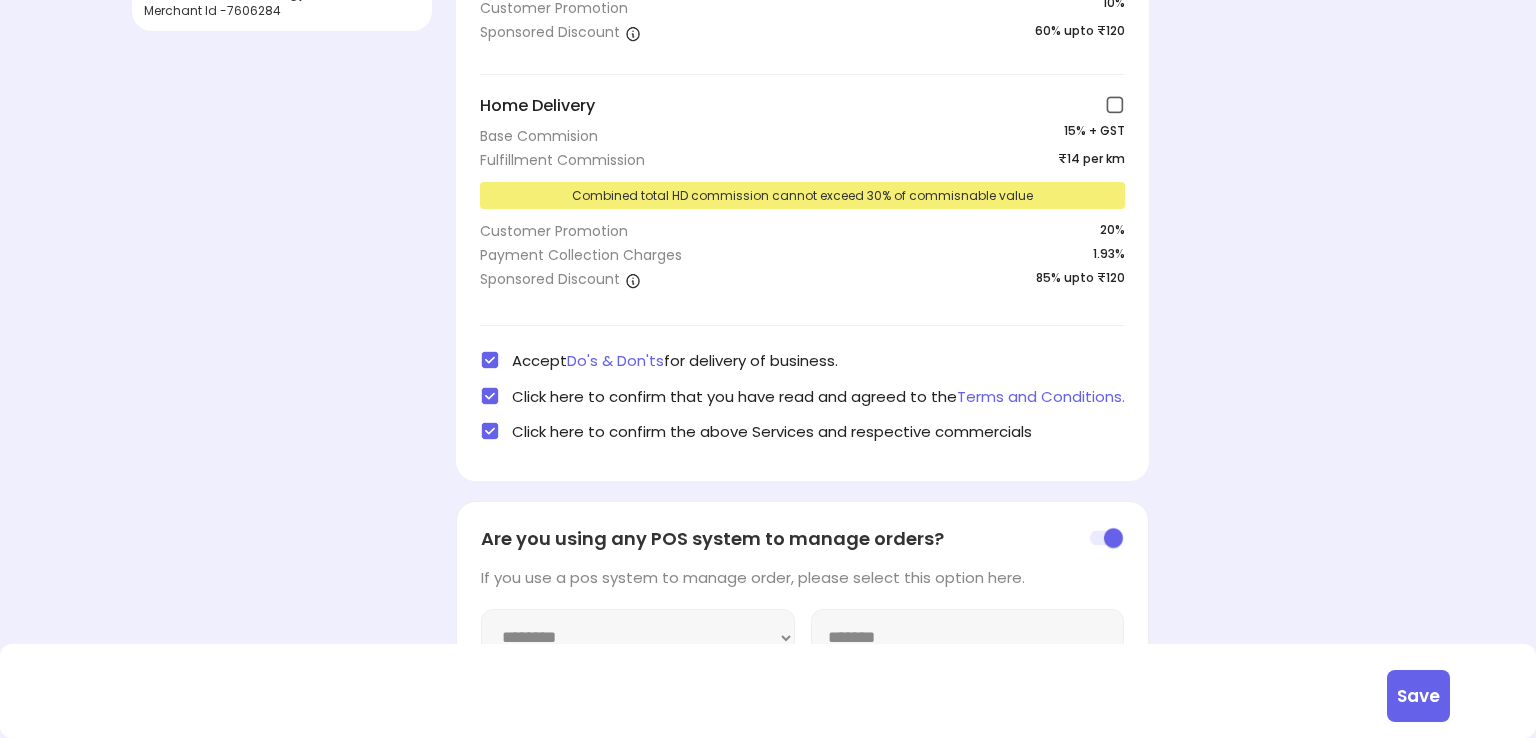 scroll, scrollTop: 365, scrollLeft: 0, axis: vertical 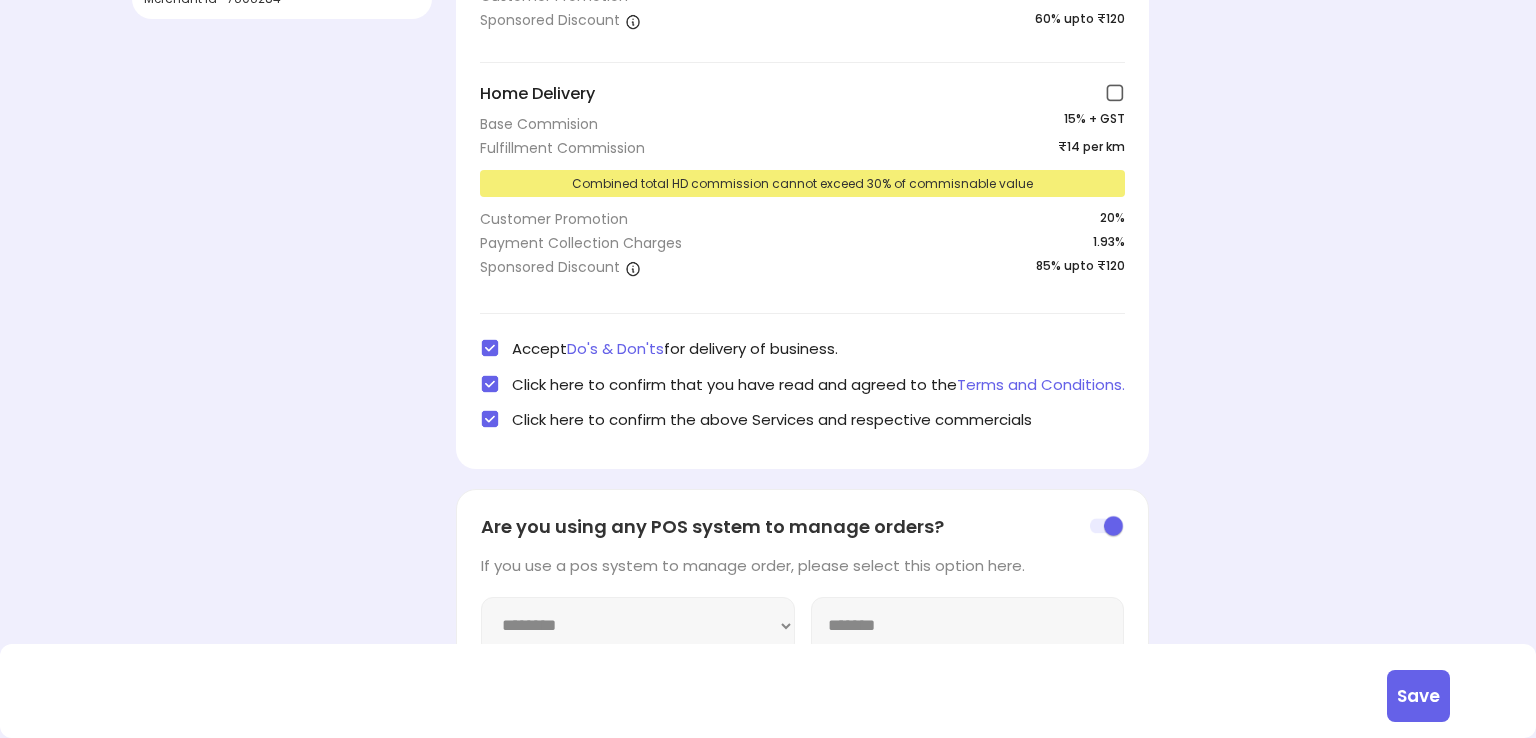 click on "**********" at bounding box center [802, 618] 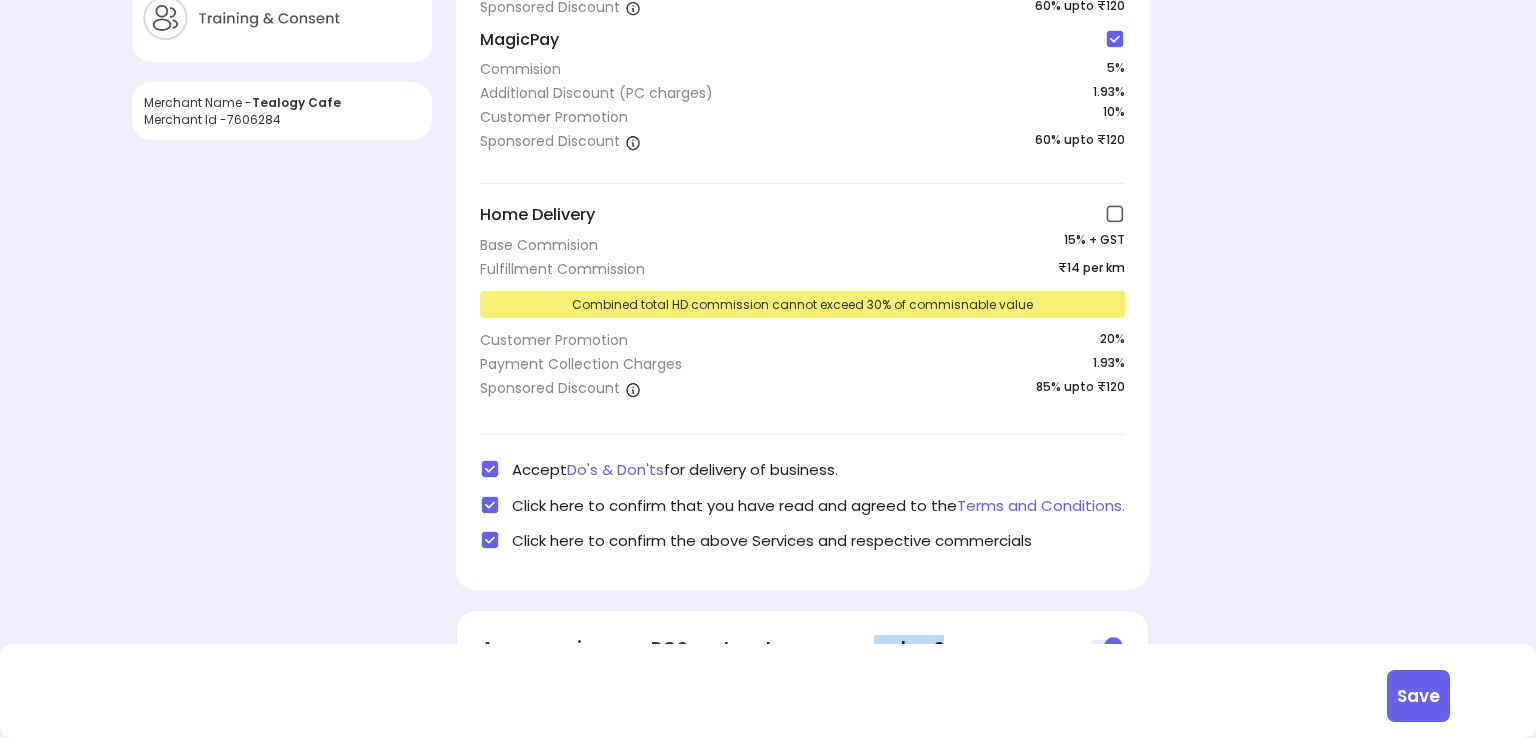 scroll, scrollTop: 243, scrollLeft: 0, axis: vertical 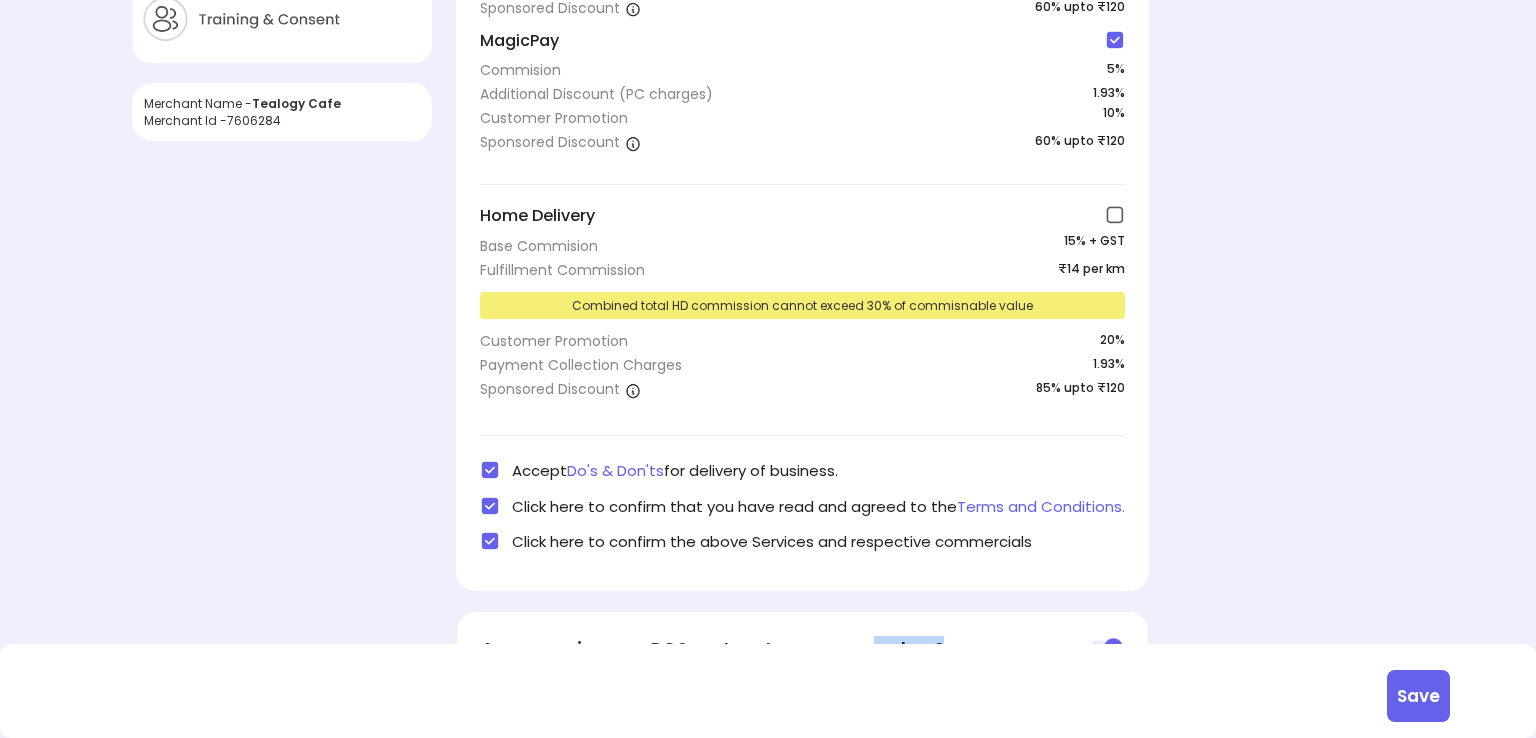 click on "Save" at bounding box center [1418, 696] 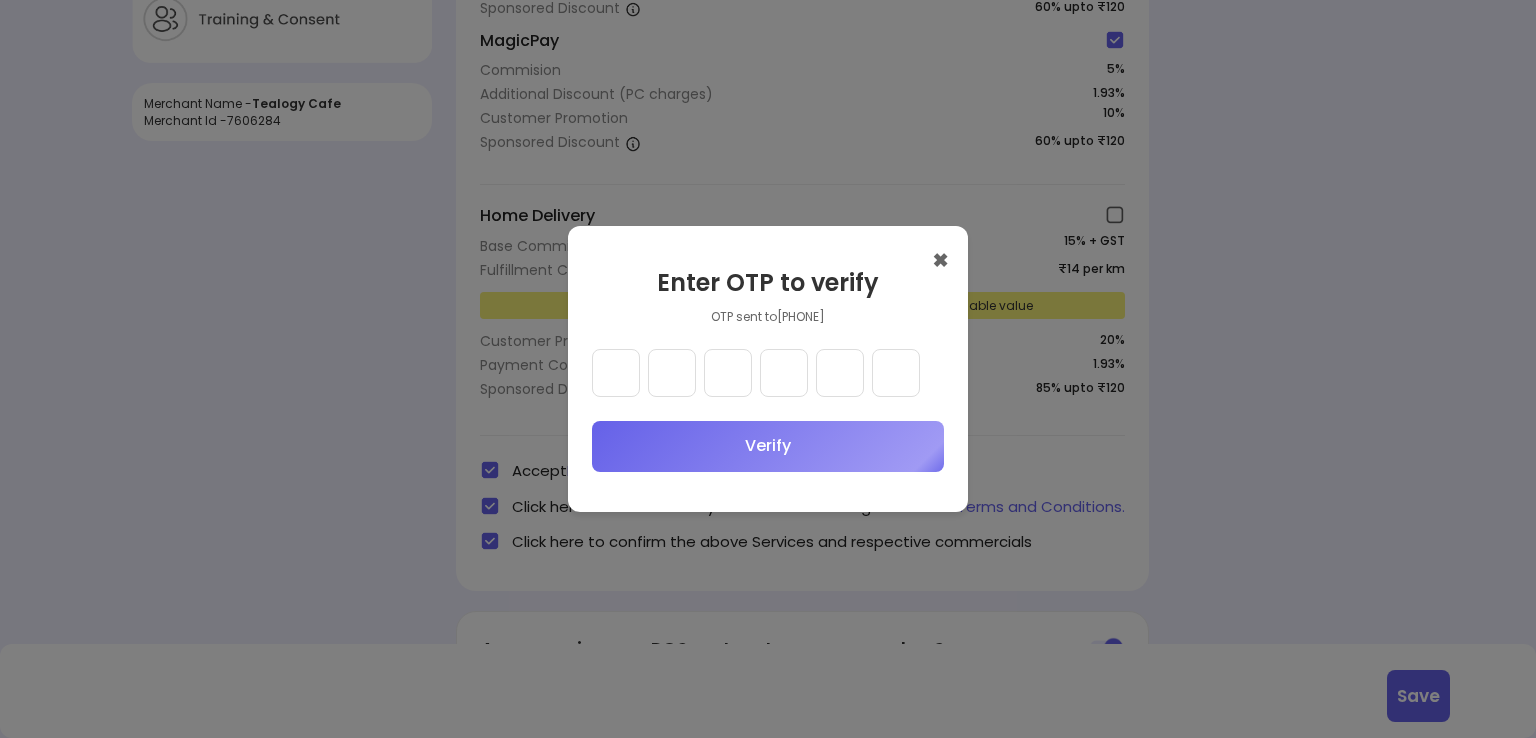 click at bounding box center (616, 373) 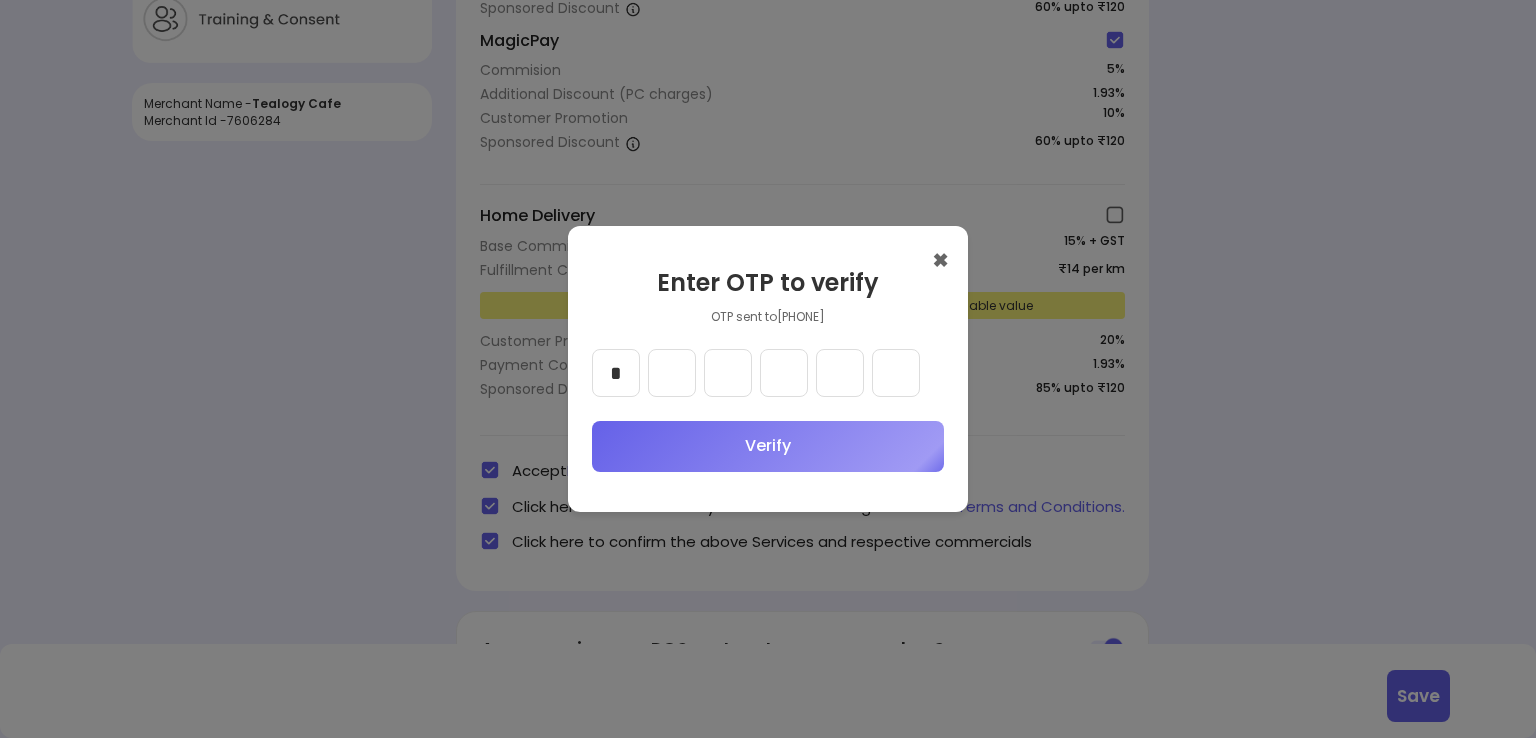 type on "*" 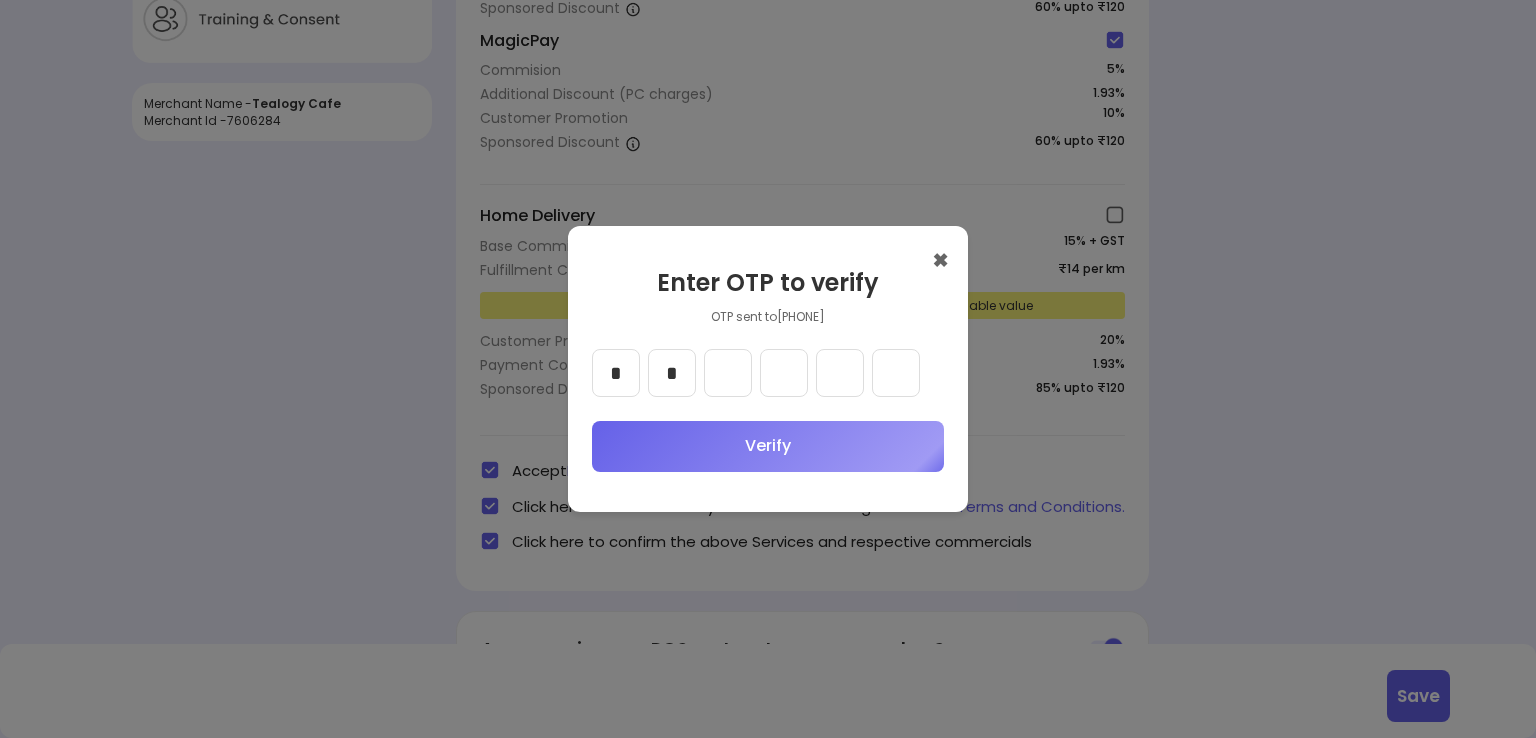 type on "*" 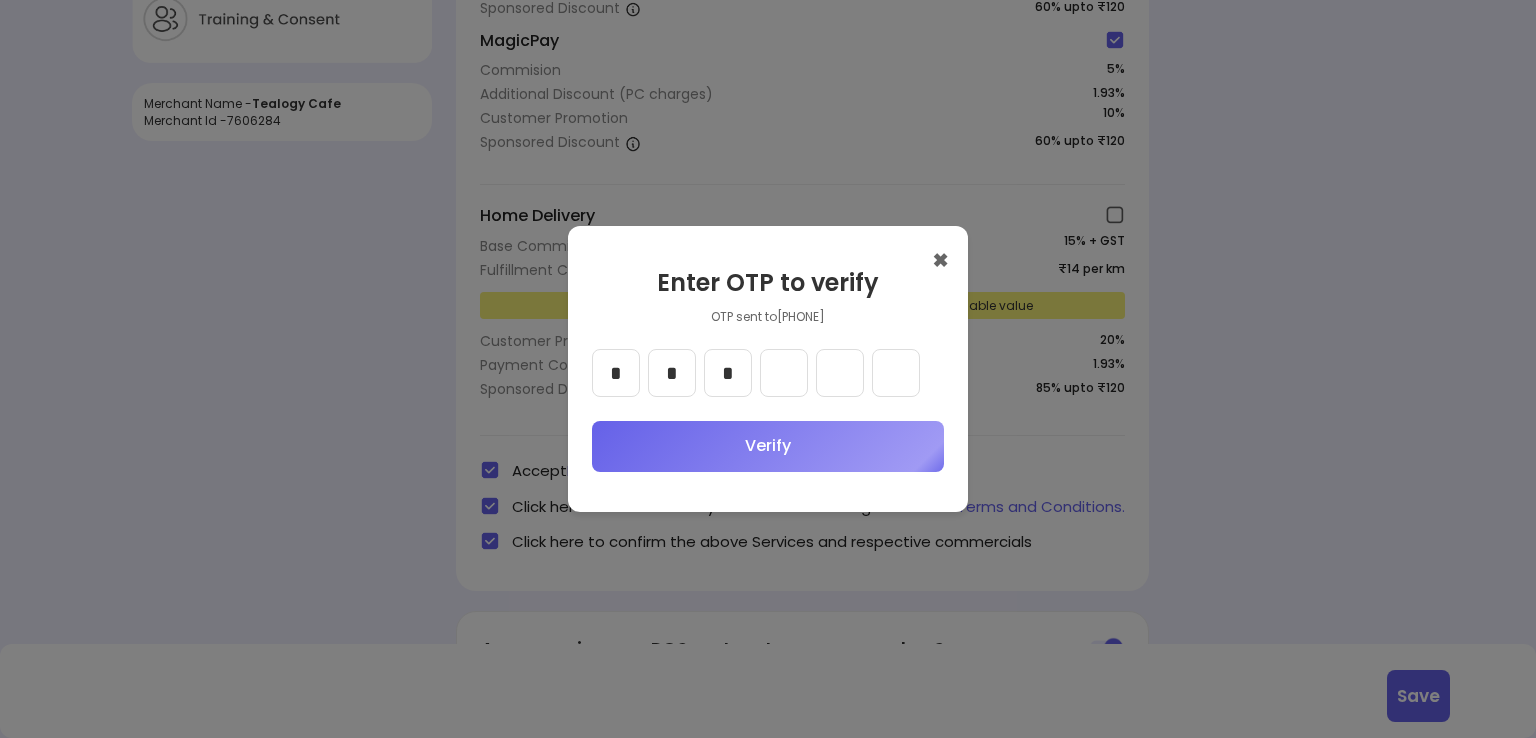 type on "*" 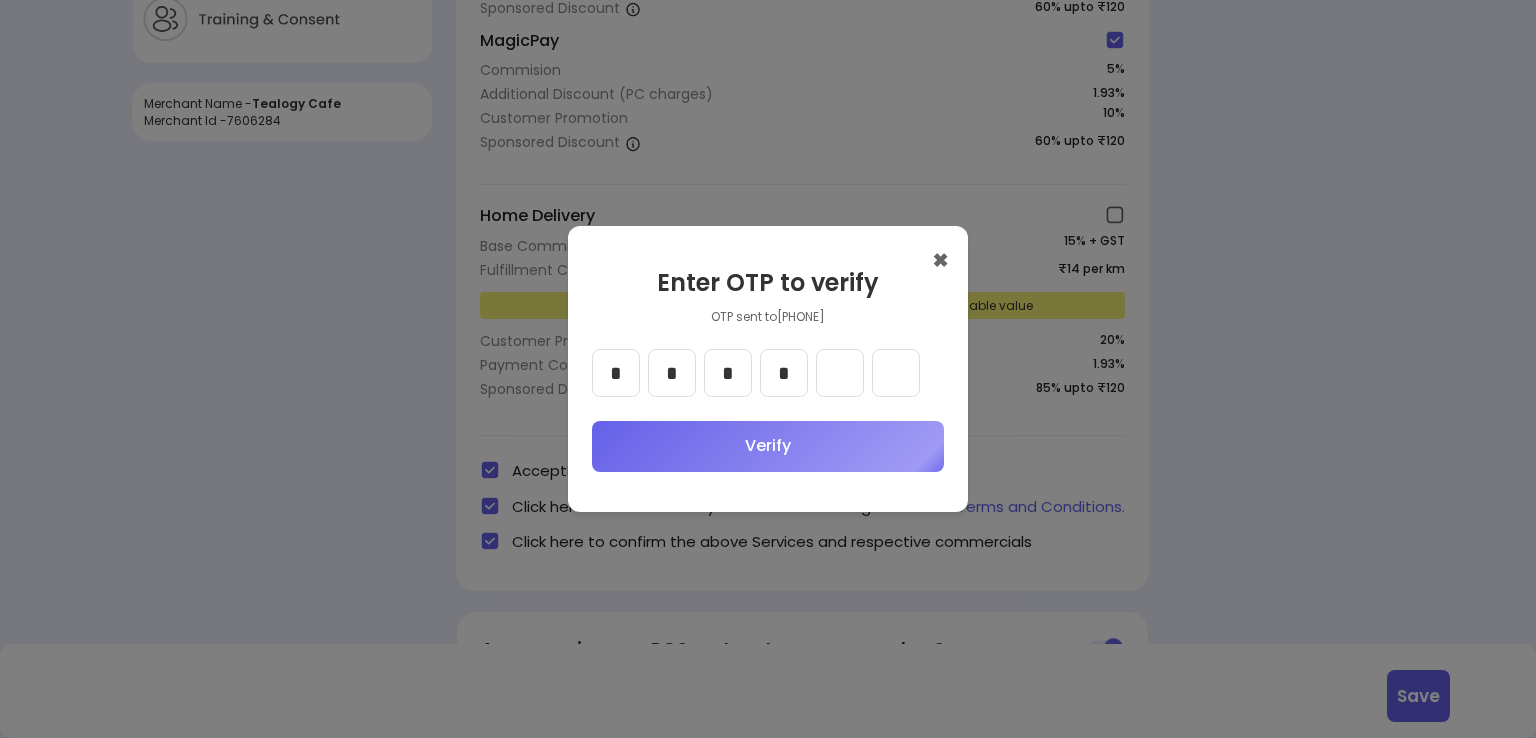 type on "*" 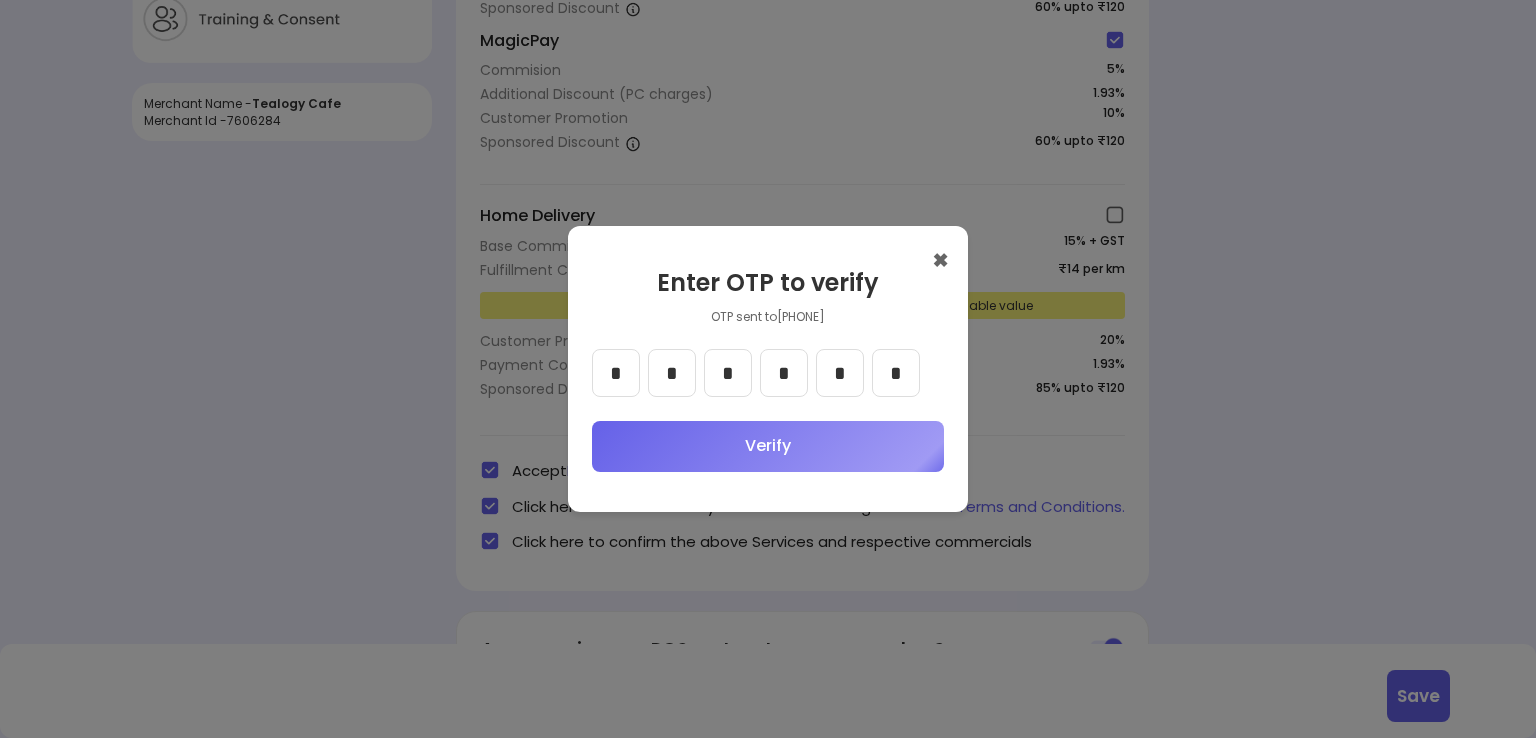 type on "*" 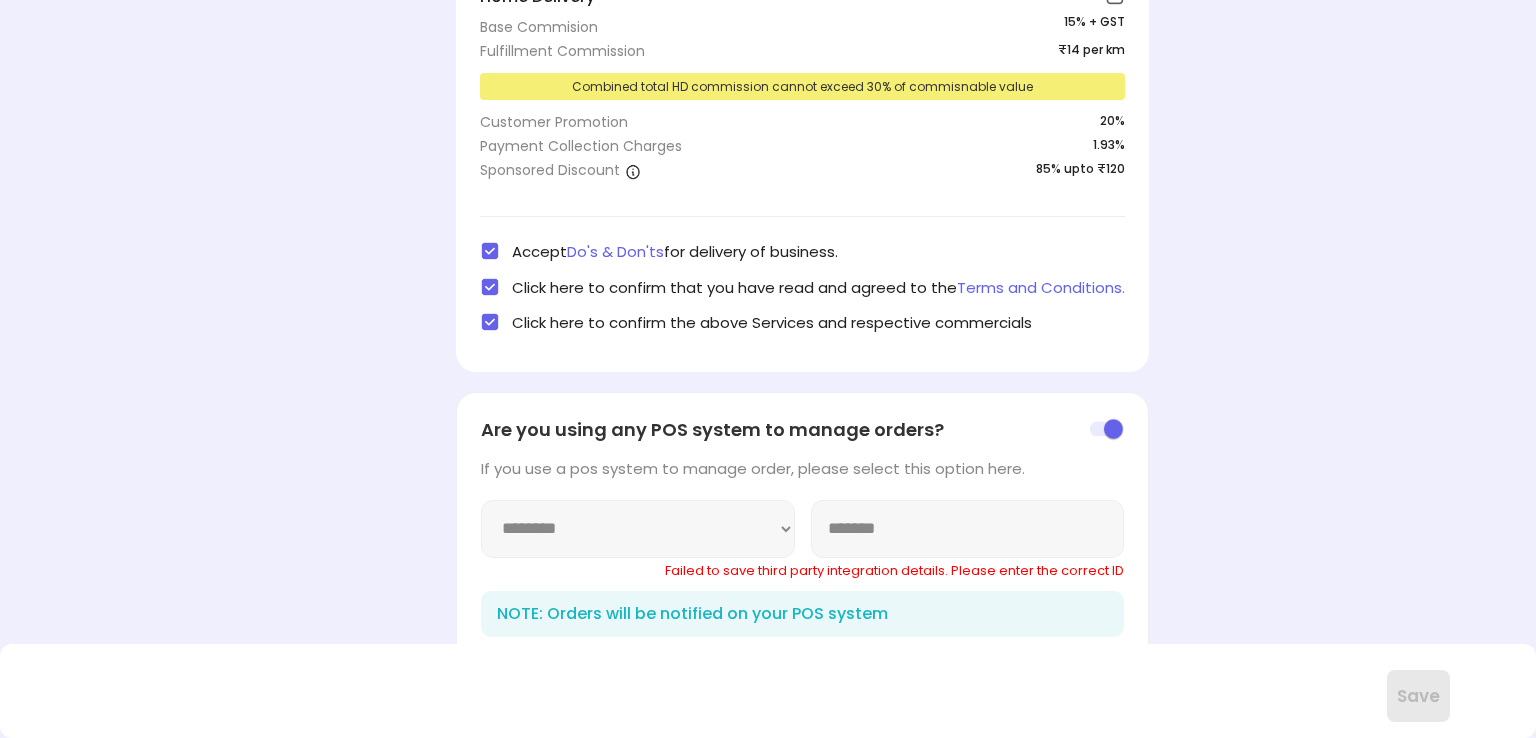 scroll, scrollTop: 496, scrollLeft: 0, axis: vertical 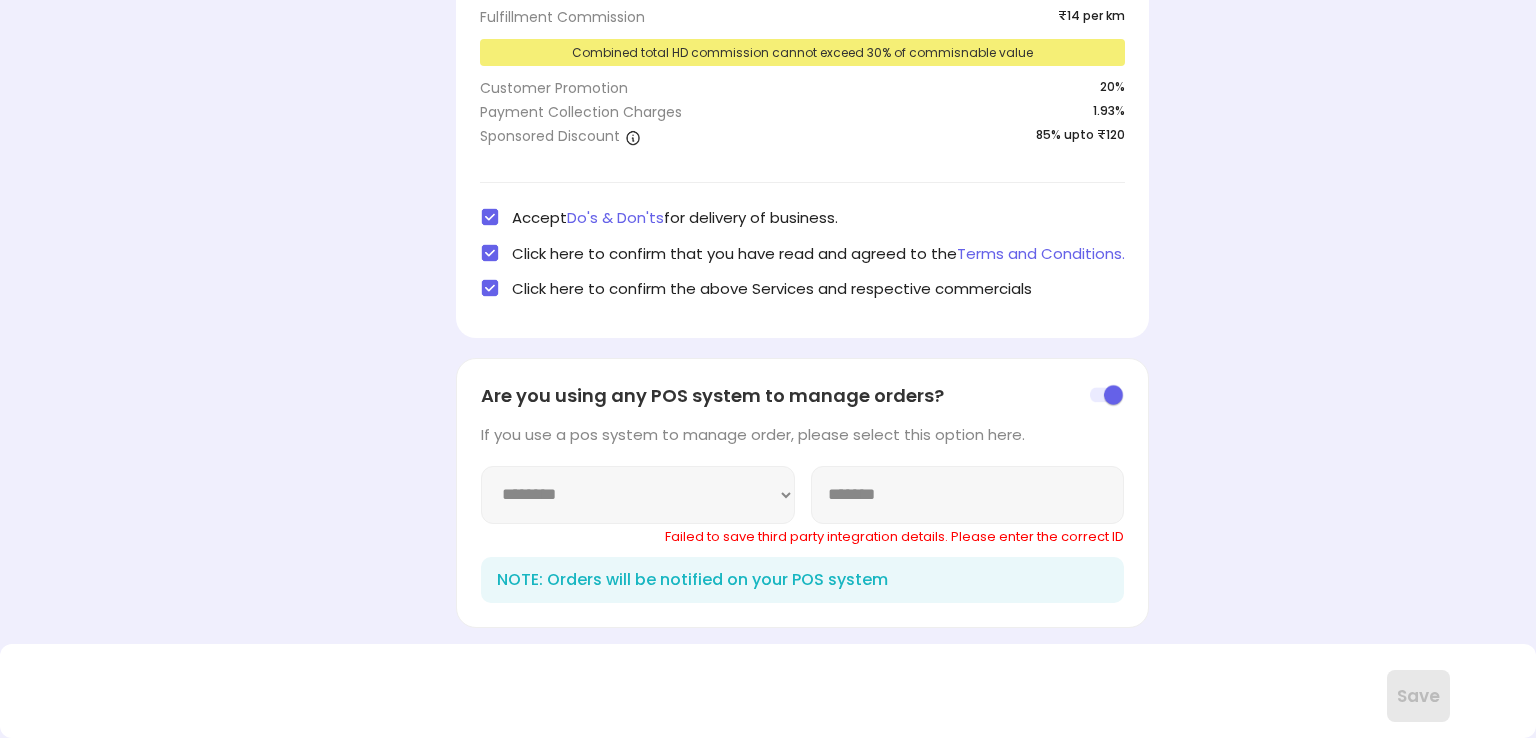 click on "*******" at bounding box center [968, 495] 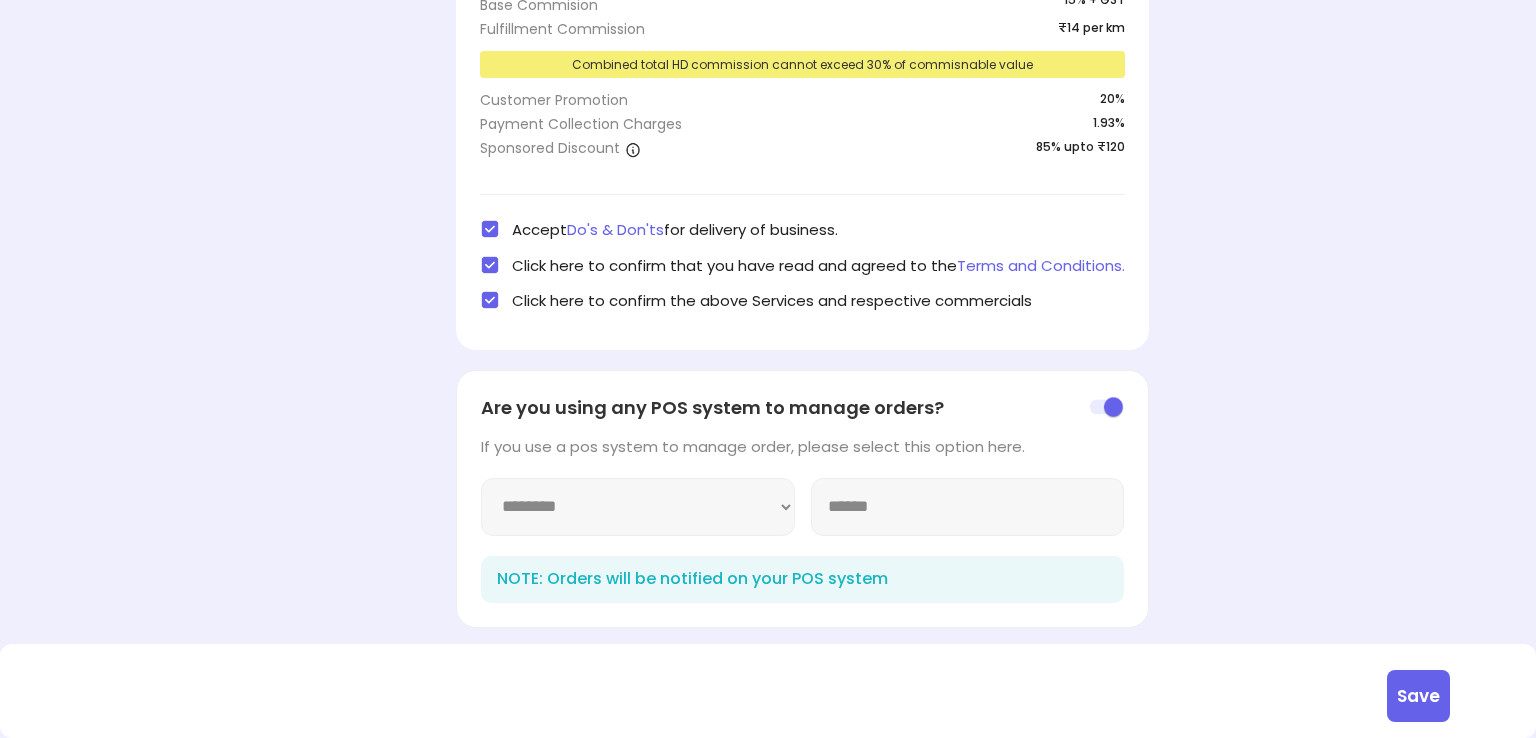 scroll, scrollTop: 484, scrollLeft: 0, axis: vertical 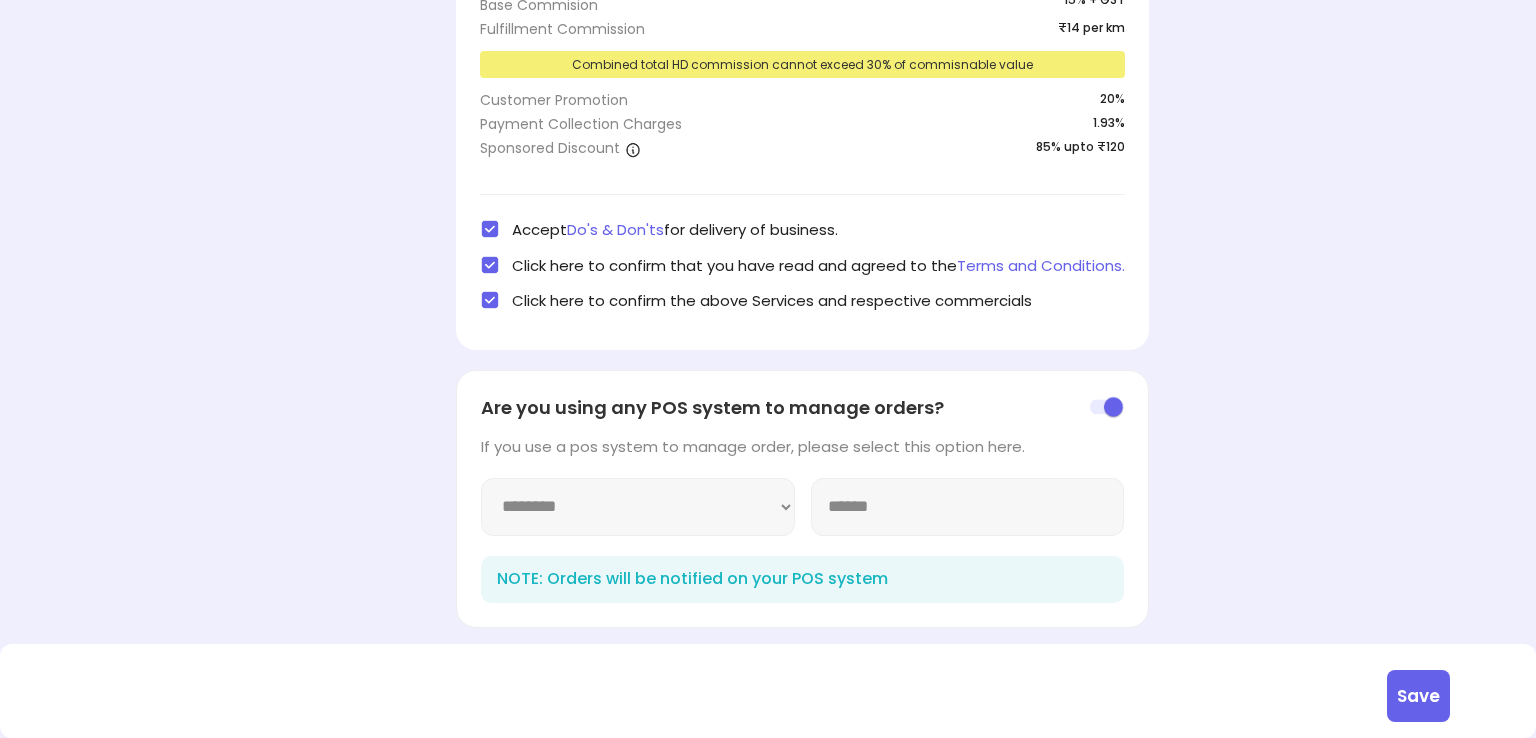 click on "Save" at bounding box center (1418, 696) 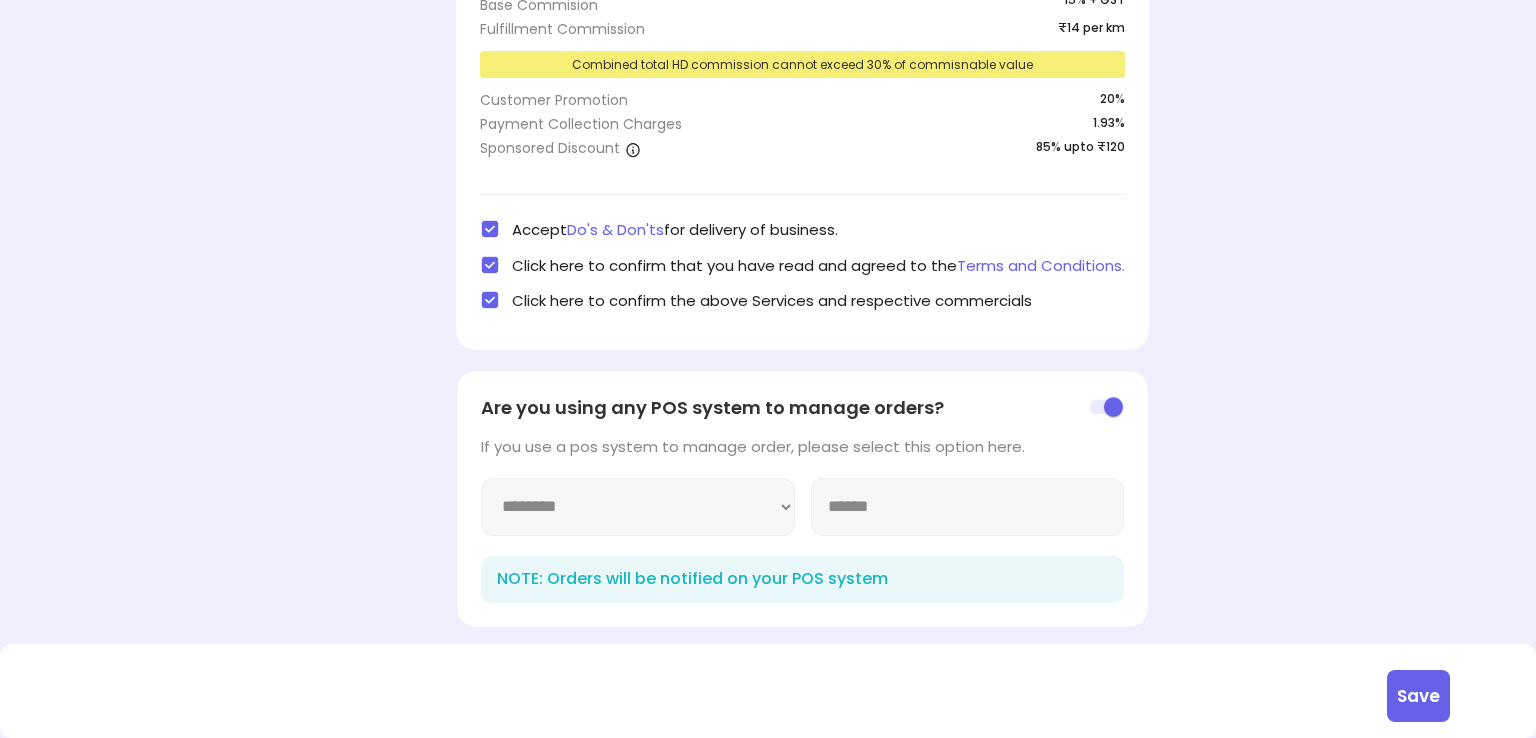 click on "Save" at bounding box center (1418, 696) 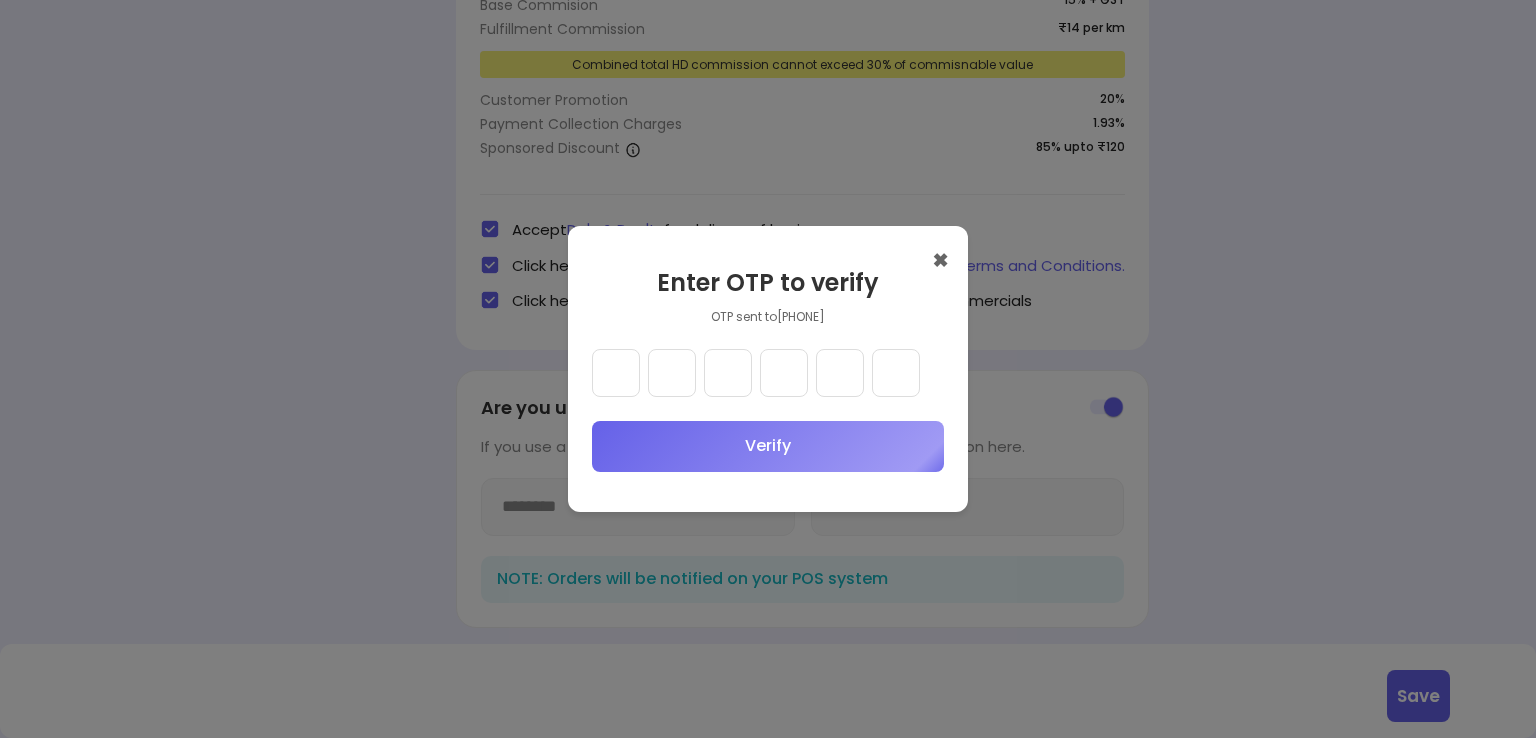 click at bounding box center [616, 373] 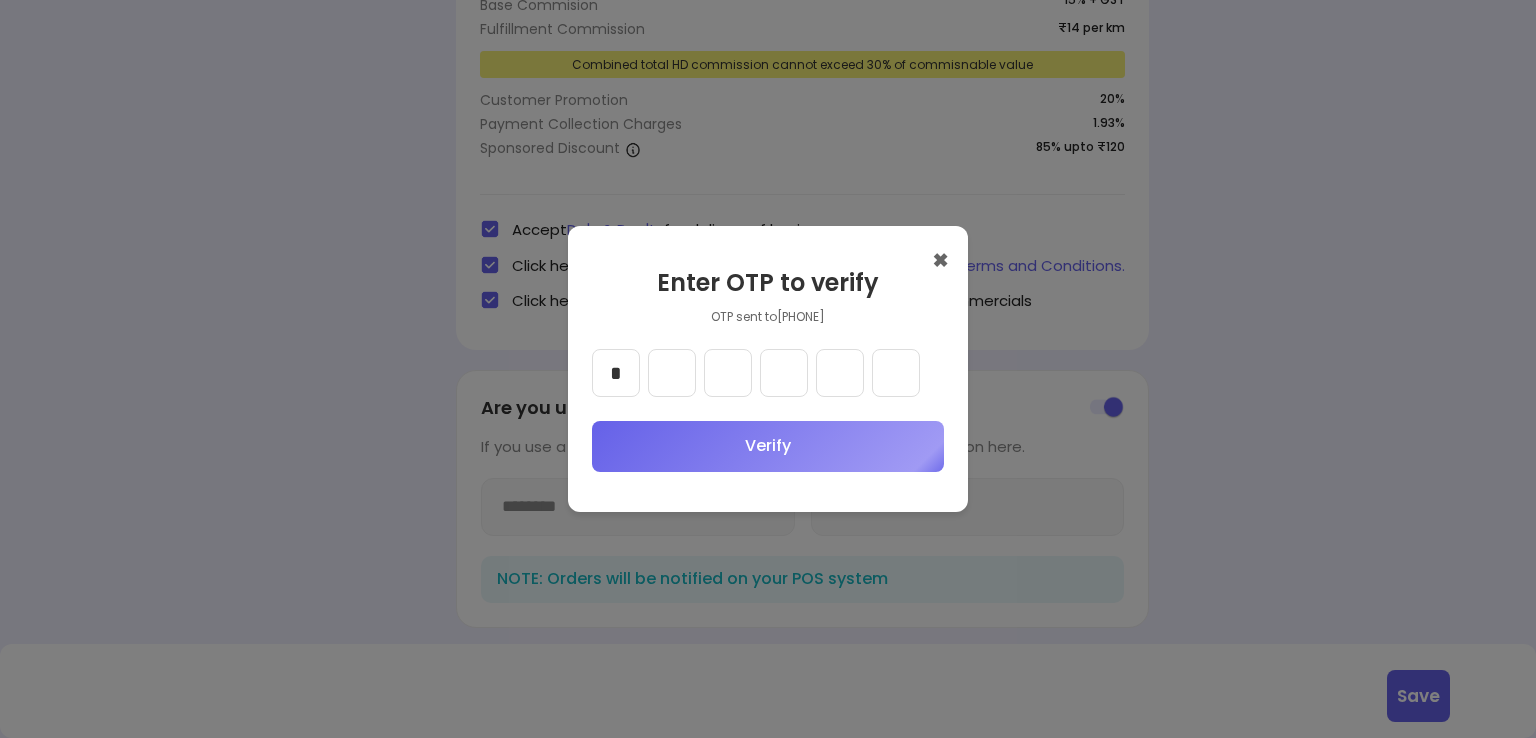 type on "*" 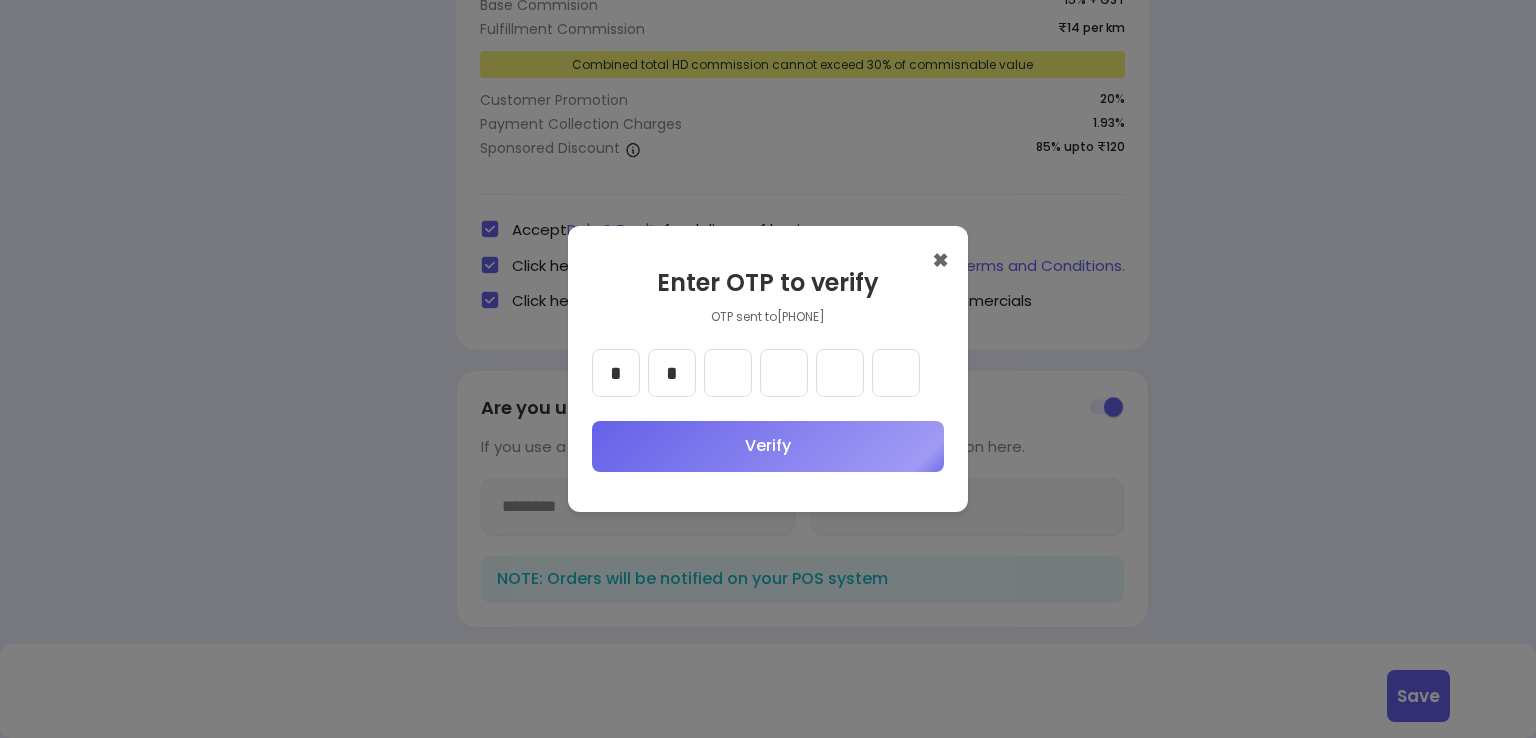 type on "*" 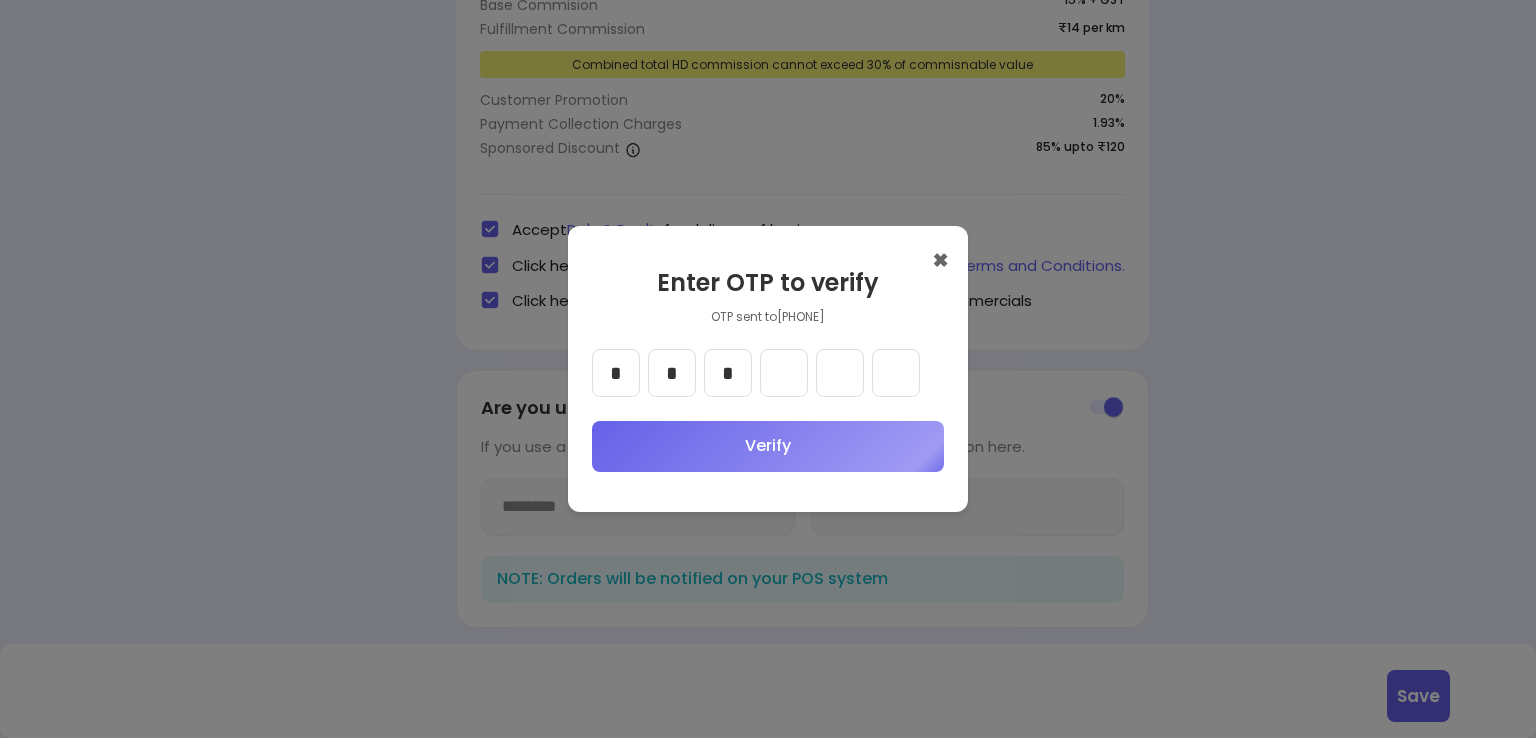 type on "*" 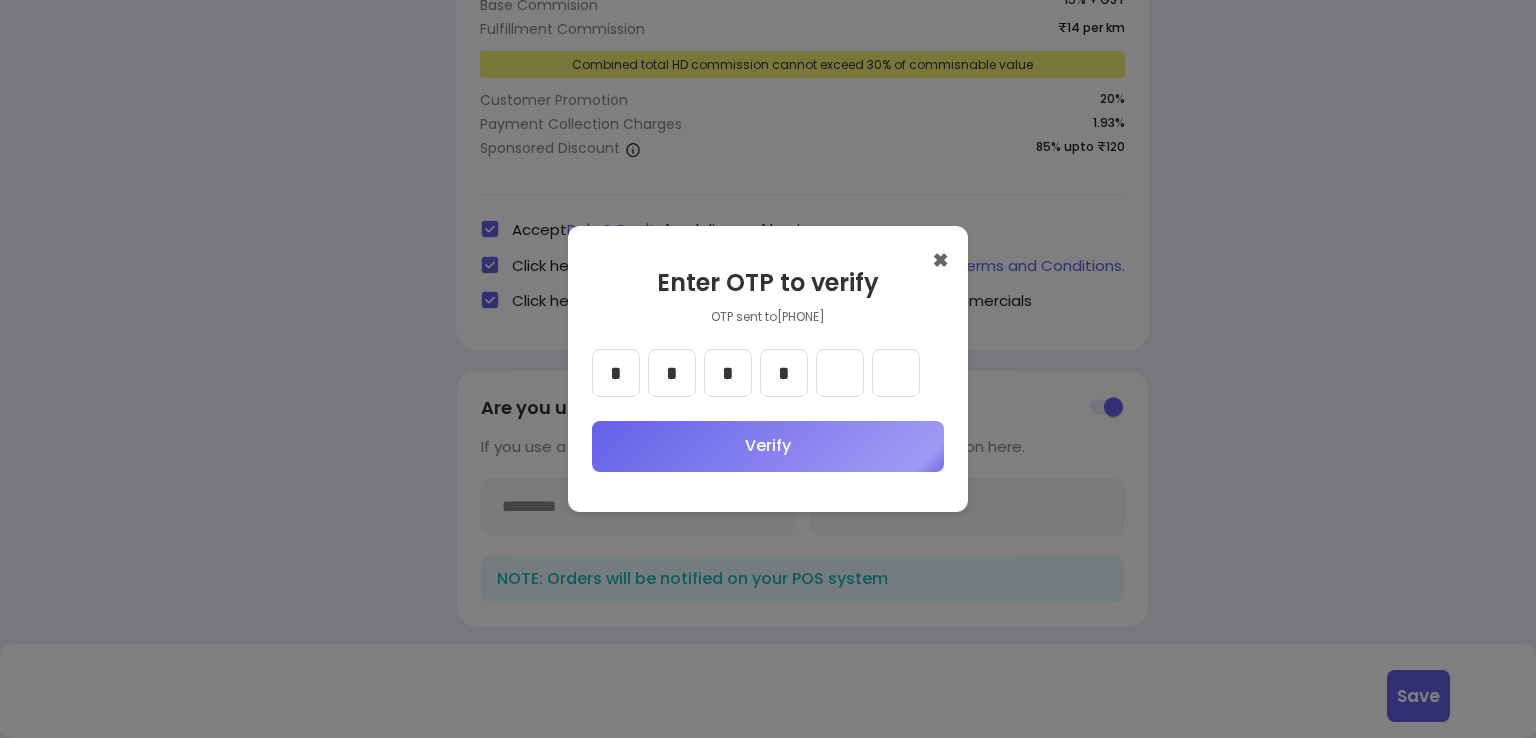 type on "*" 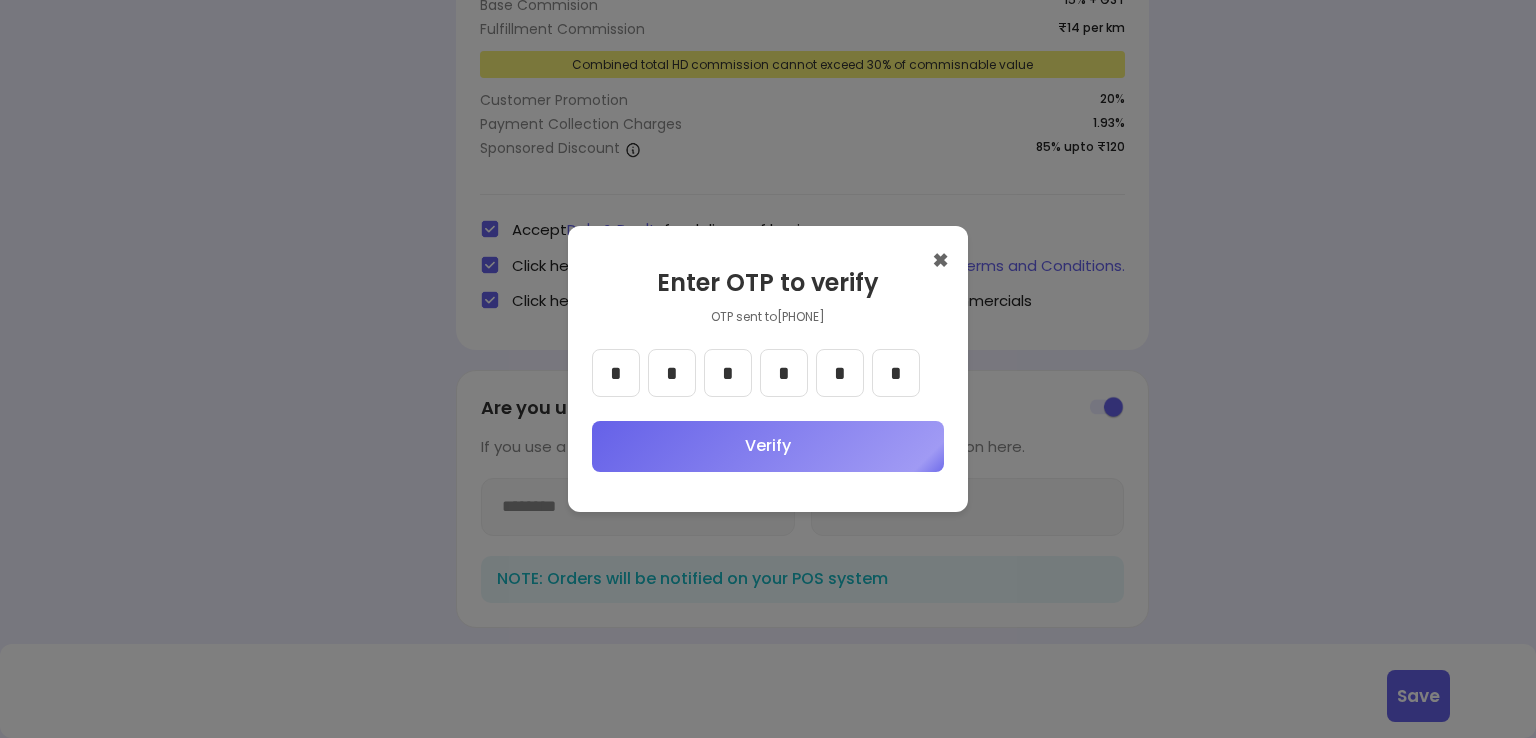 type on "*" 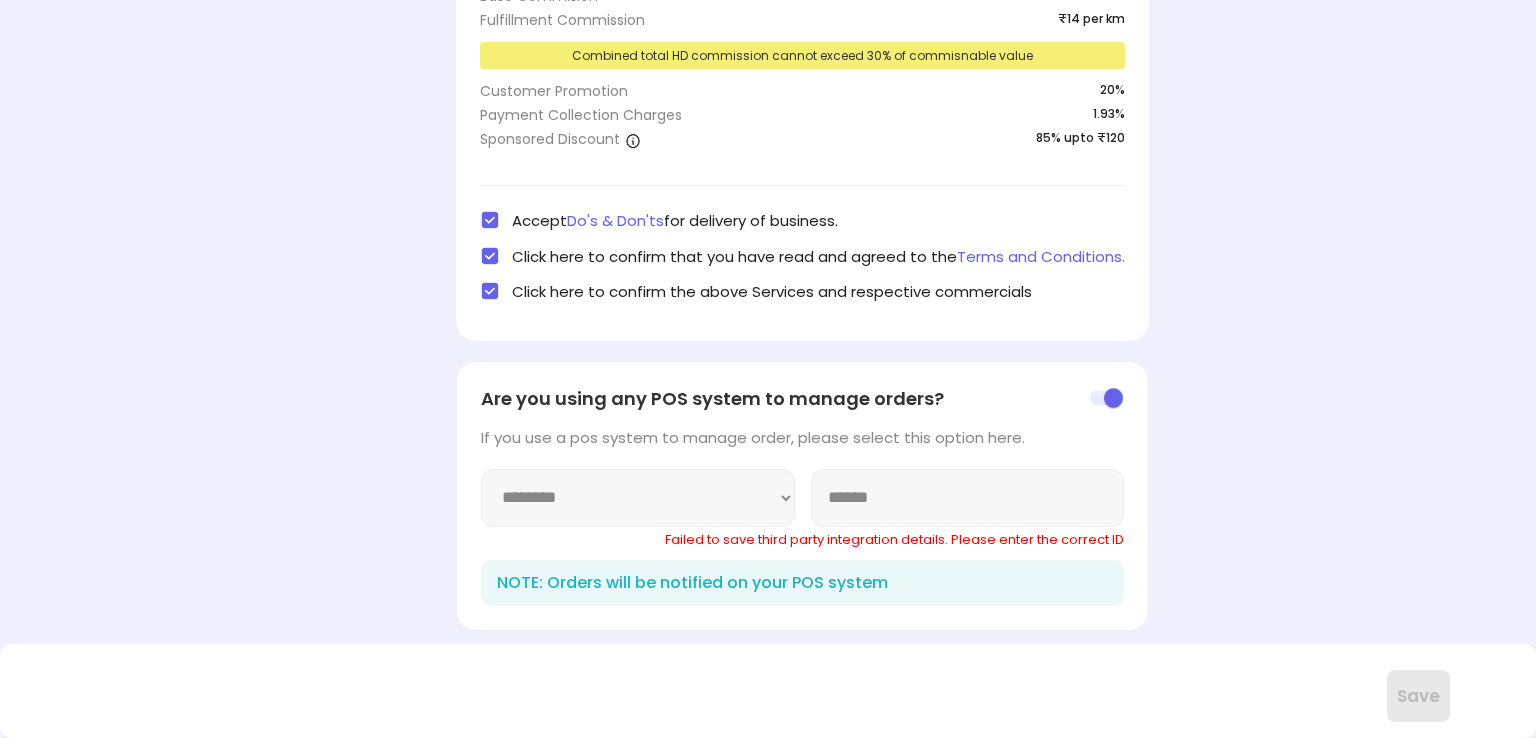 scroll, scrollTop: 496, scrollLeft: 0, axis: vertical 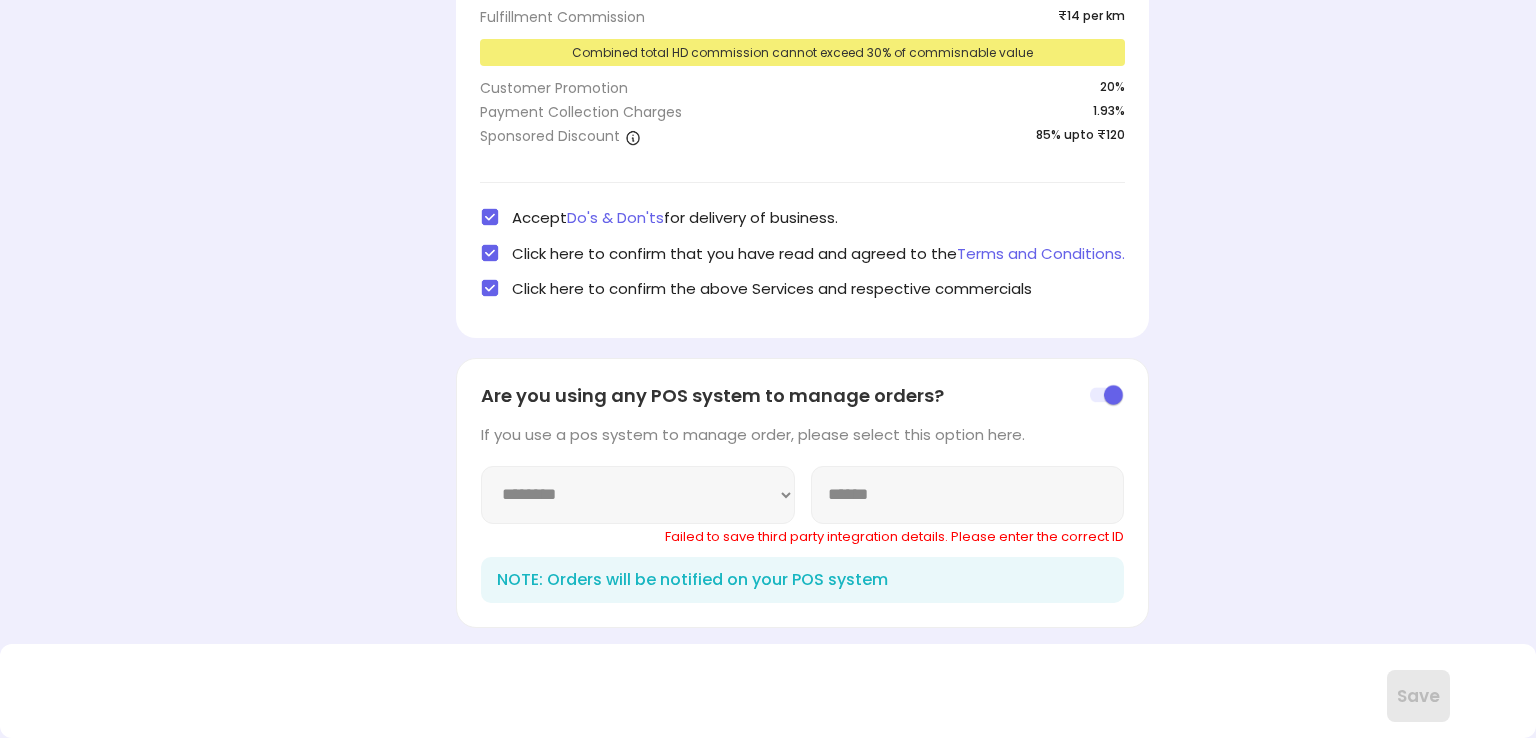 click on "******" at bounding box center (968, 495) 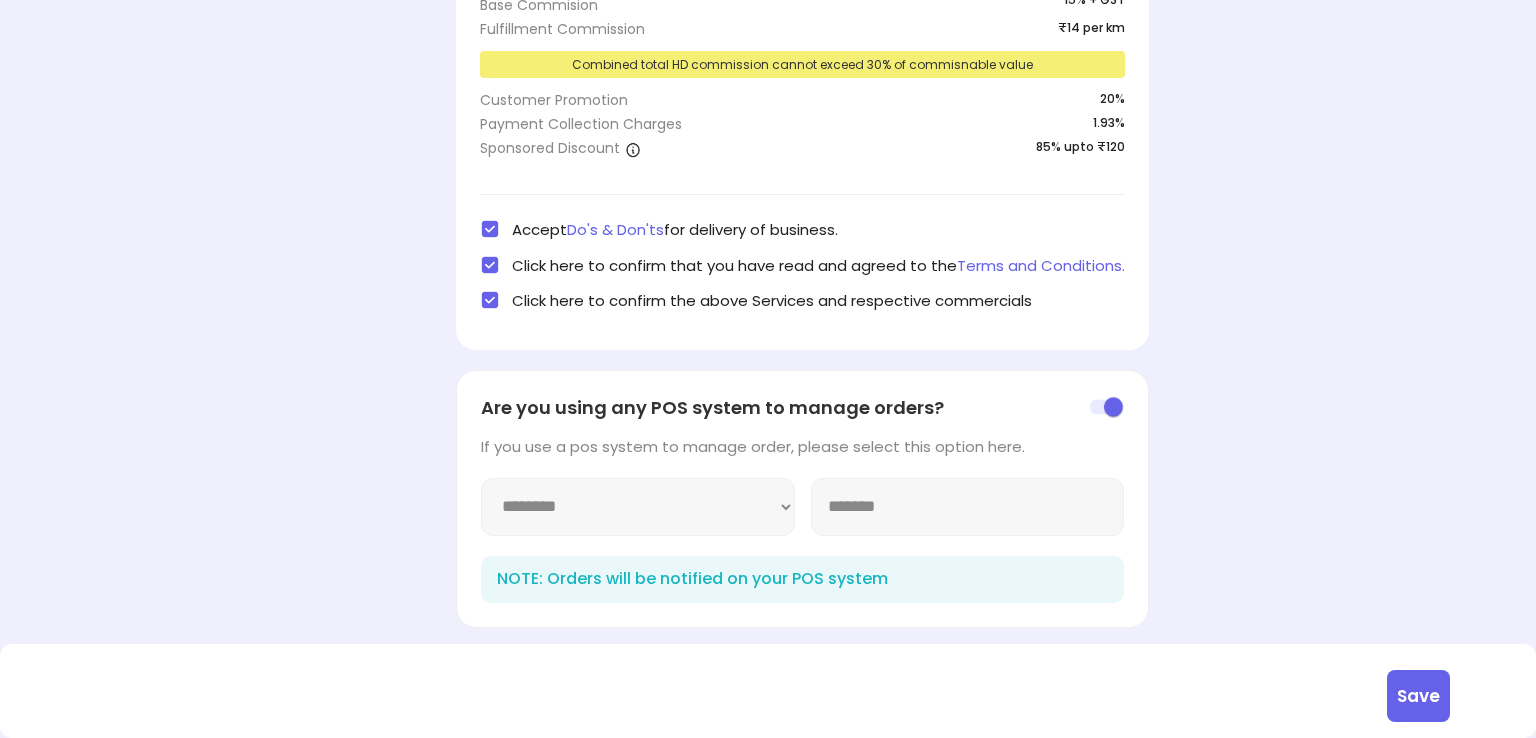 scroll, scrollTop: 484, scrollLeft: 0, axis: vertical 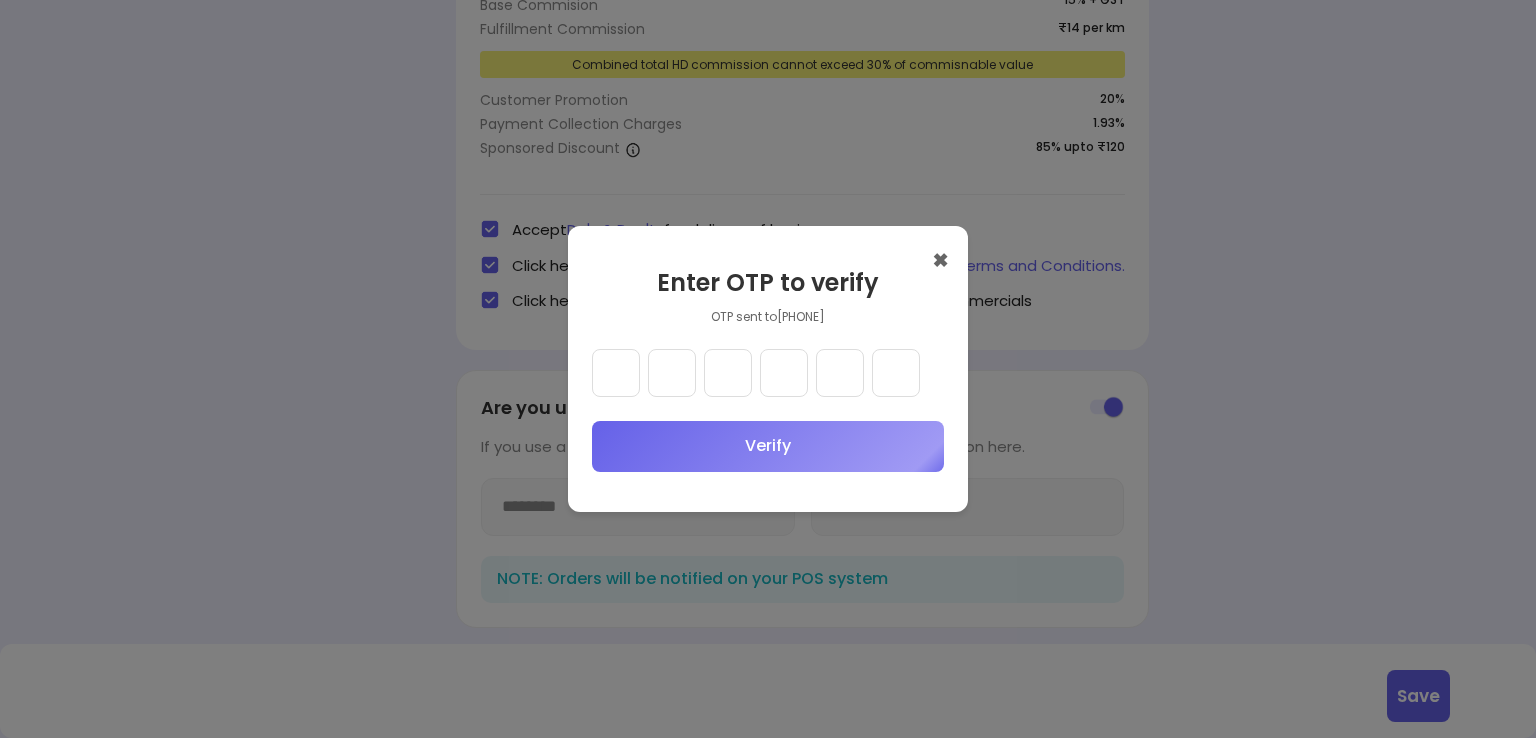 click at bounding box center (616, 373) 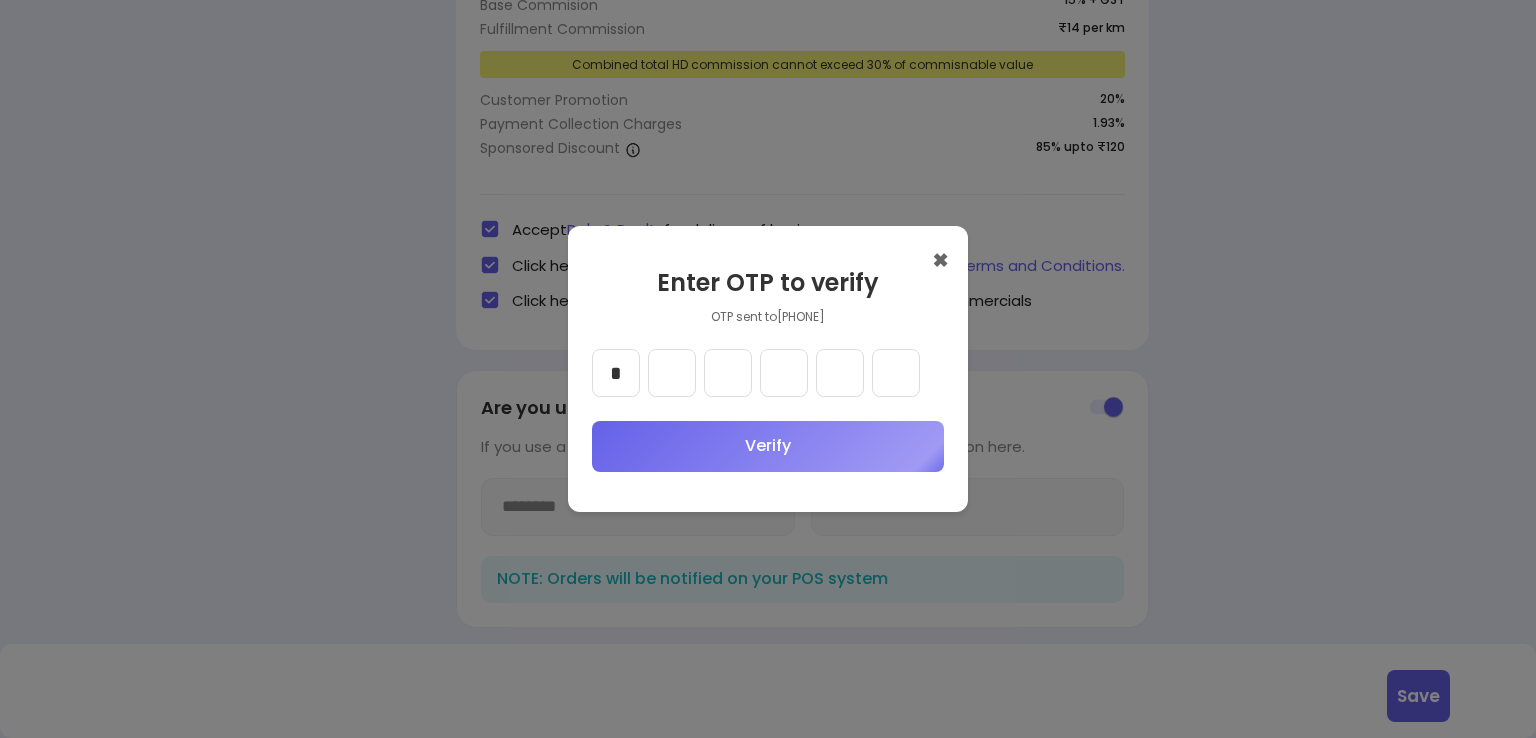 type on "*" 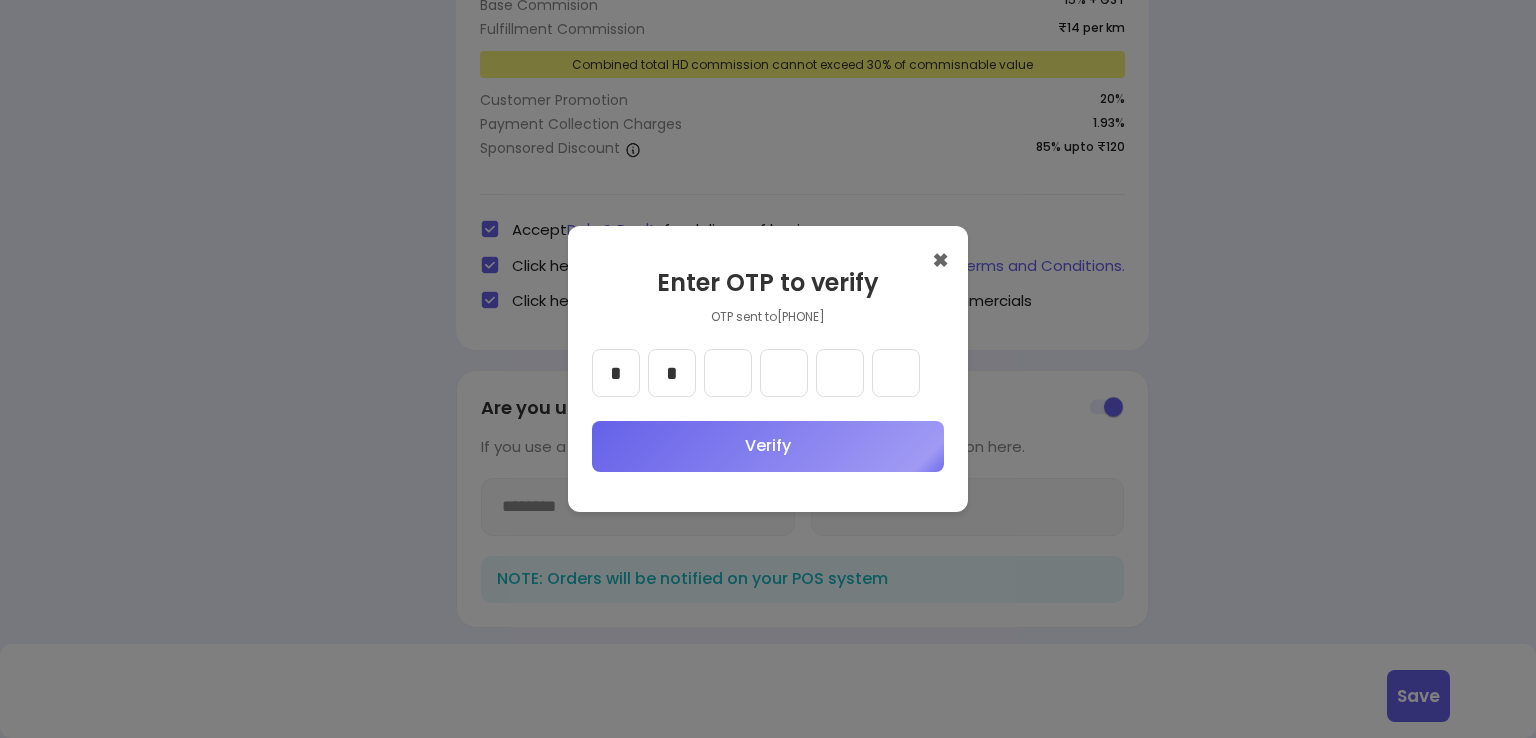 type on "*" 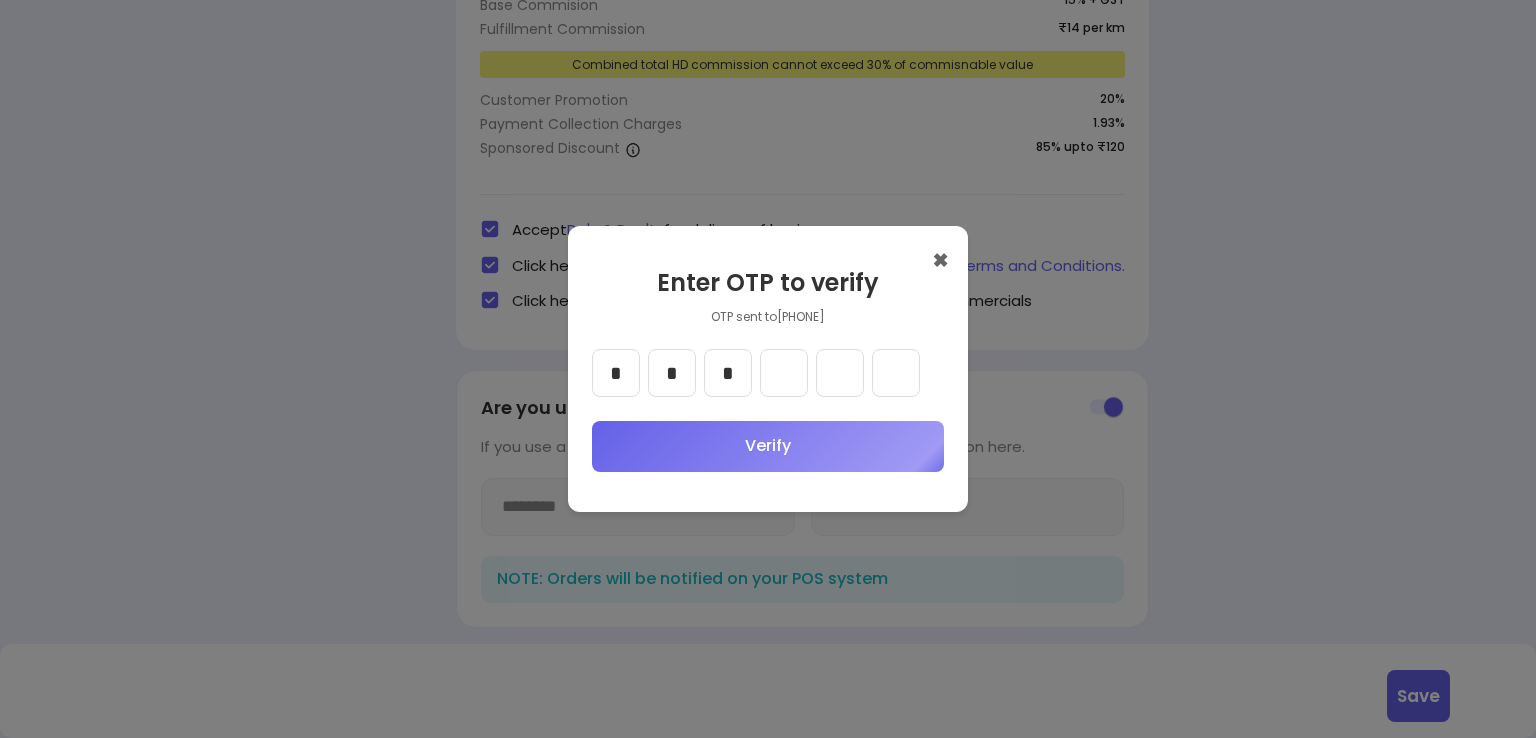 type on "*" 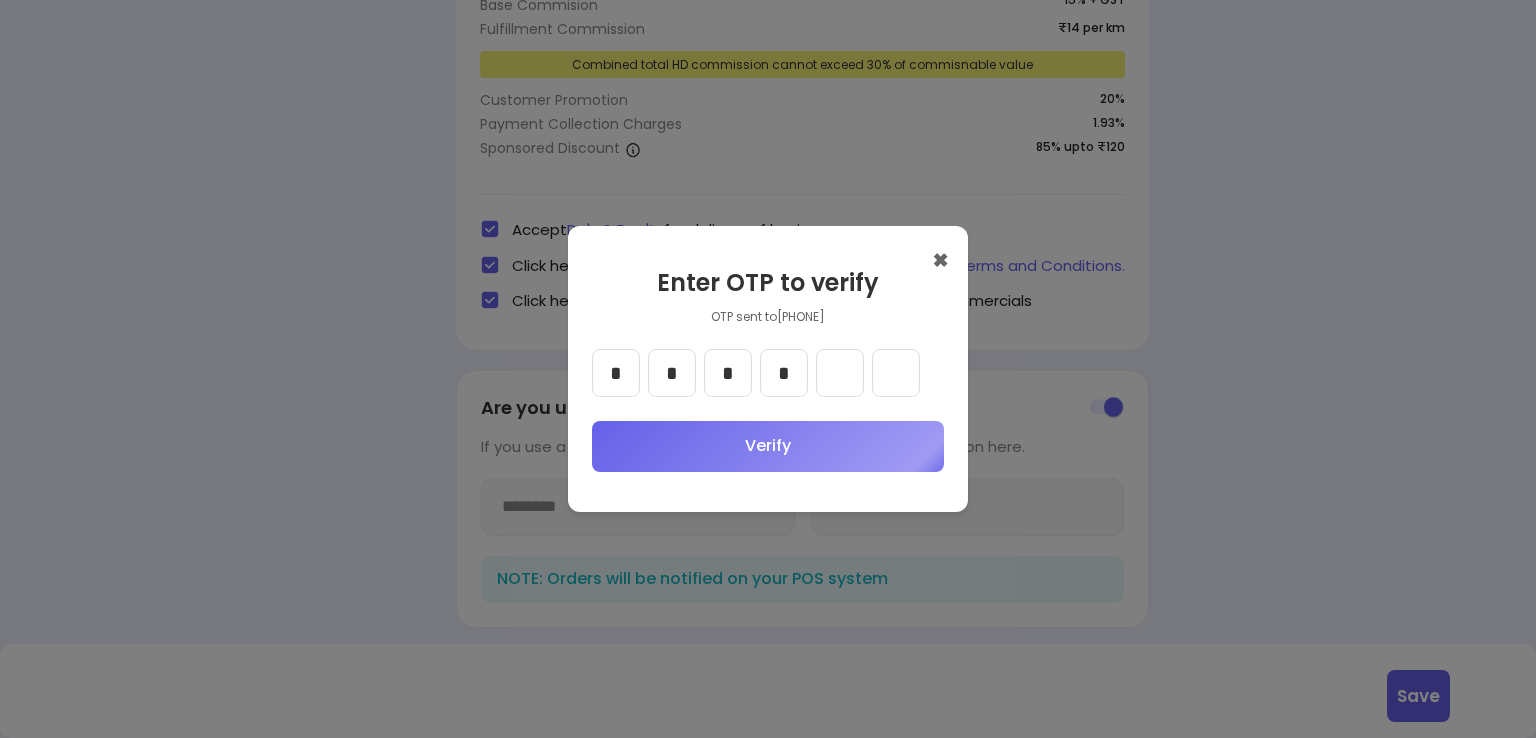 type on "*" 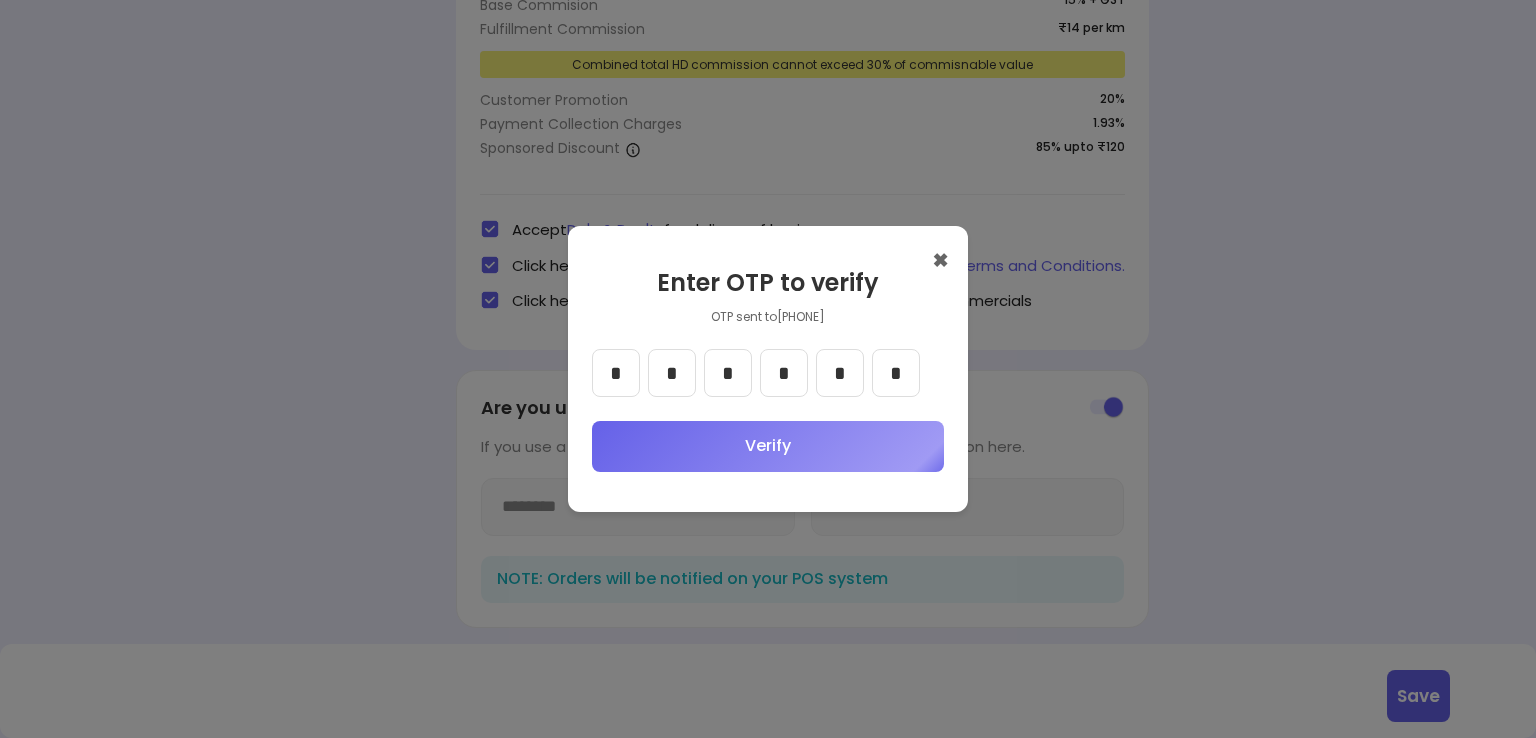 type on "*" 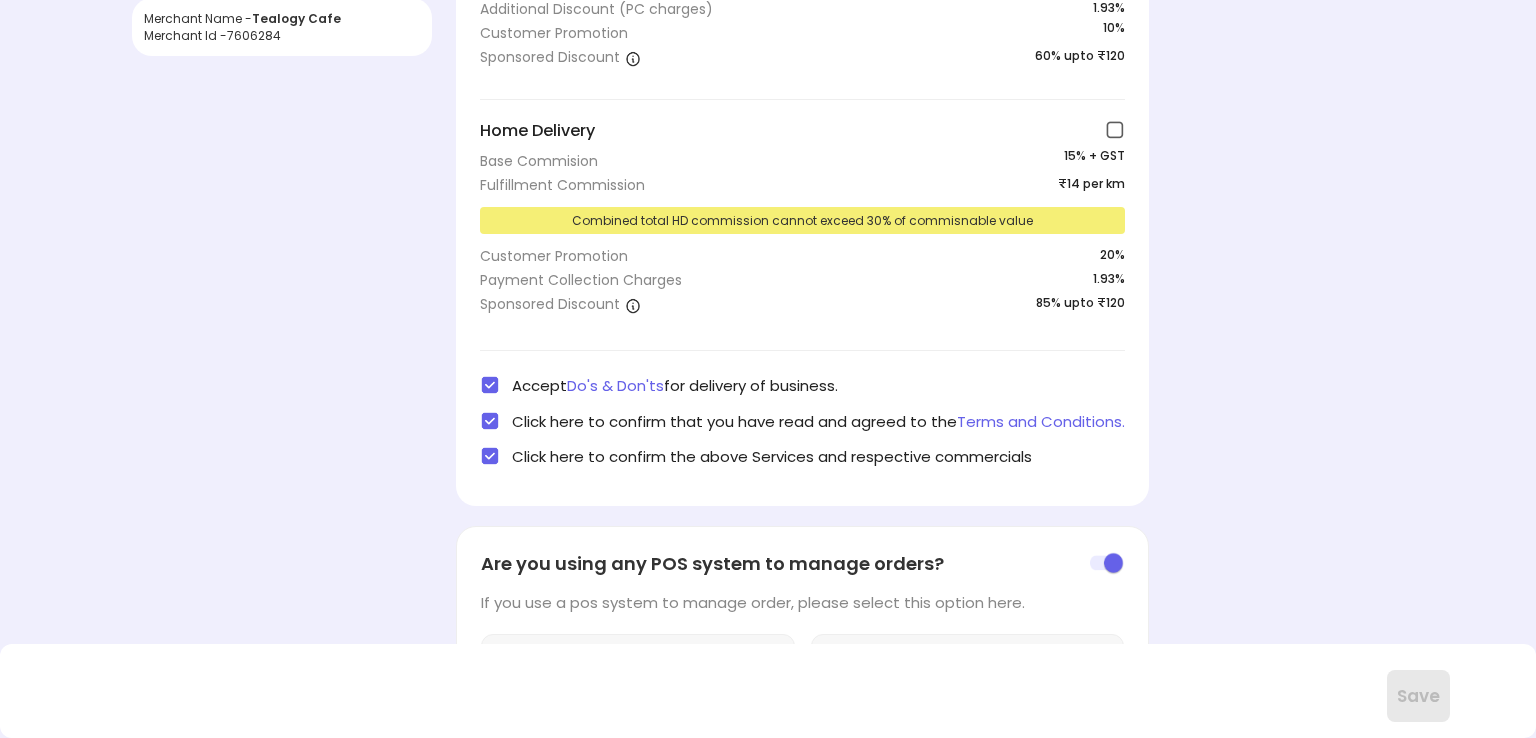 scroll, scrollTop: 496, scrollLeft: 0, axis: vertical 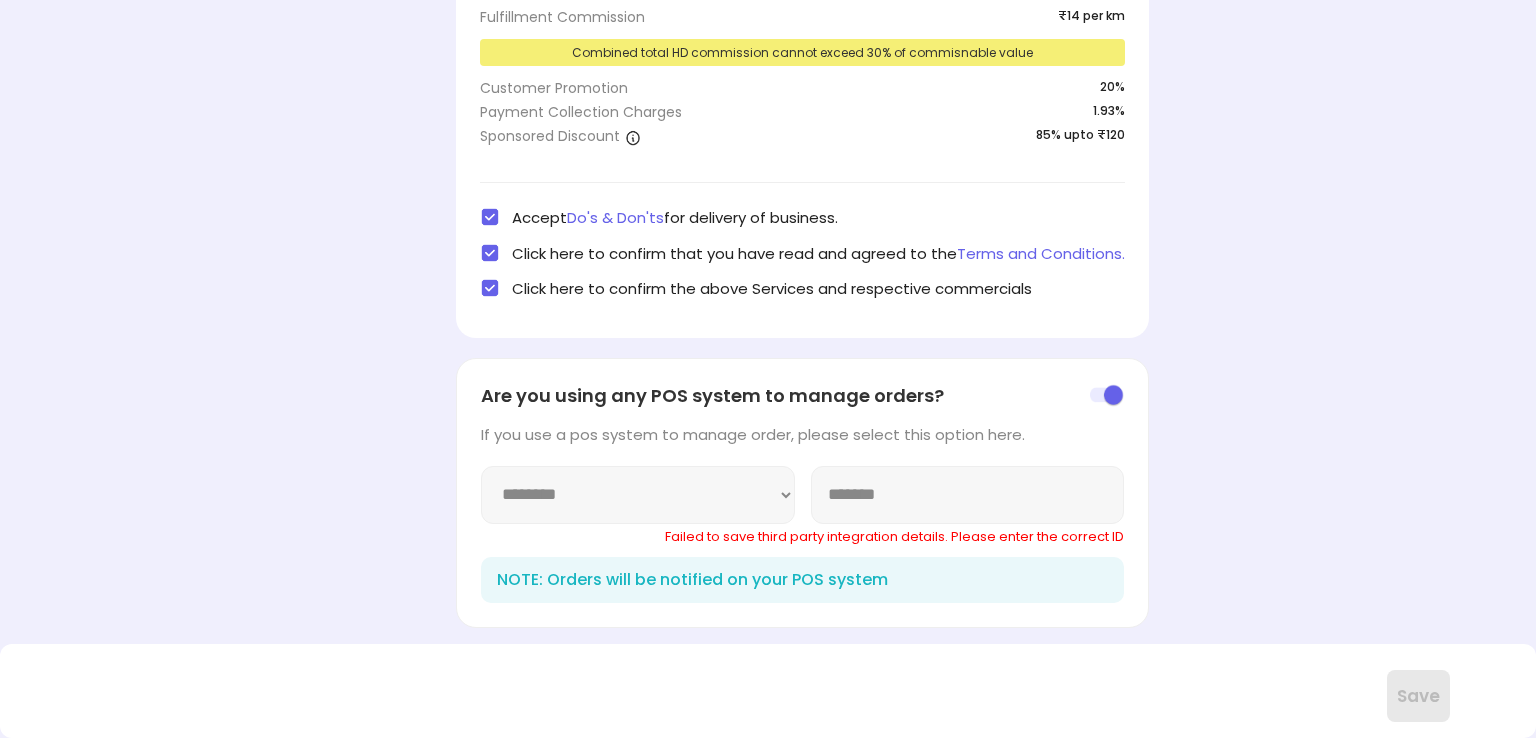 click at bounding box center (1107, 395) 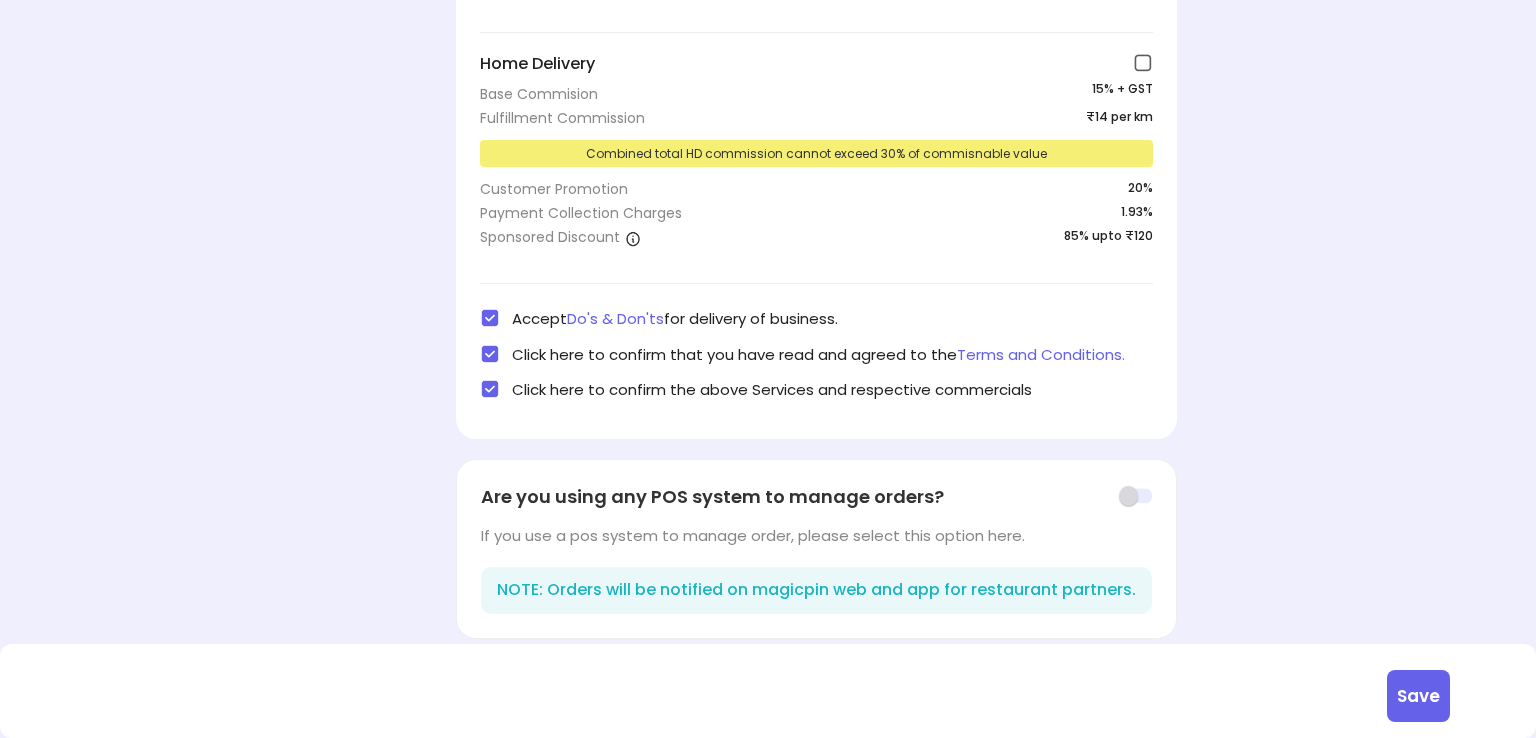scroll, scrollTop: 405, scrollLeft: 0, axis: vertical 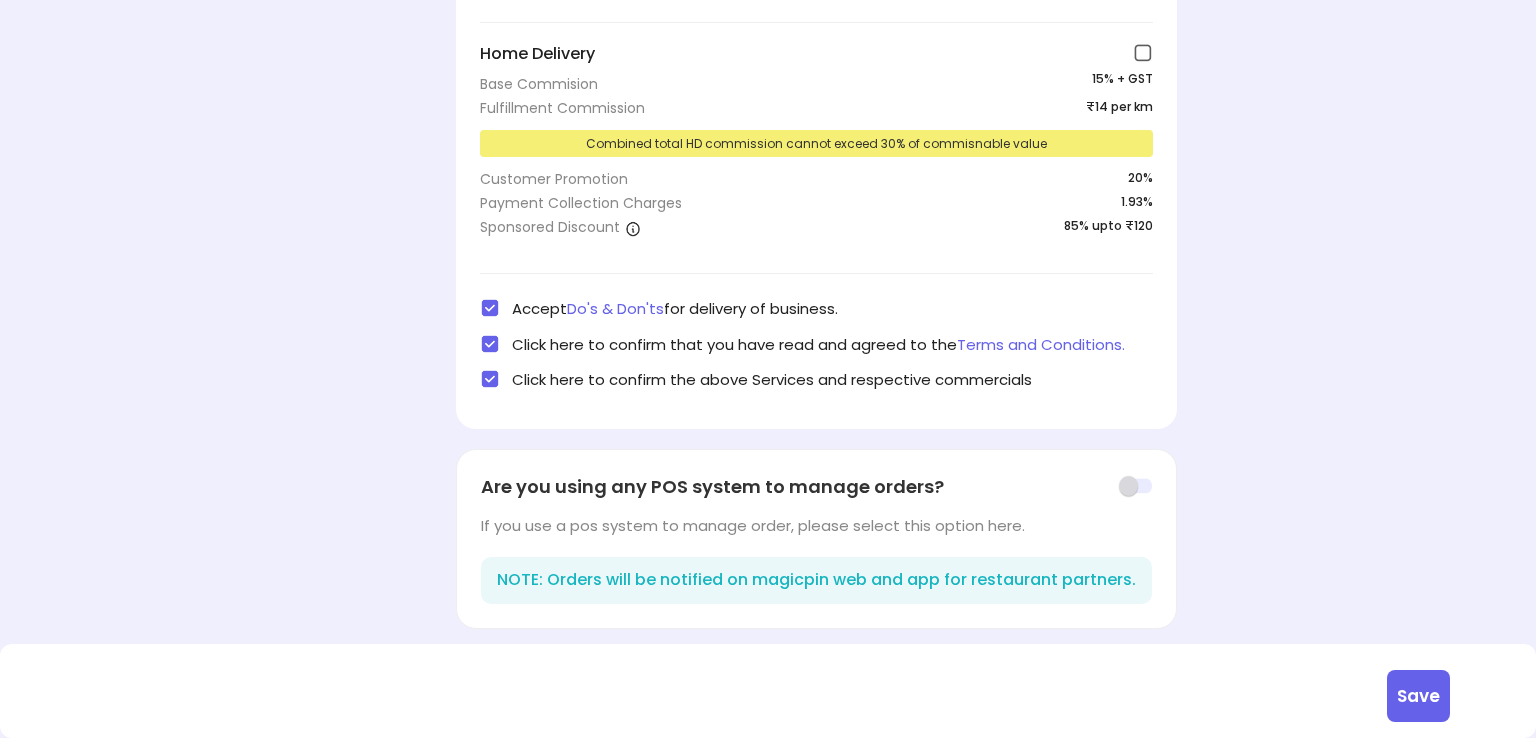 click on "Save" at bounding box center (1418, 696) 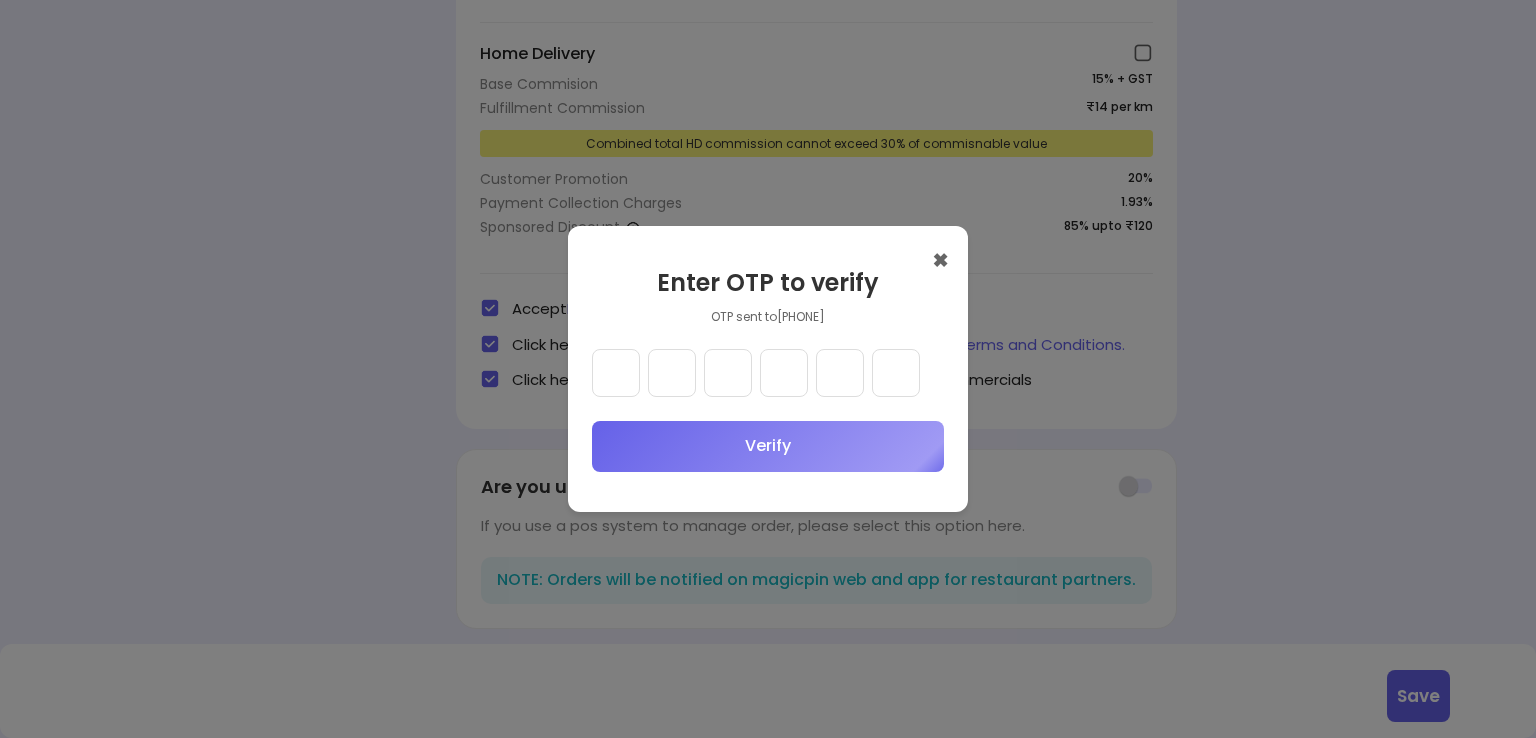 type 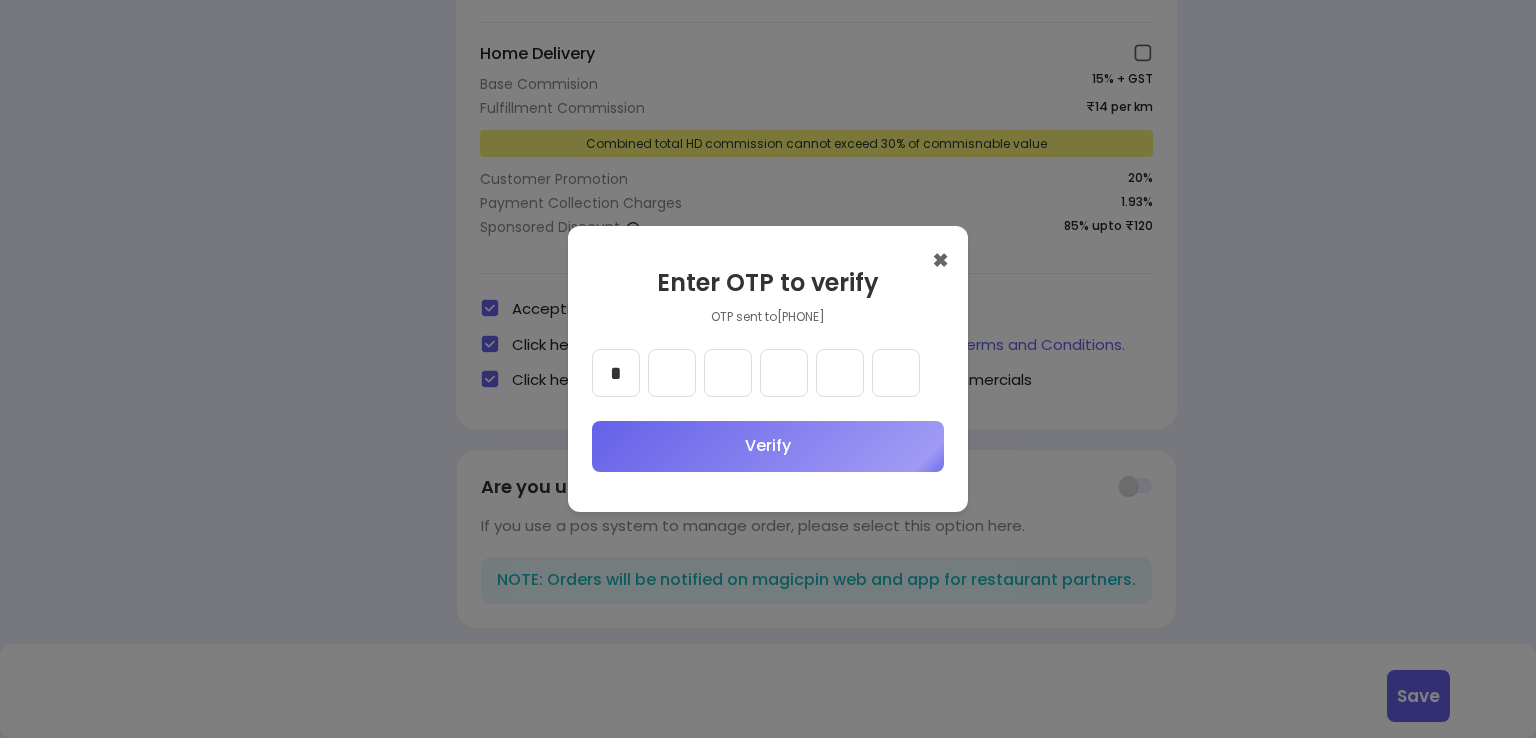 type on "*" 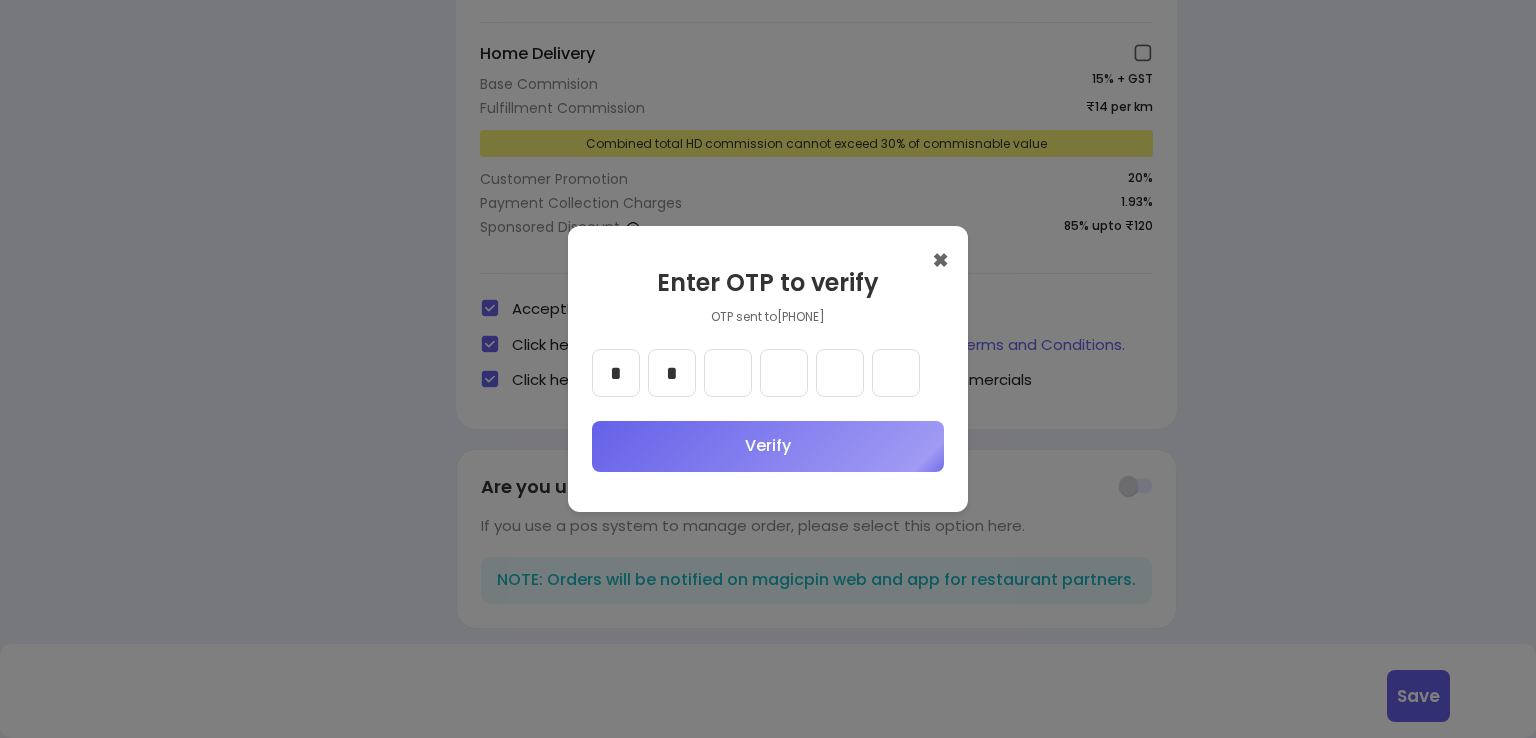 type on "*" 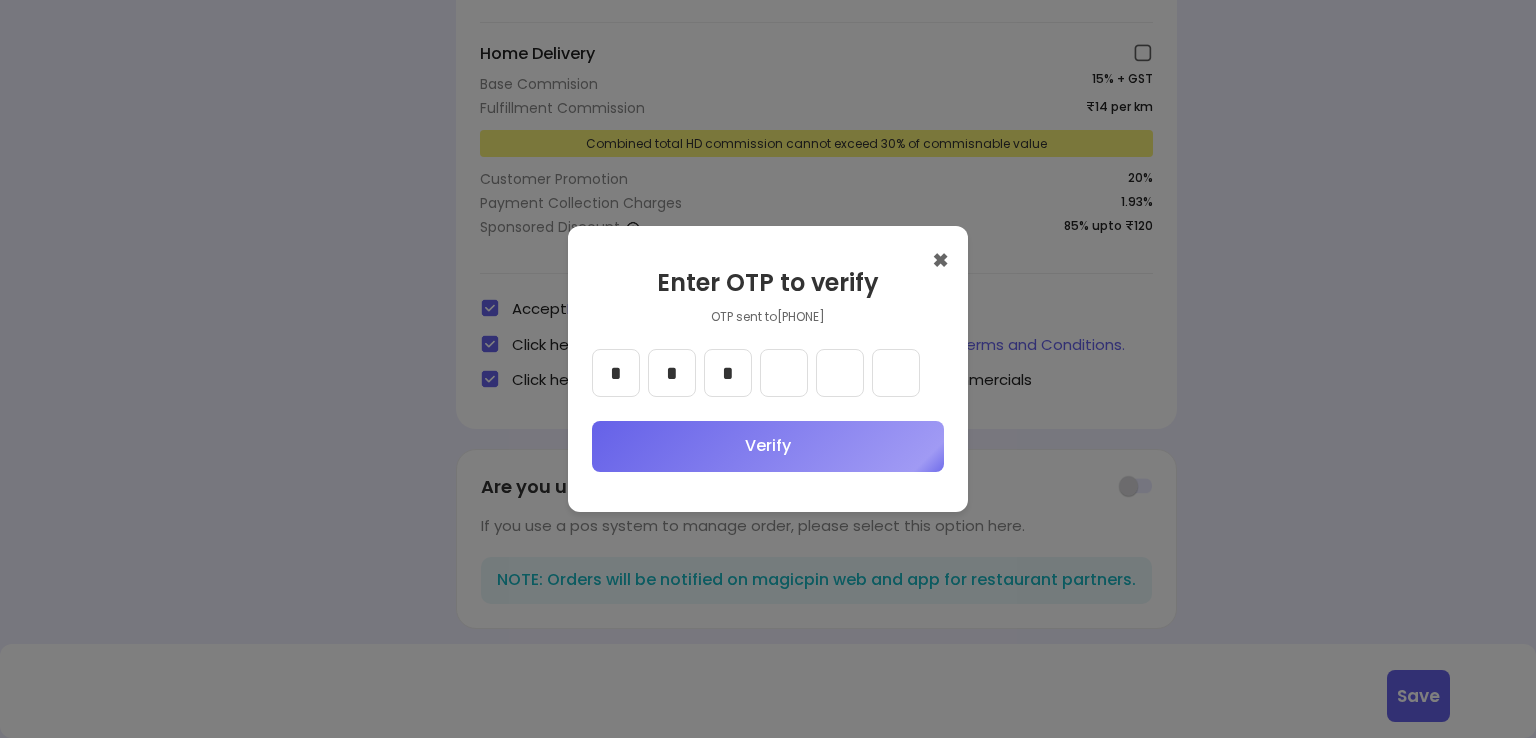 type on "*" 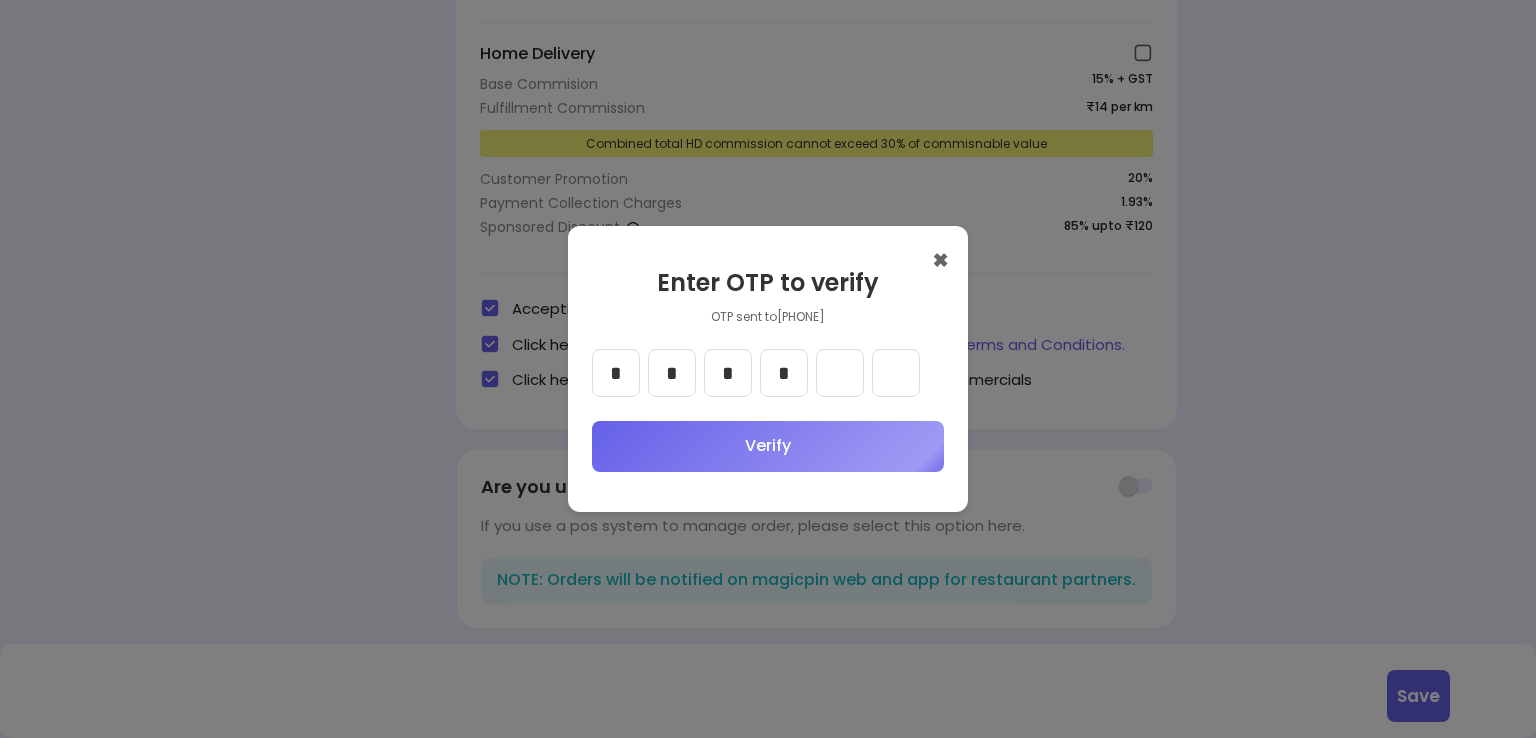 type on "*" 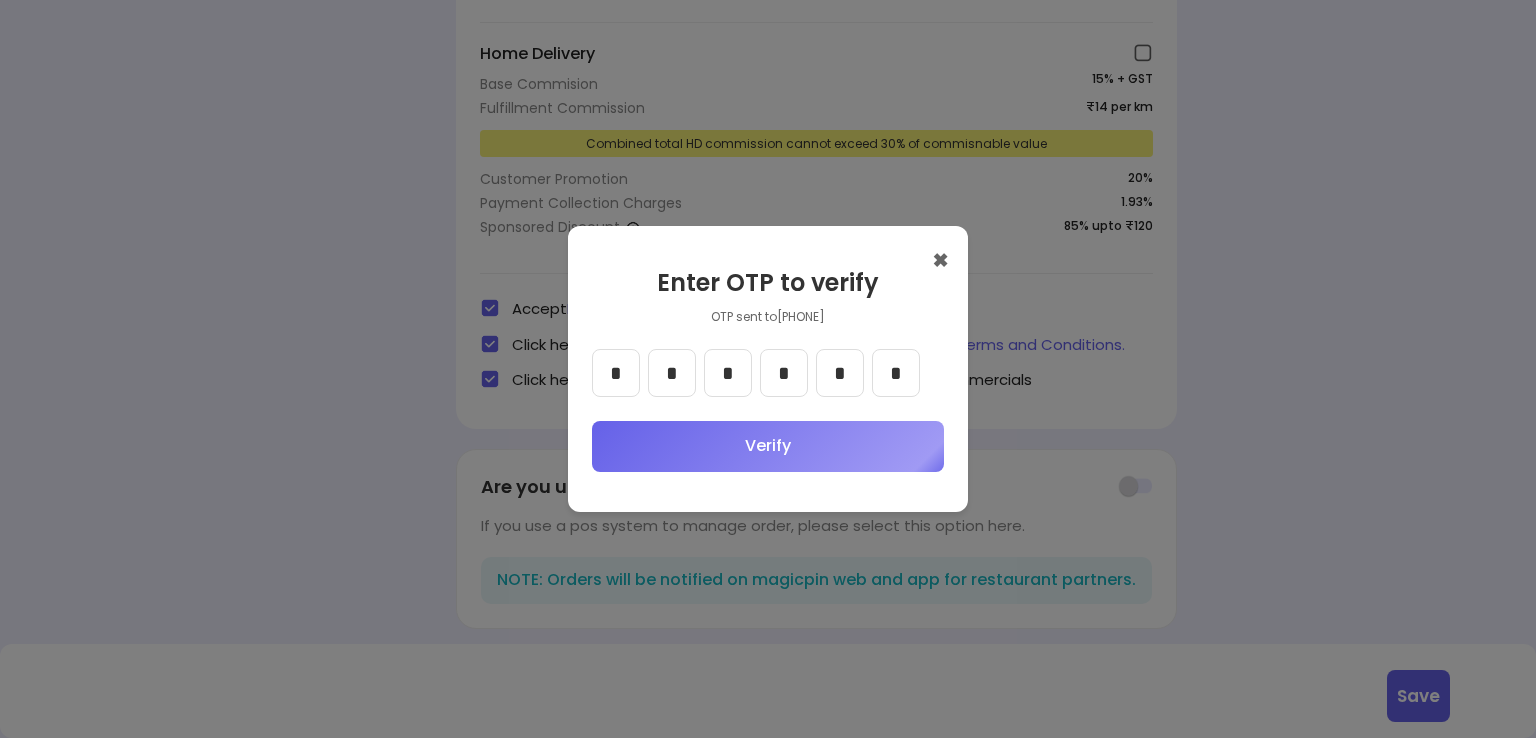 type on "*" 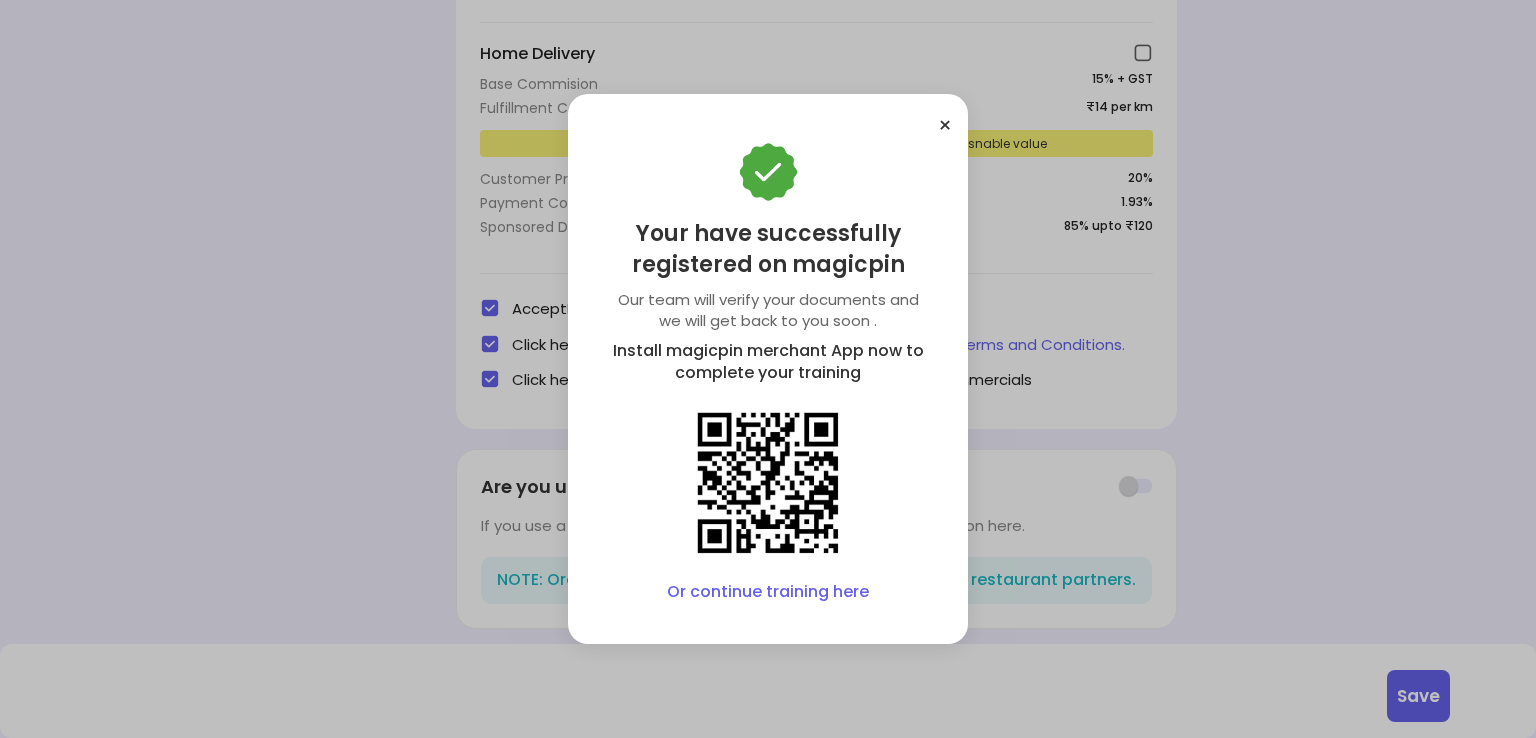 click on "Or continue training here" at bounding box center [768, 592] 